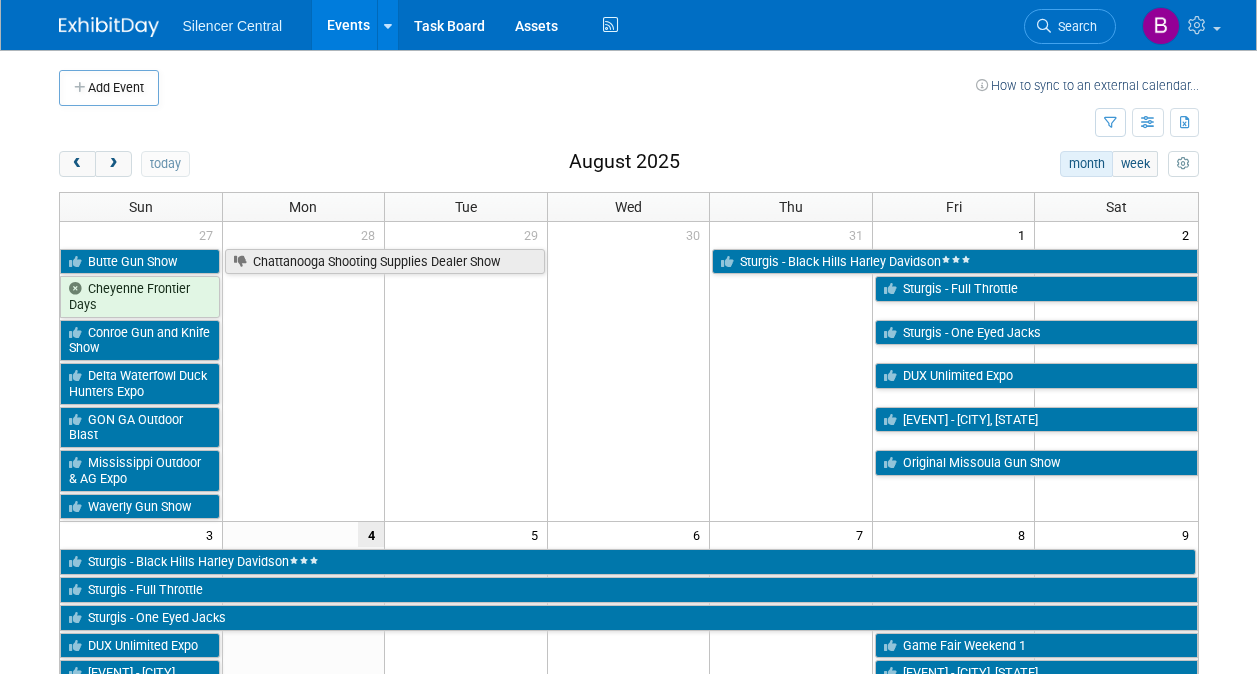 scroll, scrollTop: 0, scrollLeft: 0, axis: both 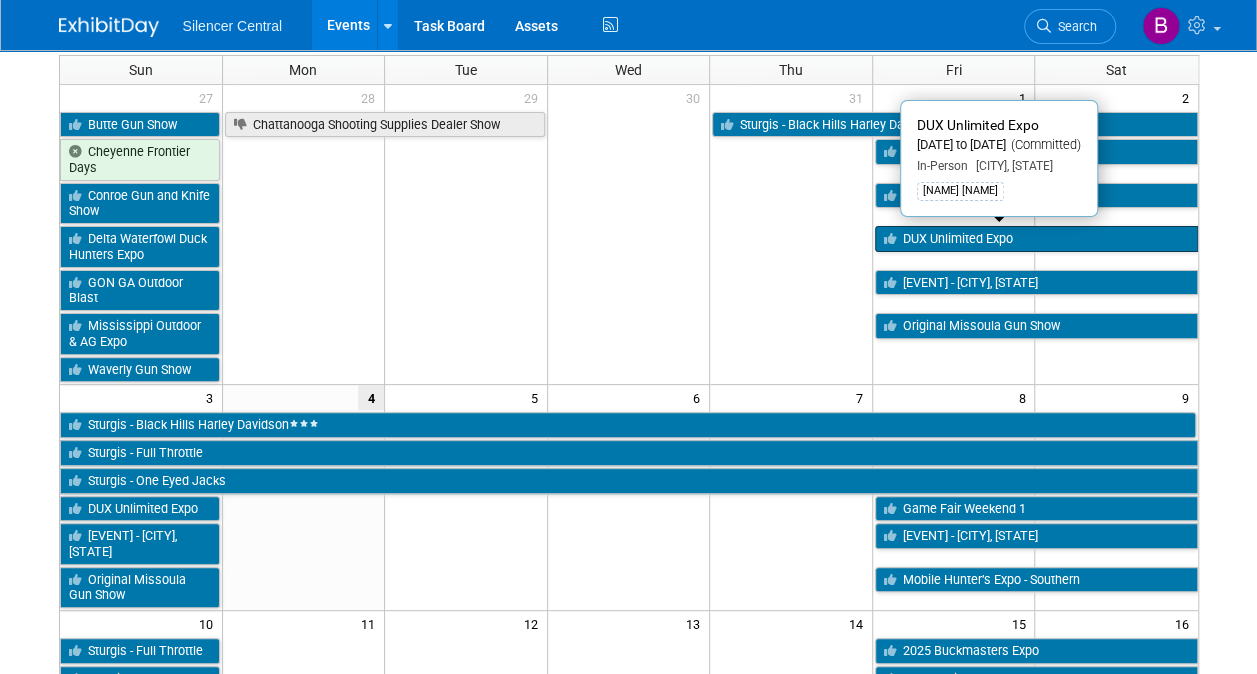 click on "DUX Unlimited Expo" at bounding box center (1036, 239) 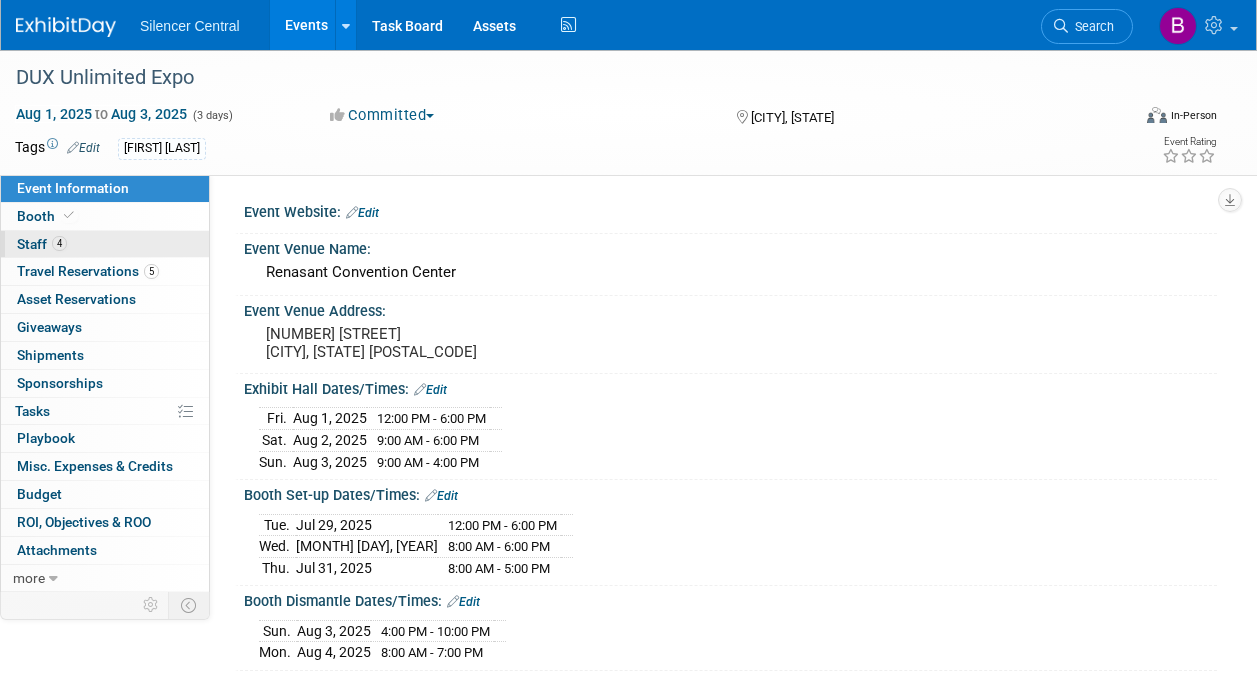 scroll, scrollTop: 0, scrollLeft: 0, axis: both 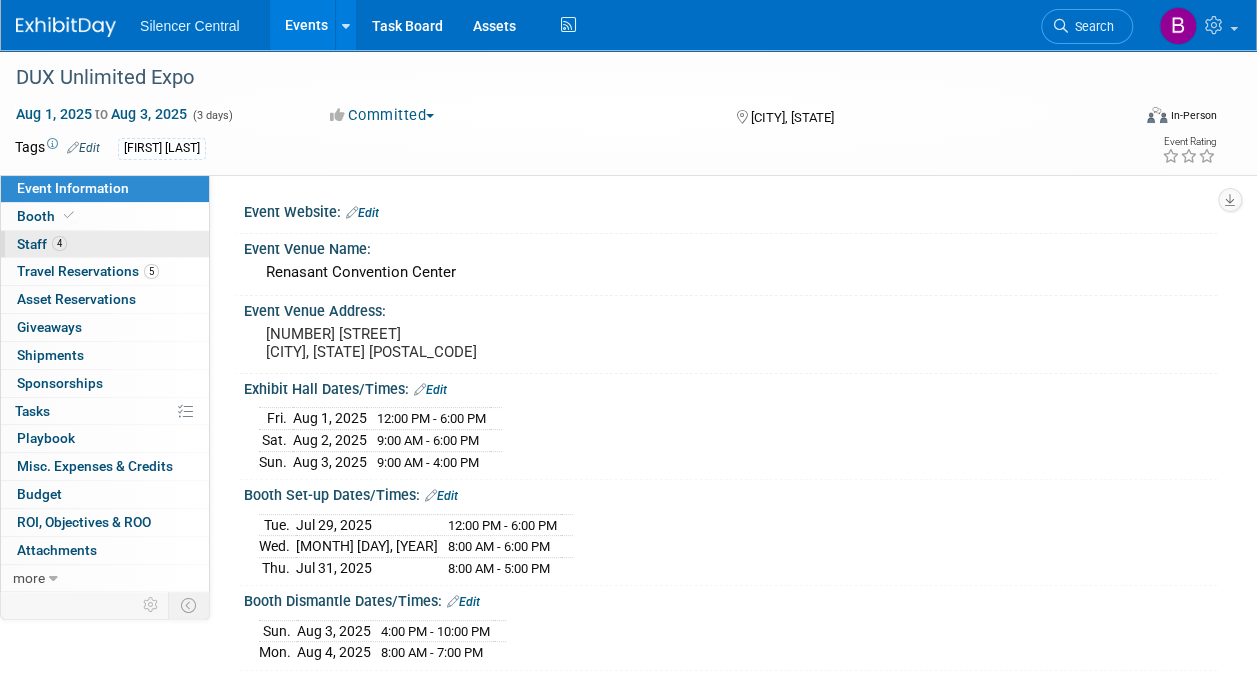 click on "4
Staff 4" at bounding box center (105, 244) 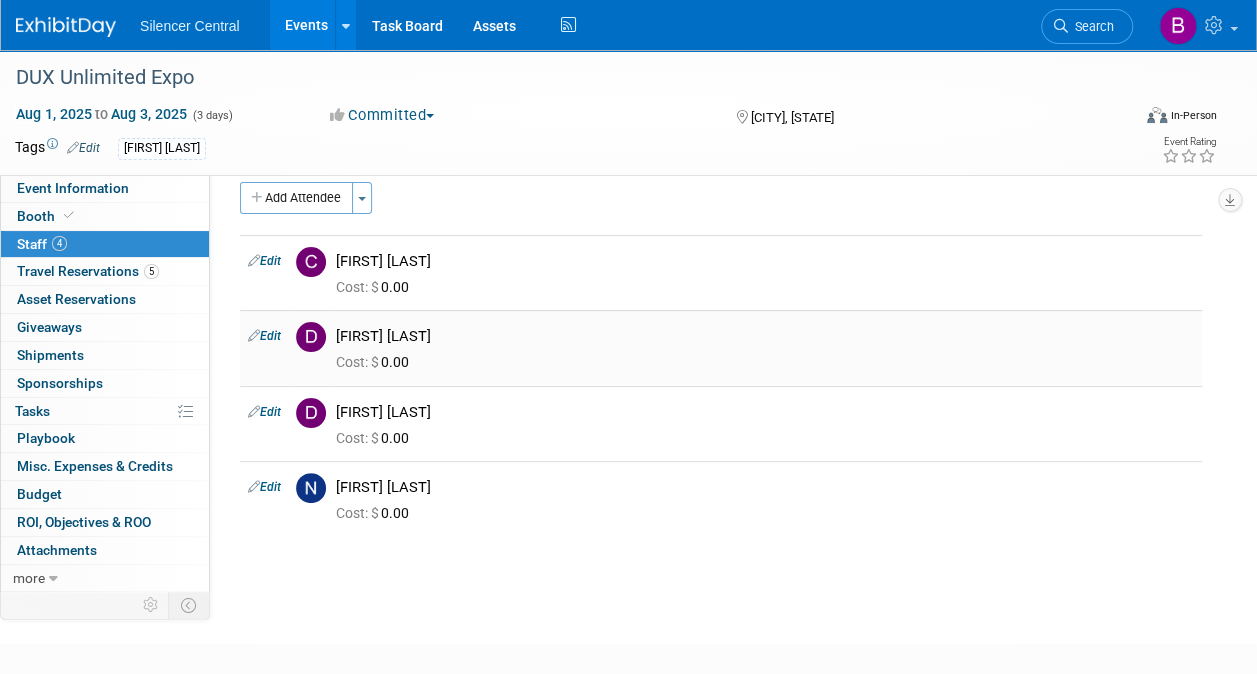 scroll, scrollTop: 22, scrollLeft: 0, axis: vertical 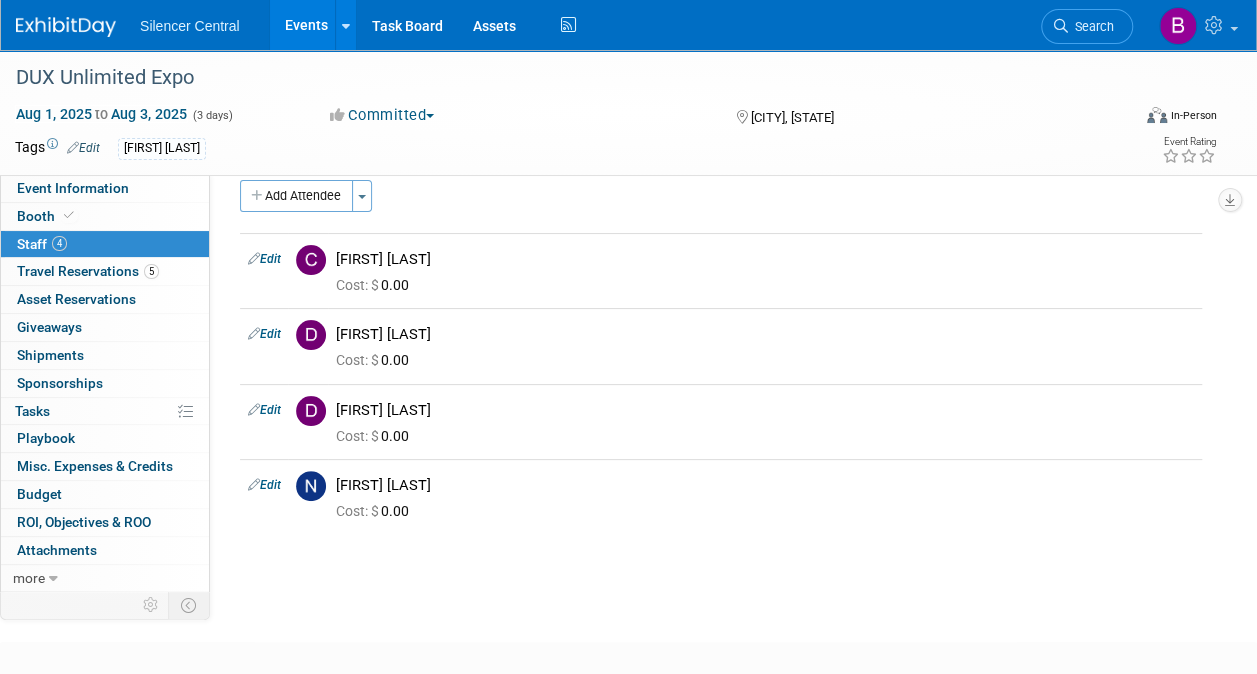 click at bounding box center [66, 27] 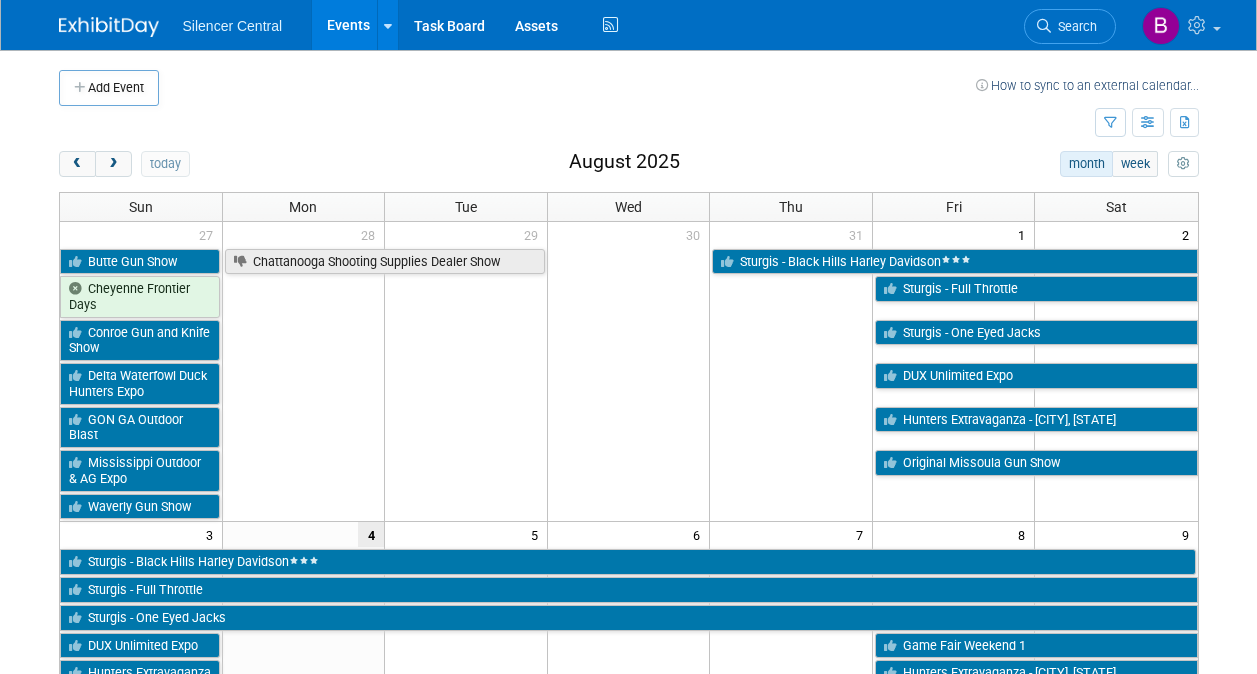 scroll, scrollTop: 0, scrollLeft: 0, axis: both 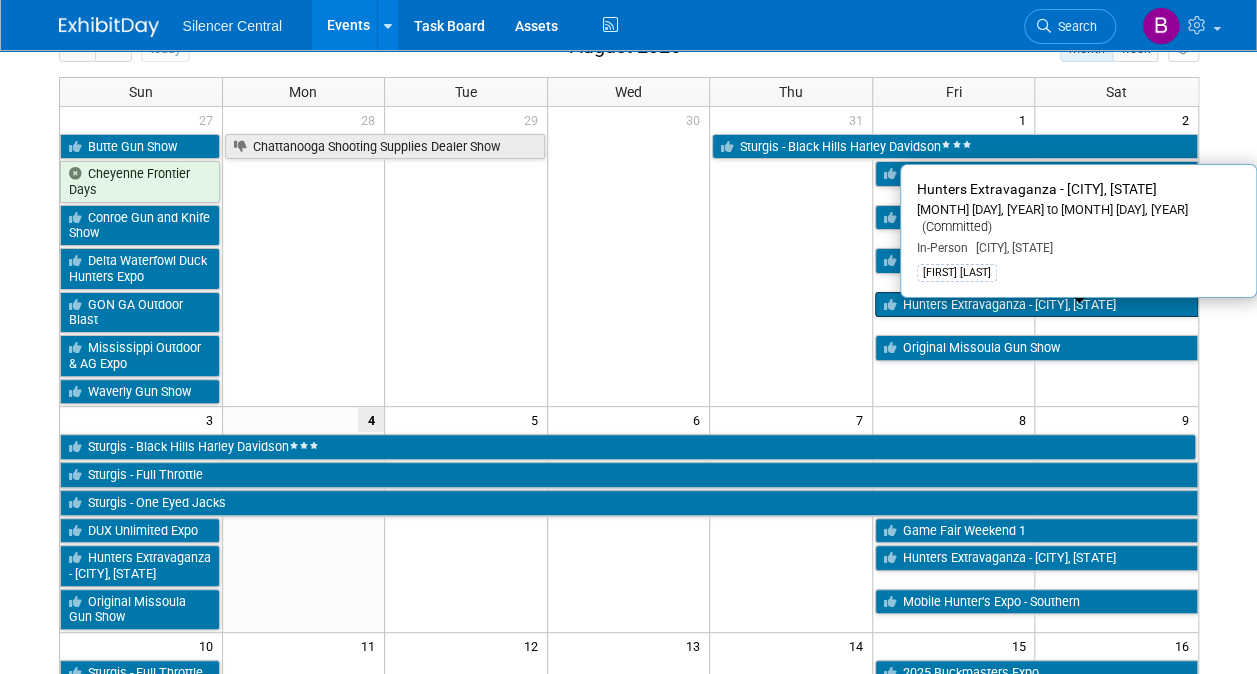 click on "[EVENT_NAME] - [CITY], [STATE]" at bounding box center [1036, 305] 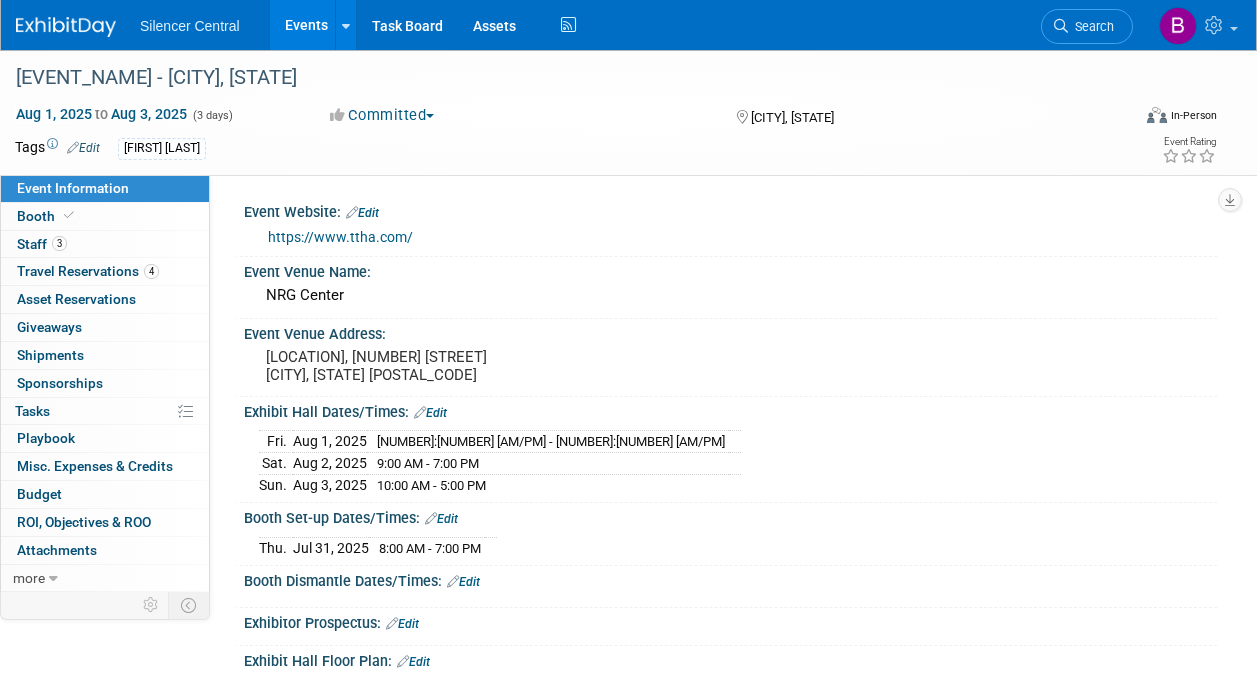scroll, scrollTop: 0, scrollLeft: 0, axis: both 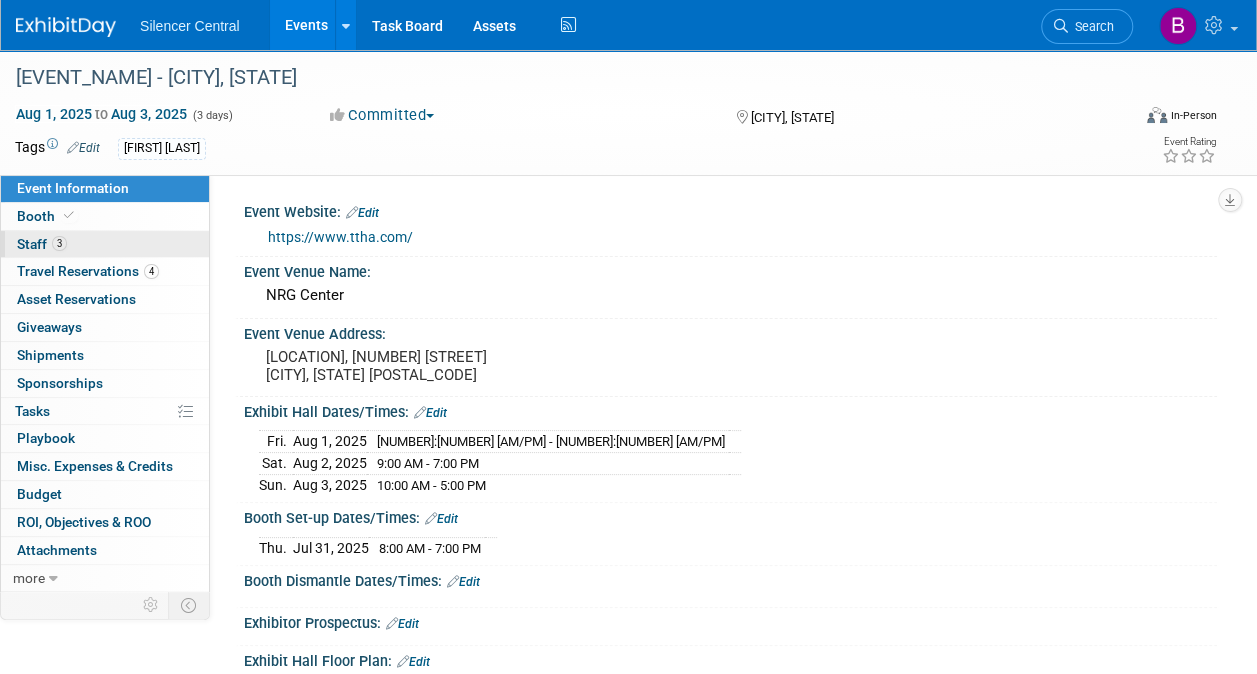 click on "3
Staff 3" at bounding box center (105, 244) 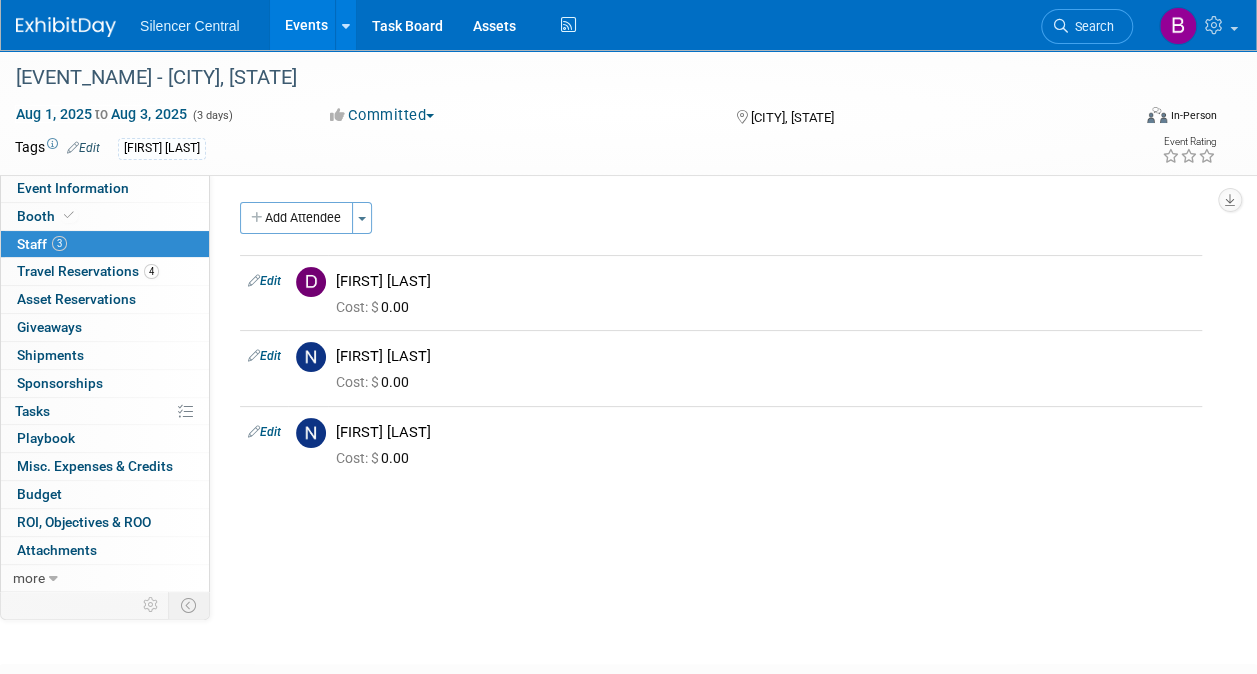 click on "Add Attendee
Toggle Dropdown
Quick -Tag Attendees
Apply X (me) select all cancel" at bounding box center (721, 341) 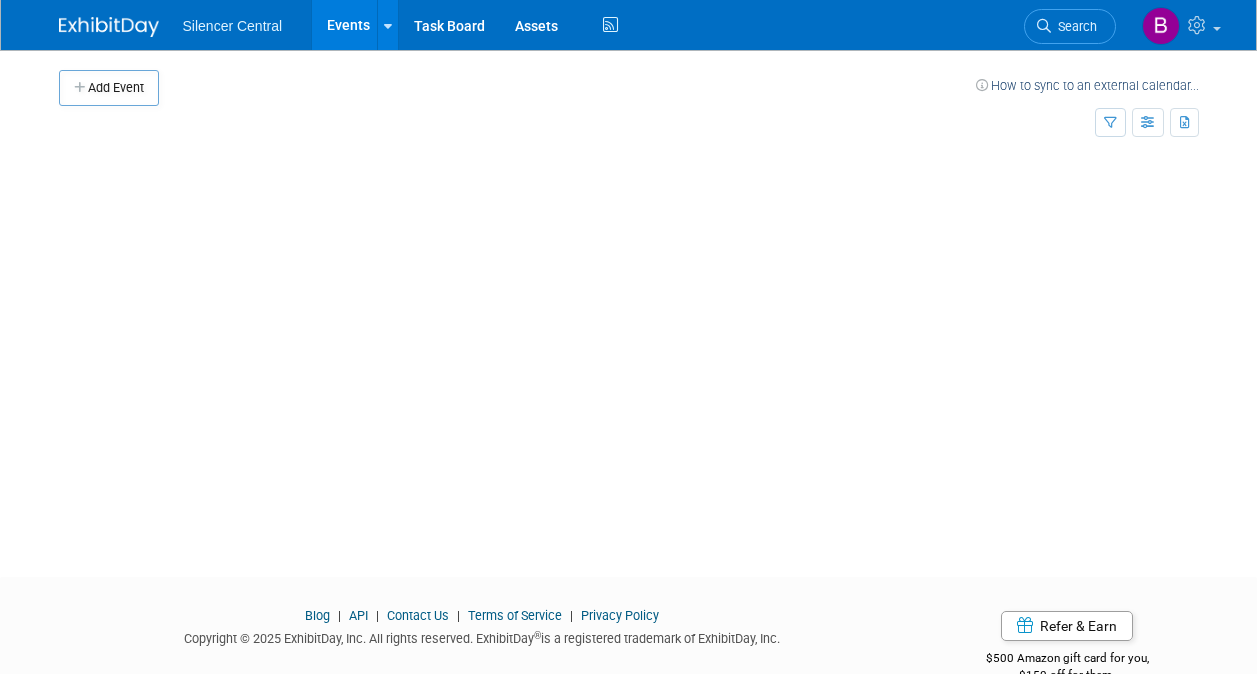 scroll, scrollTop: 0, scrollLeft: 0, axis: both 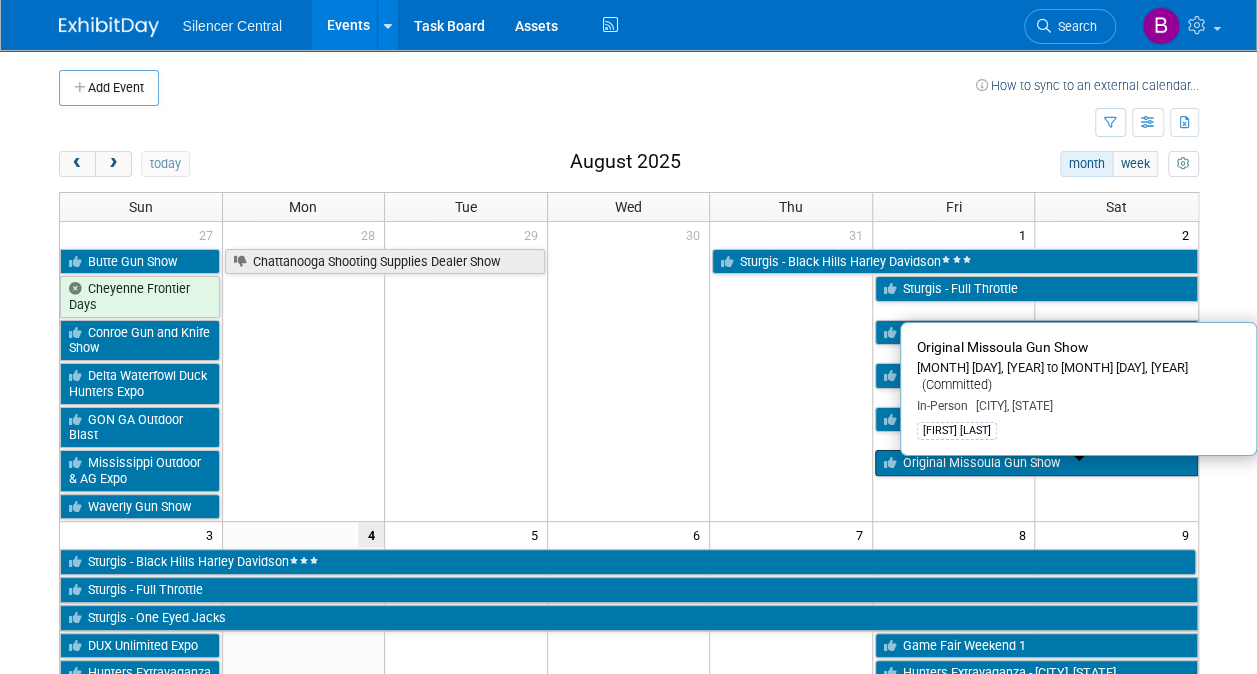 click on "Original Missoula Gun Show" at bounding box center [1036, 463] 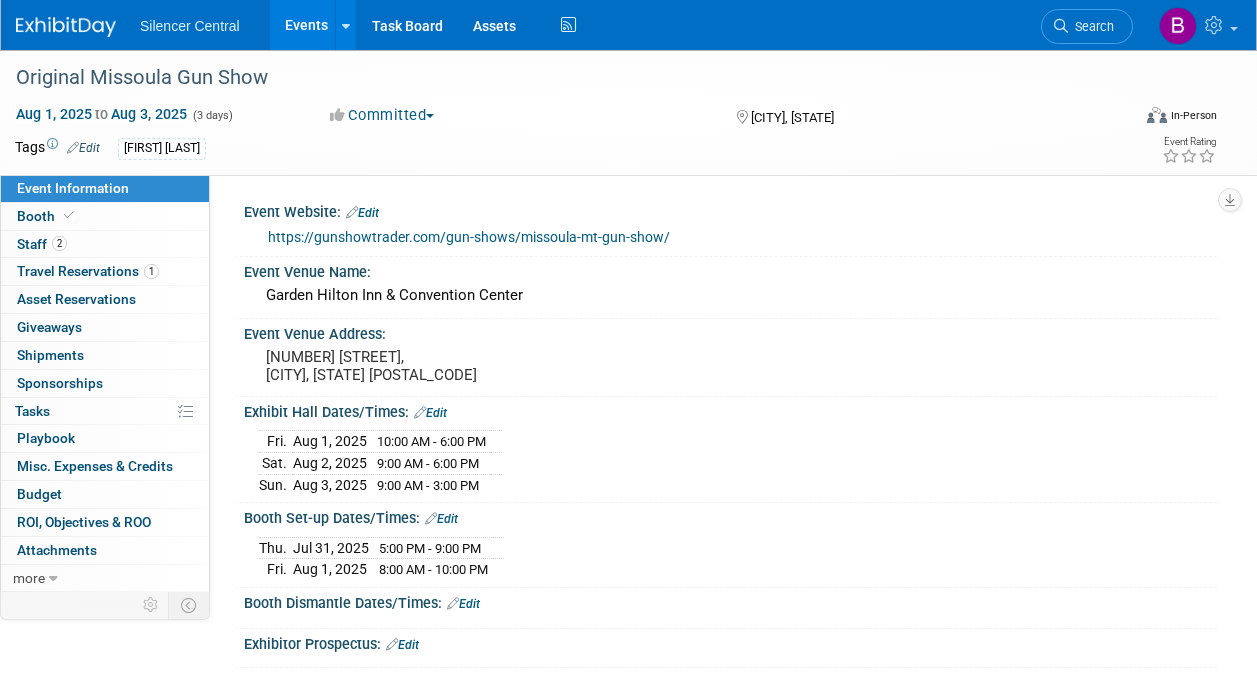 scroll, scrollTop: 0, scrollLeft: 0, axis: both 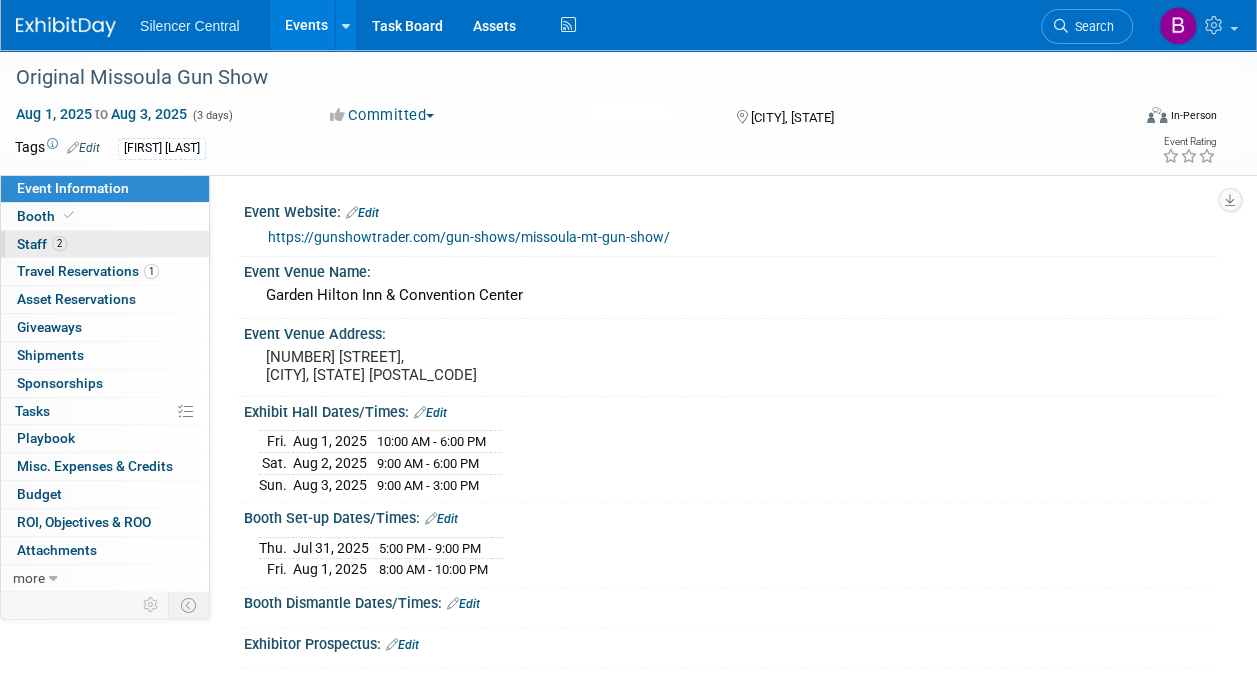 click on "2
Staff 2" at bounding box center [105, 244] 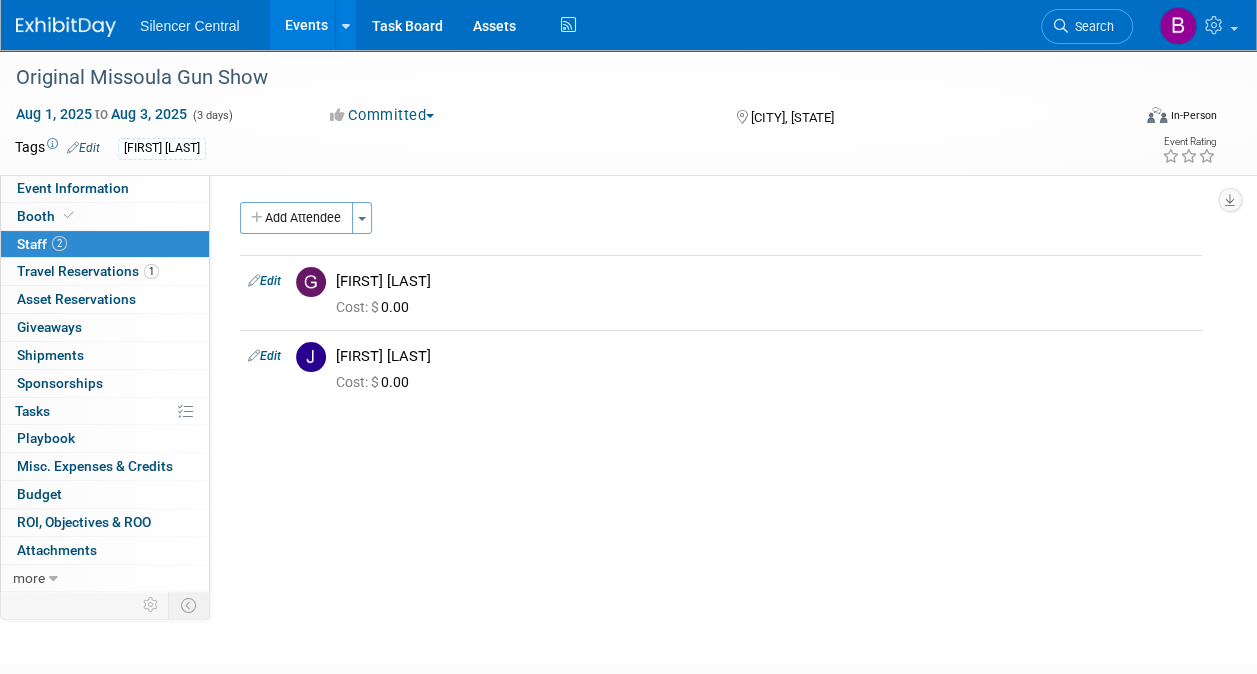 click at bounding box center (66, 27) 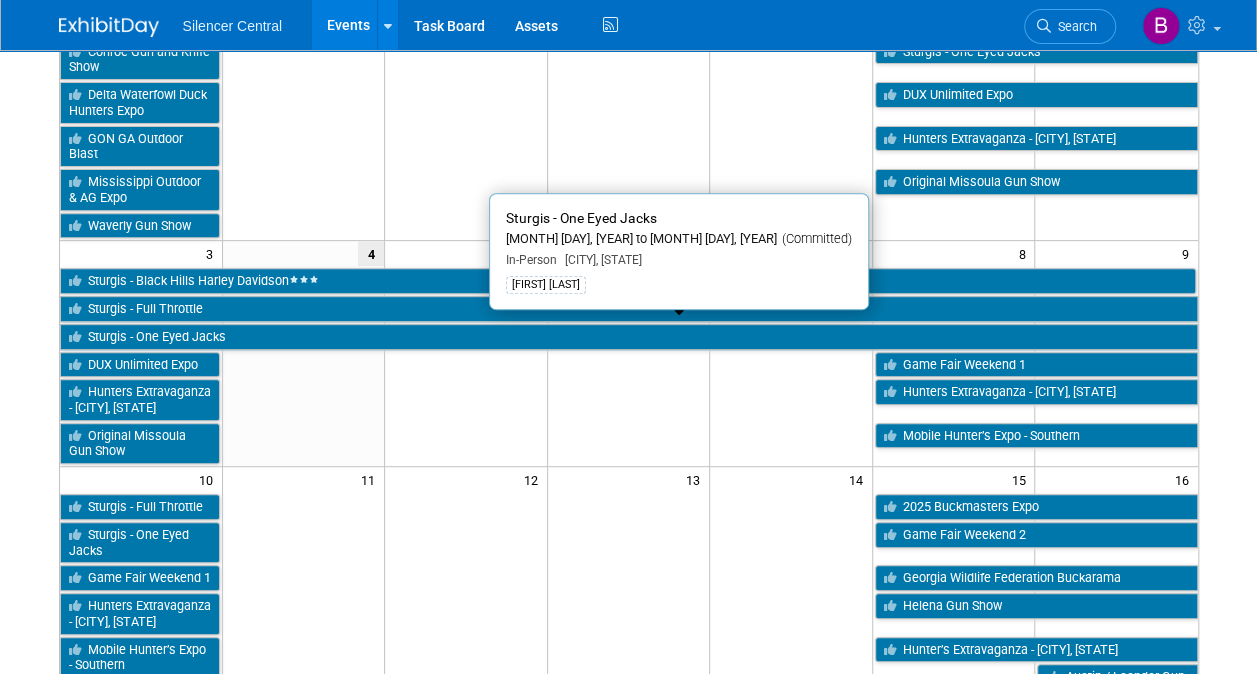 scroll, scrollTop: 0, scrollLeft: 0, axis: both 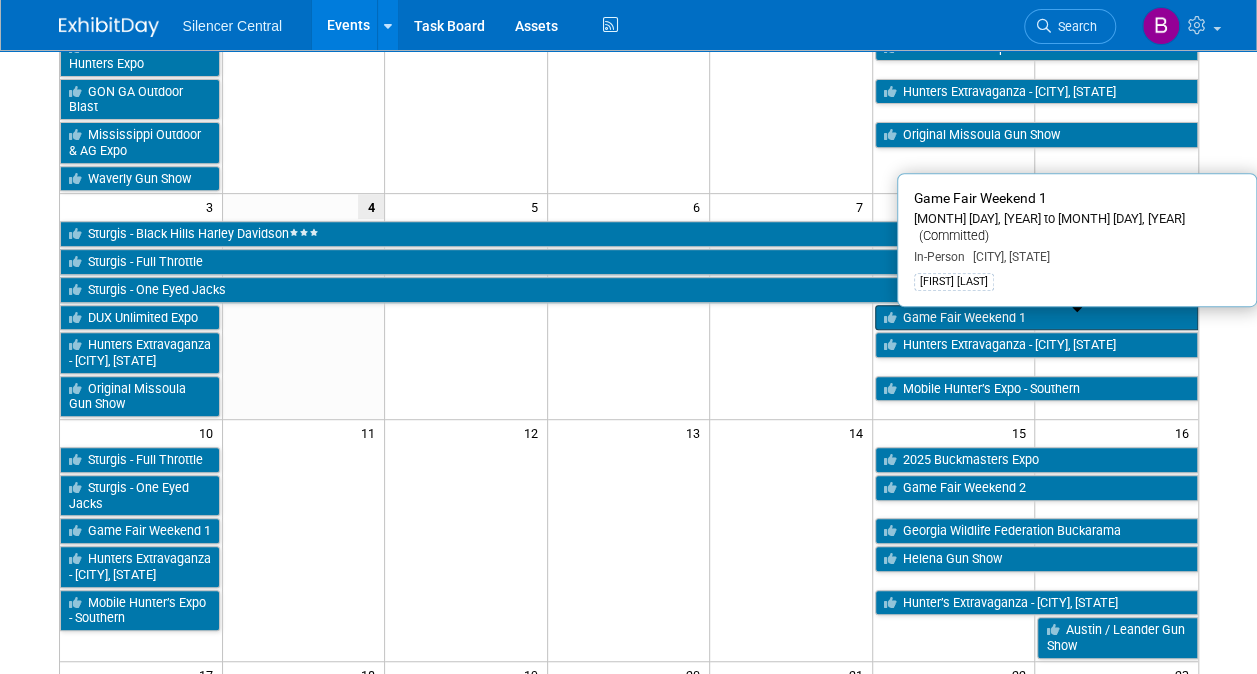 click on "Game Fair Weekend 1" at bounding box center [1036, 318] 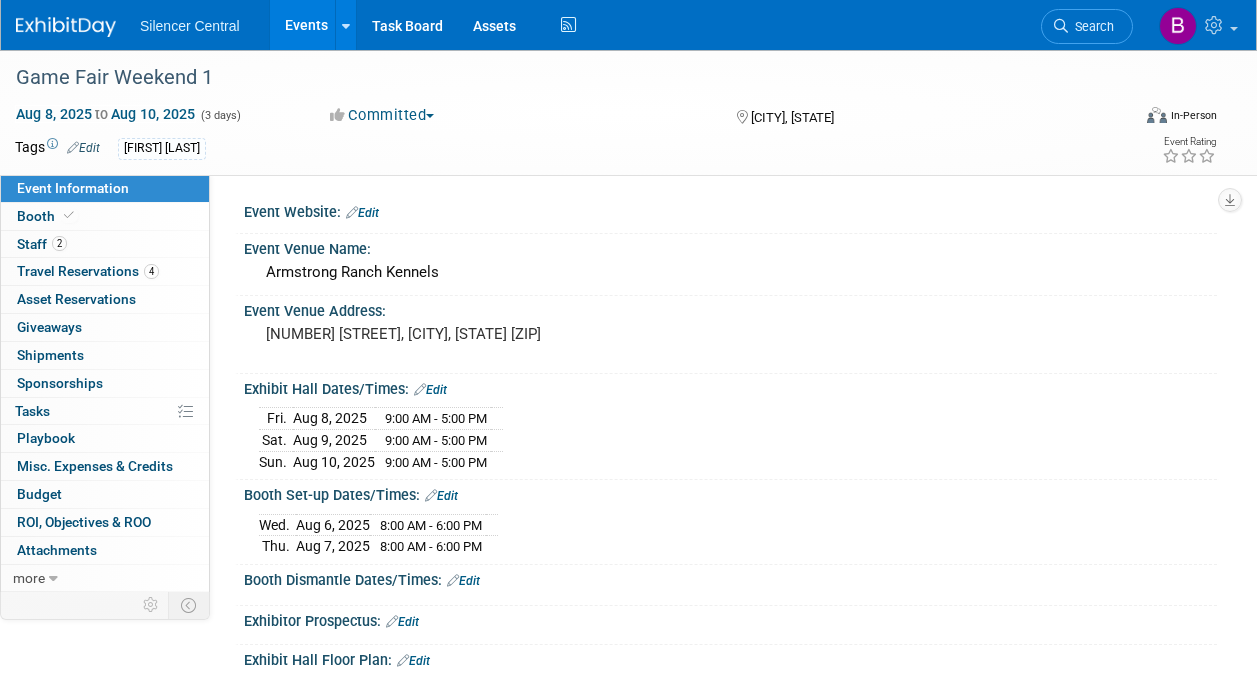 scroll, scrollTop: 0, scrollLeft: 0, axis: both 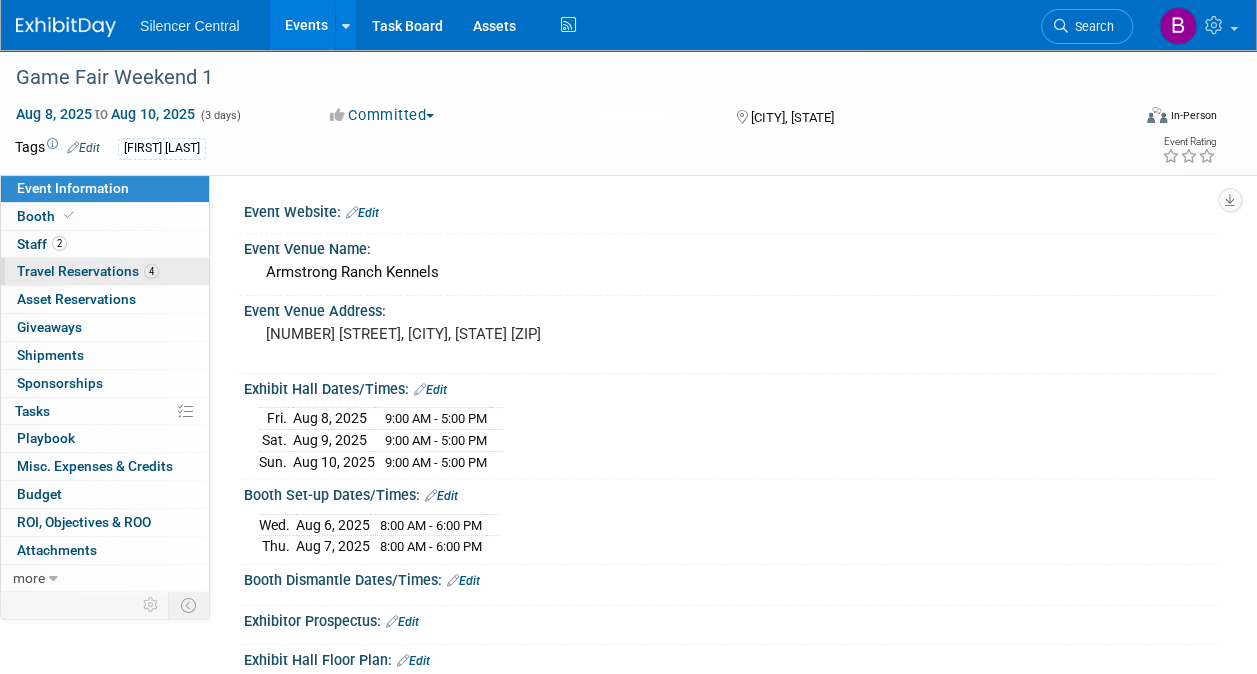 click on "Travel Reservations 4" at bounding box center (88, 271) 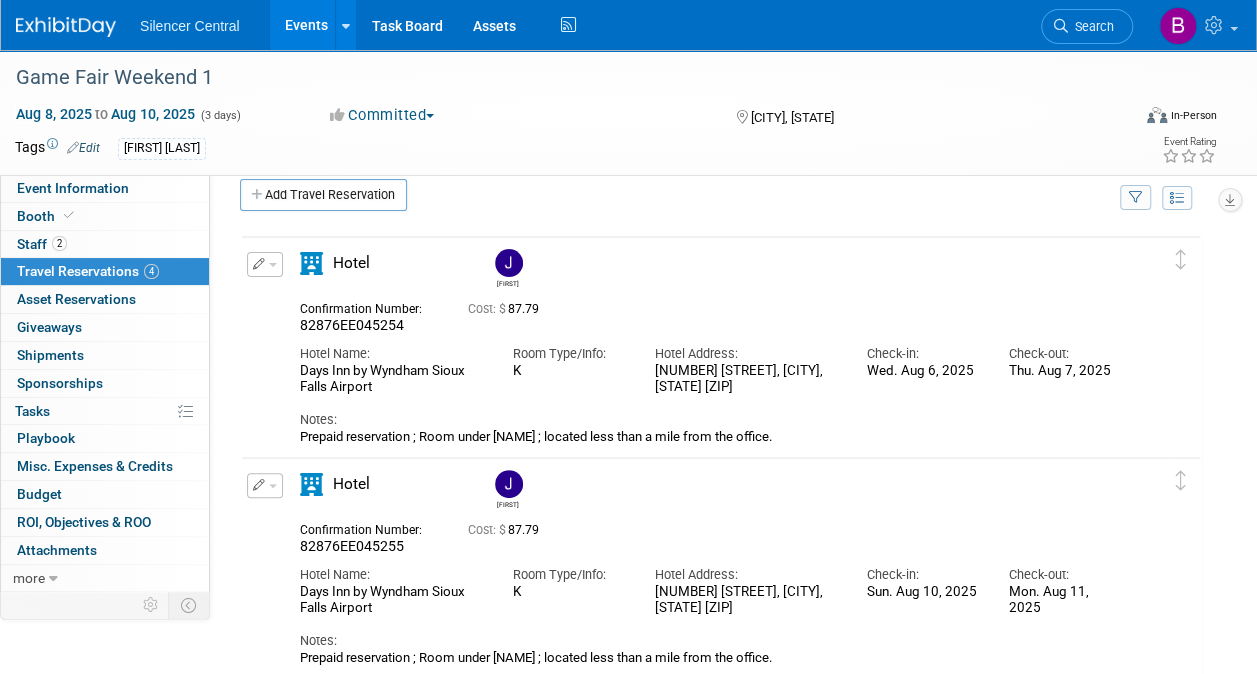 scroll, scrollTop: 0, scrollLeft: 0, axis: both 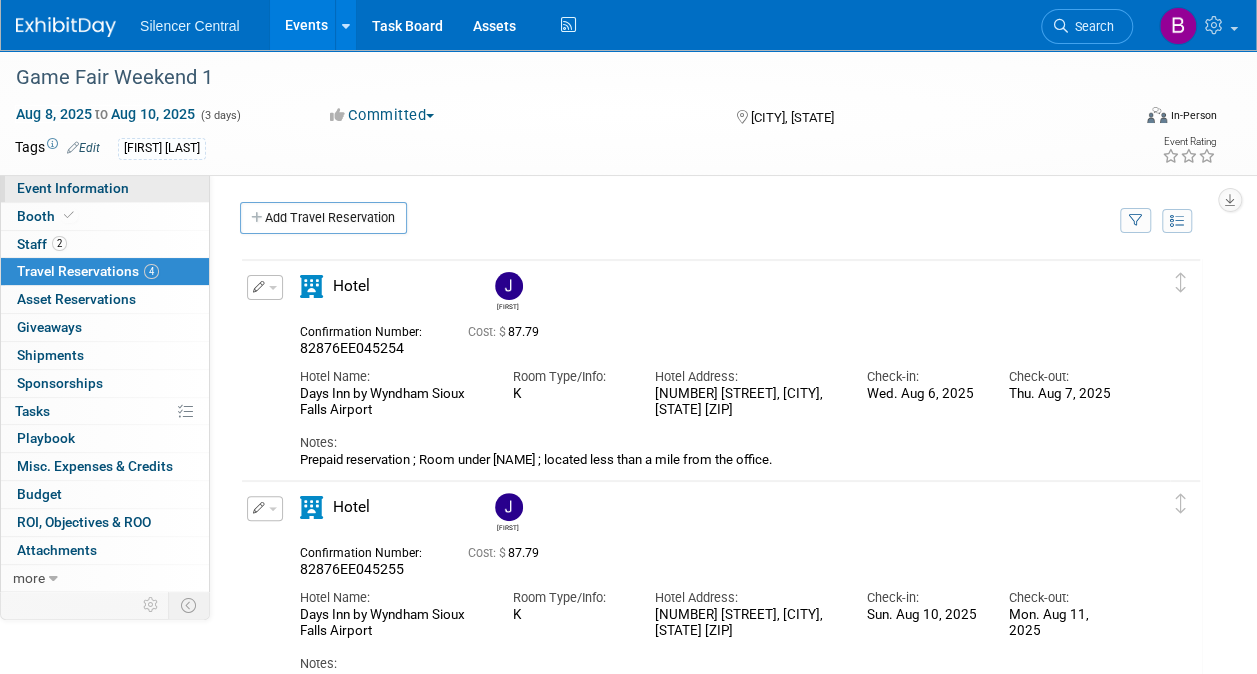 click on "Event Information" at bounding box center [73, 188] 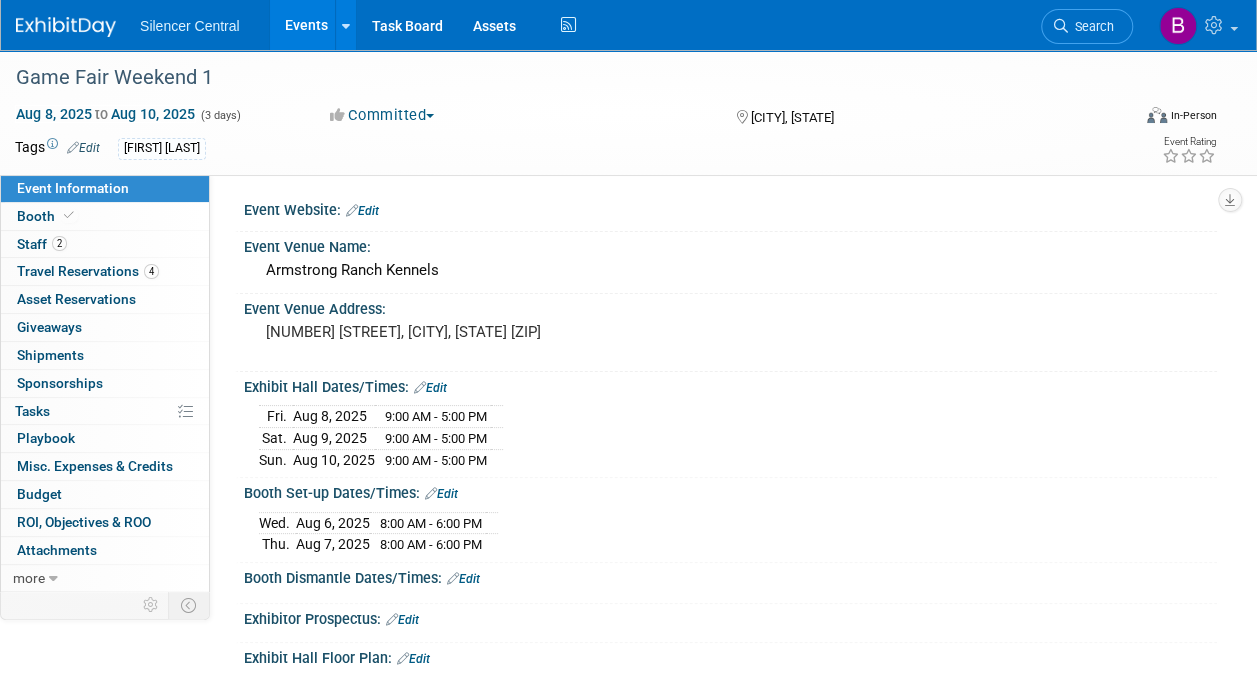 scroll, scrollTop: 0, scrollLeft: 0, axis: both 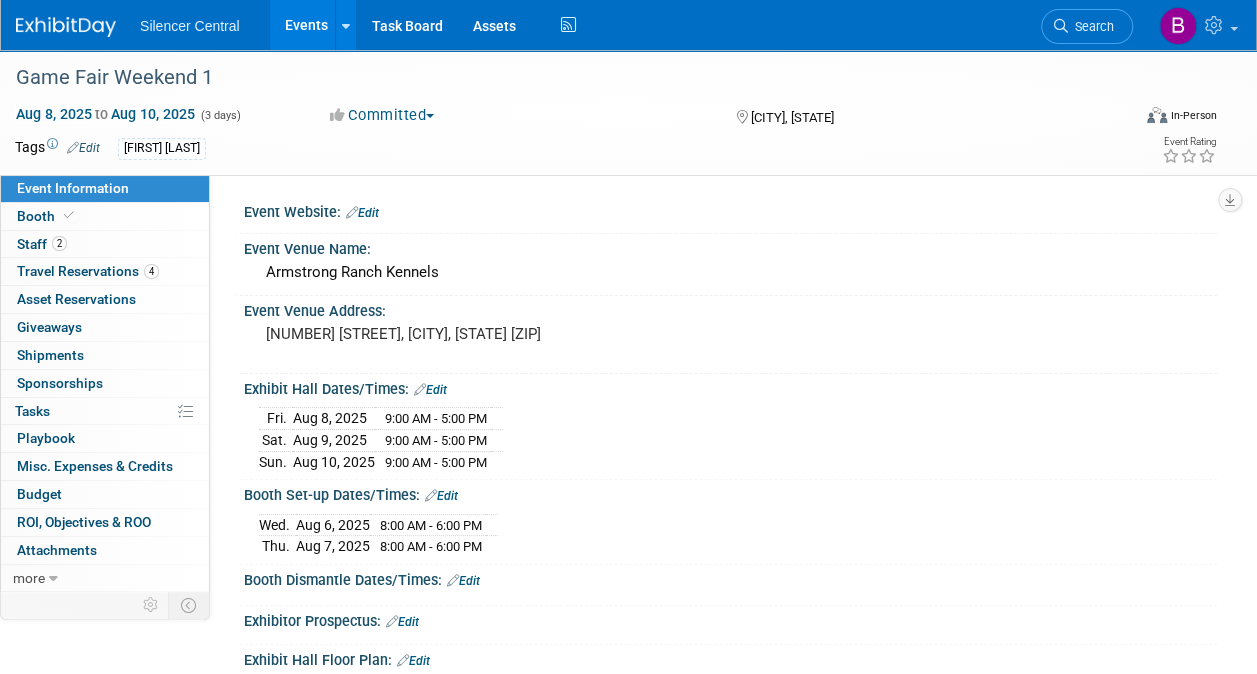 click at bounding box center [66, 27] 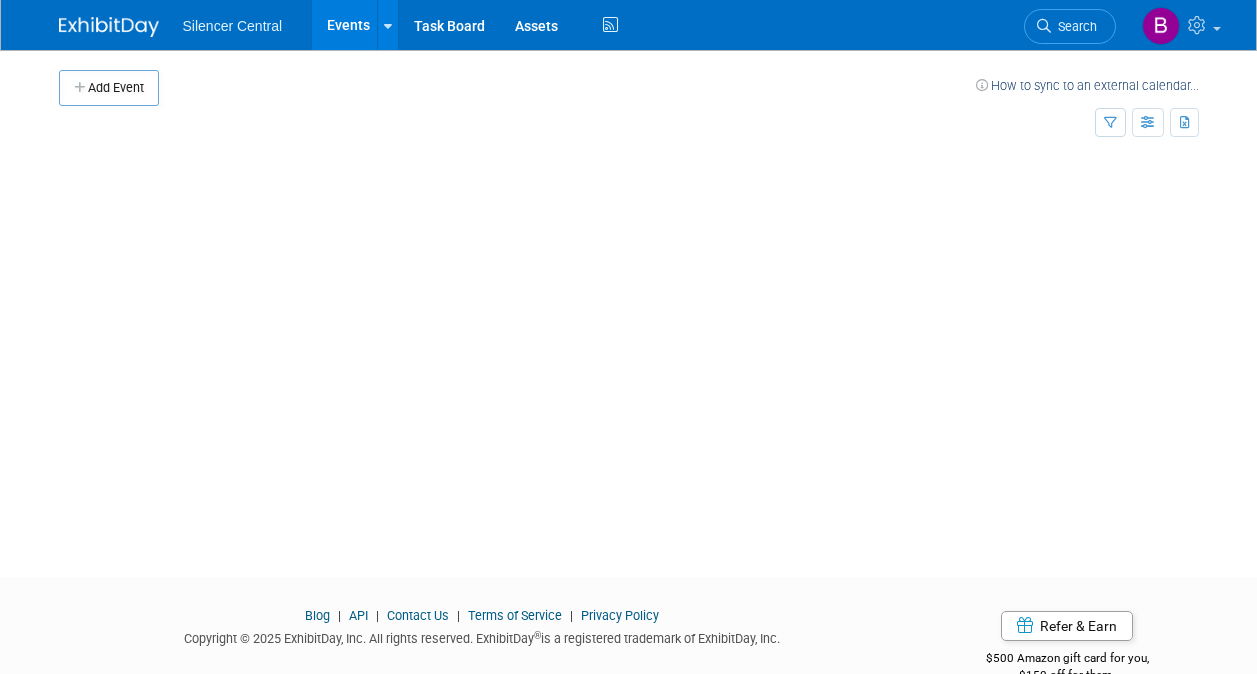 scroll, scrollTop: 0, scrollLeft: 0, axis: both 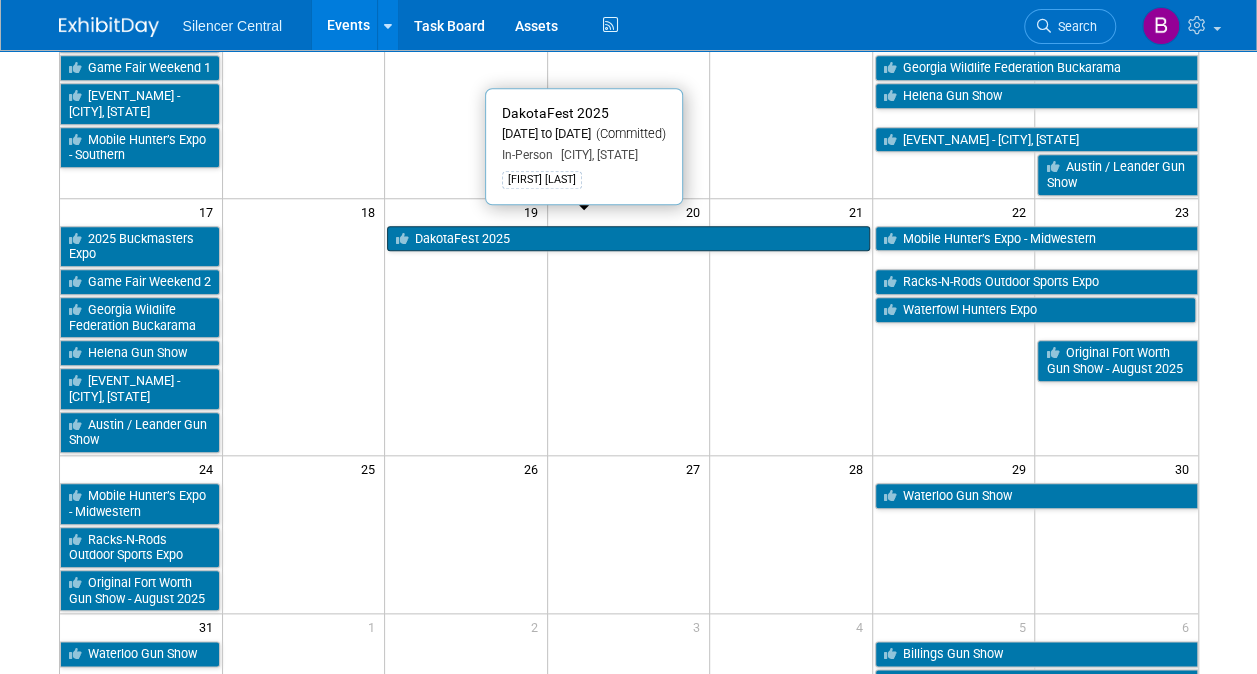 click on "DakotaFest 2025" at bounding box center [628, 239] 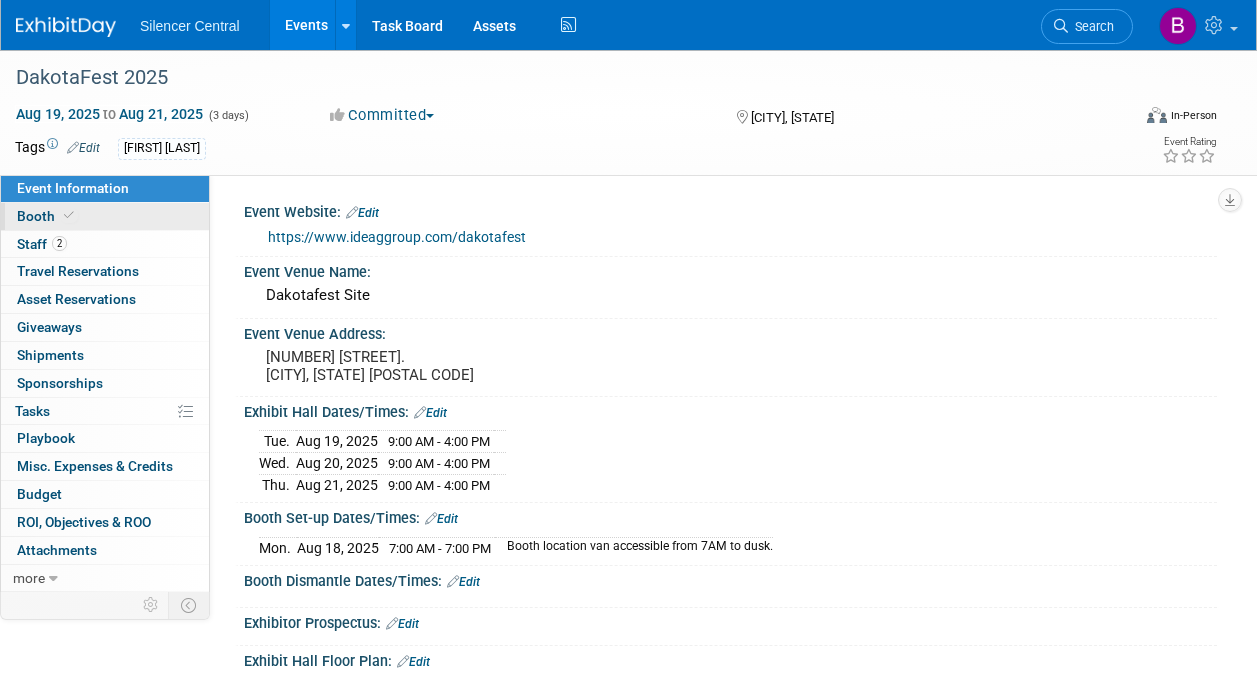 scroll, scrollTop: 0, scrollLeft: 0, axis: both 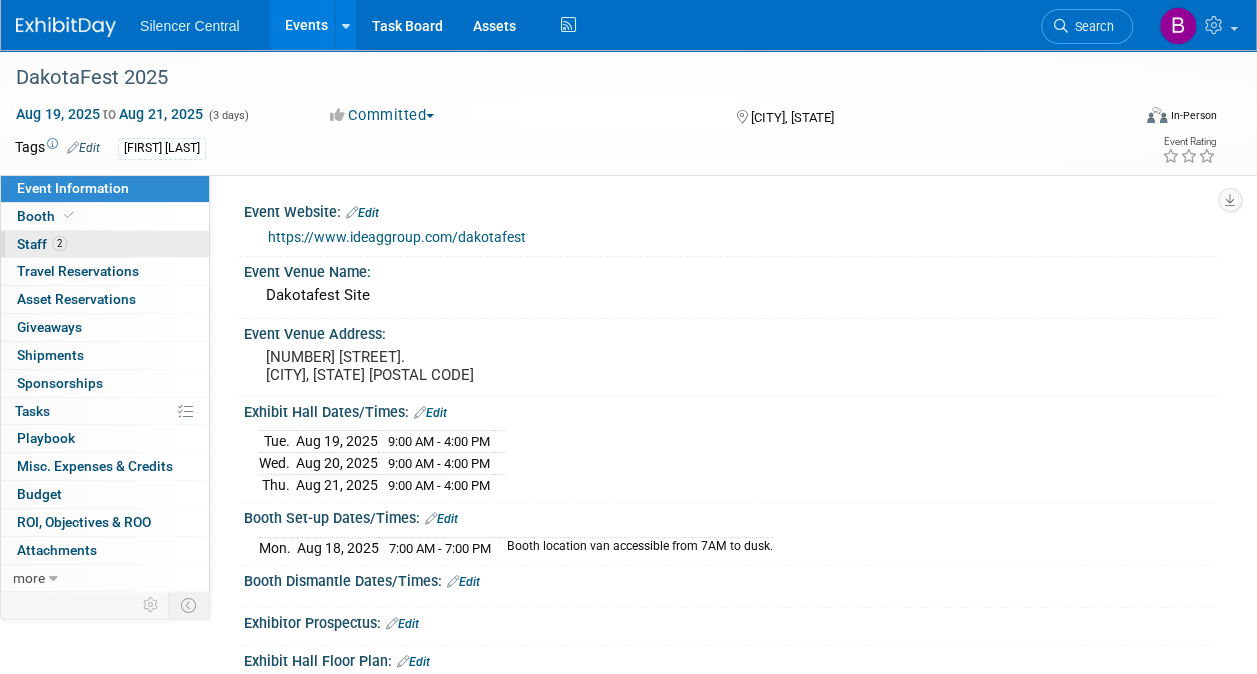 click on "2
Staff 2" at bounding box center (105, 244) 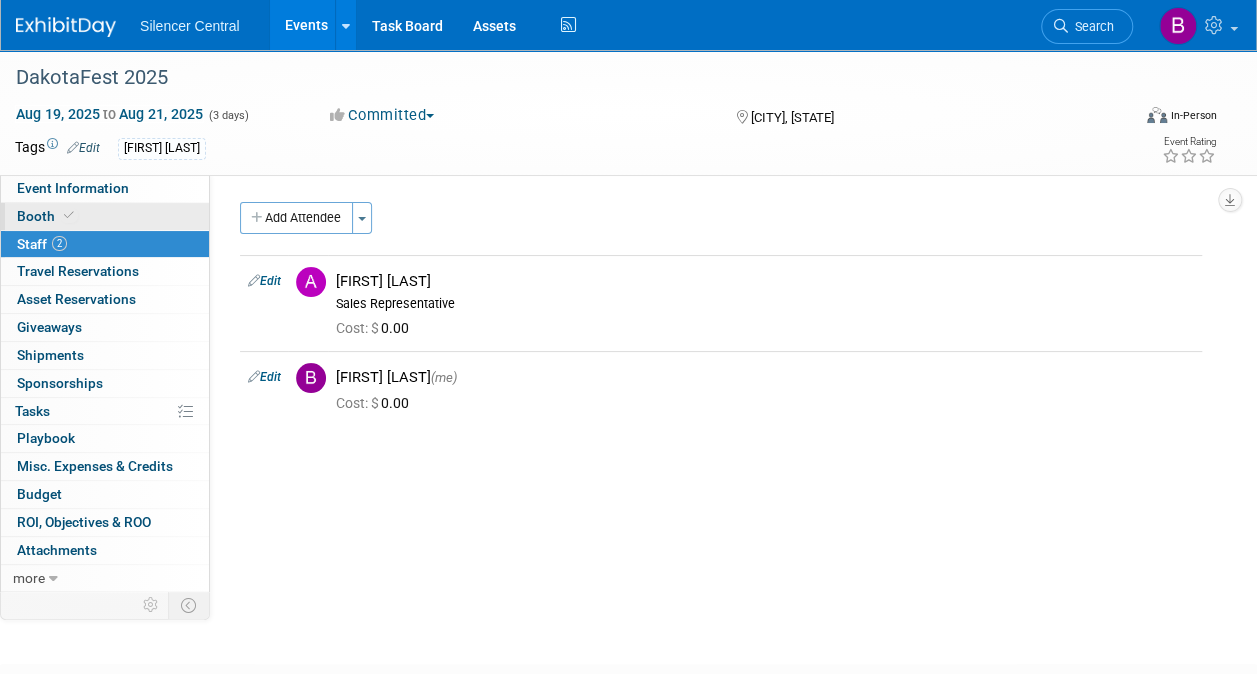 click on "Booth" at bounding box center (105, 216) 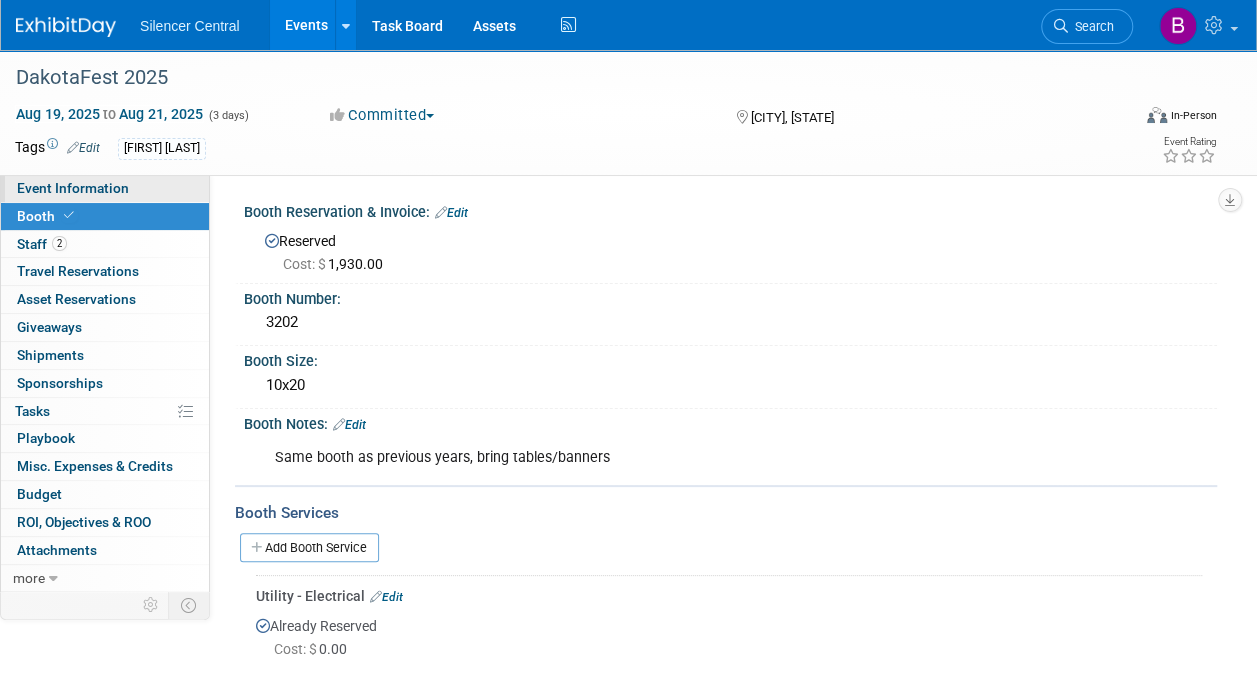 click on "Event Information" at bounding box center [105, 188] 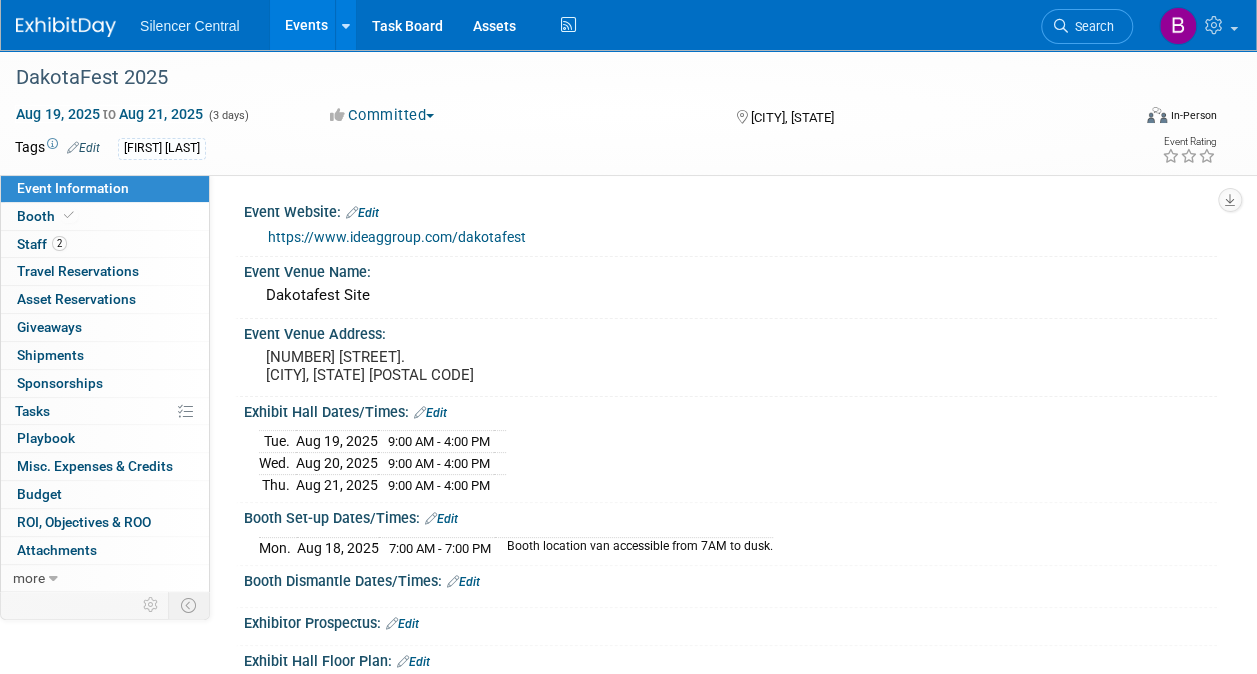 click at bounding box center (66, 27) 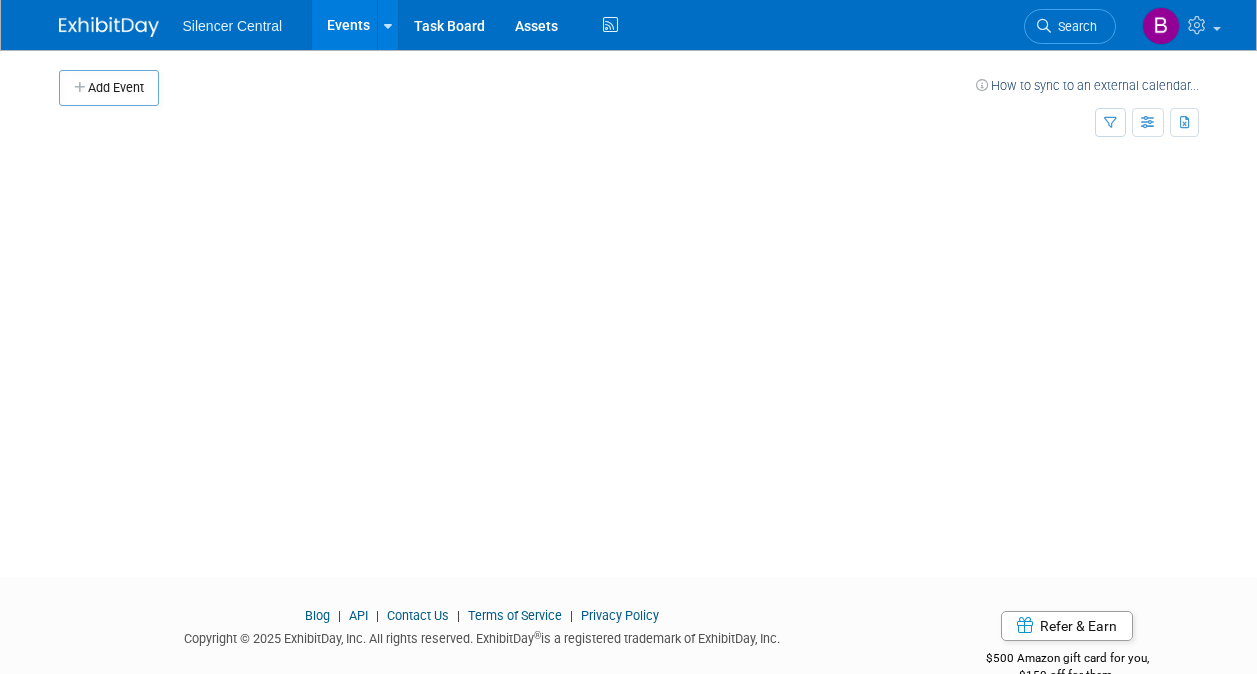 scroll, scrollTop: 0, scrollLeft: 0, axis: both 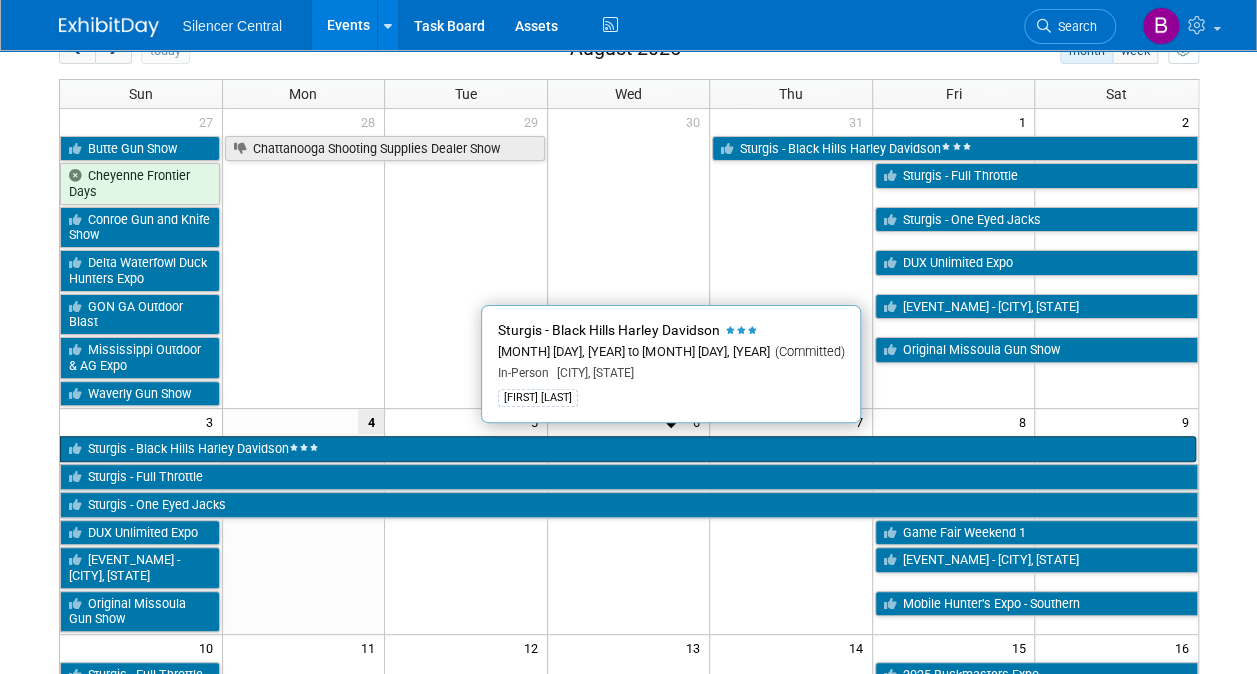 click on "Sturgis - Black Hills Harley Davidson" at bounding box center (628, 449) 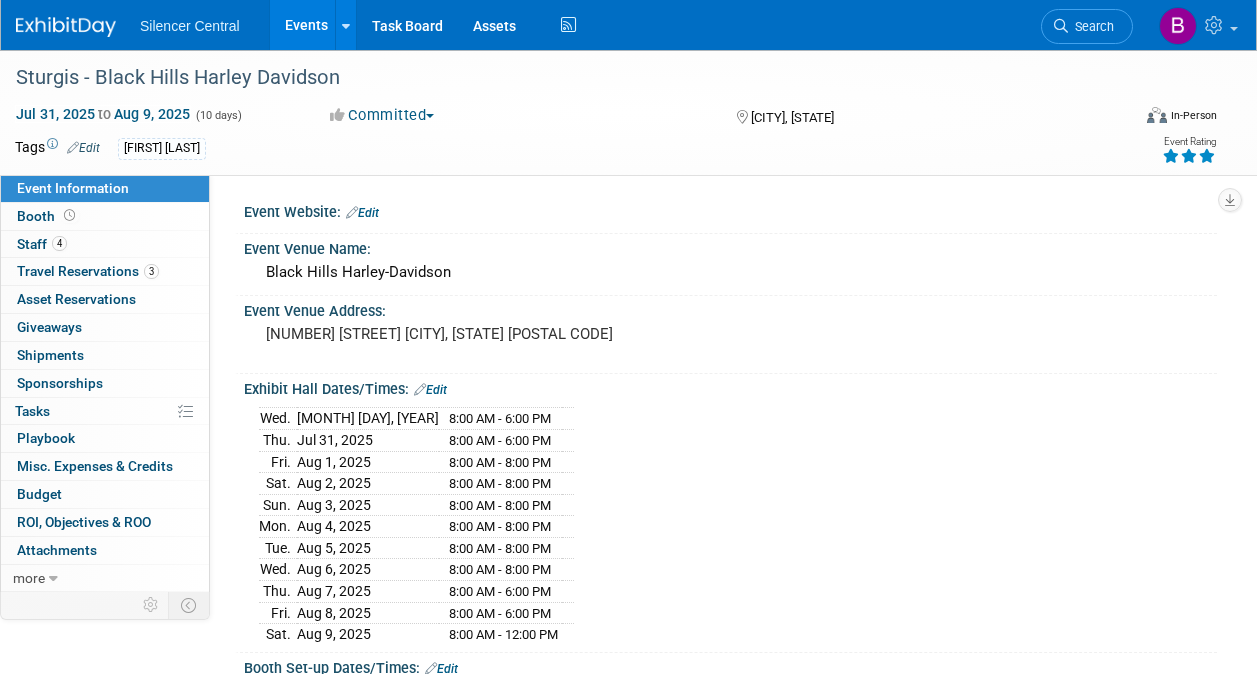 scroll, scrollTop: 0, scrollLeft: 0, axis: both 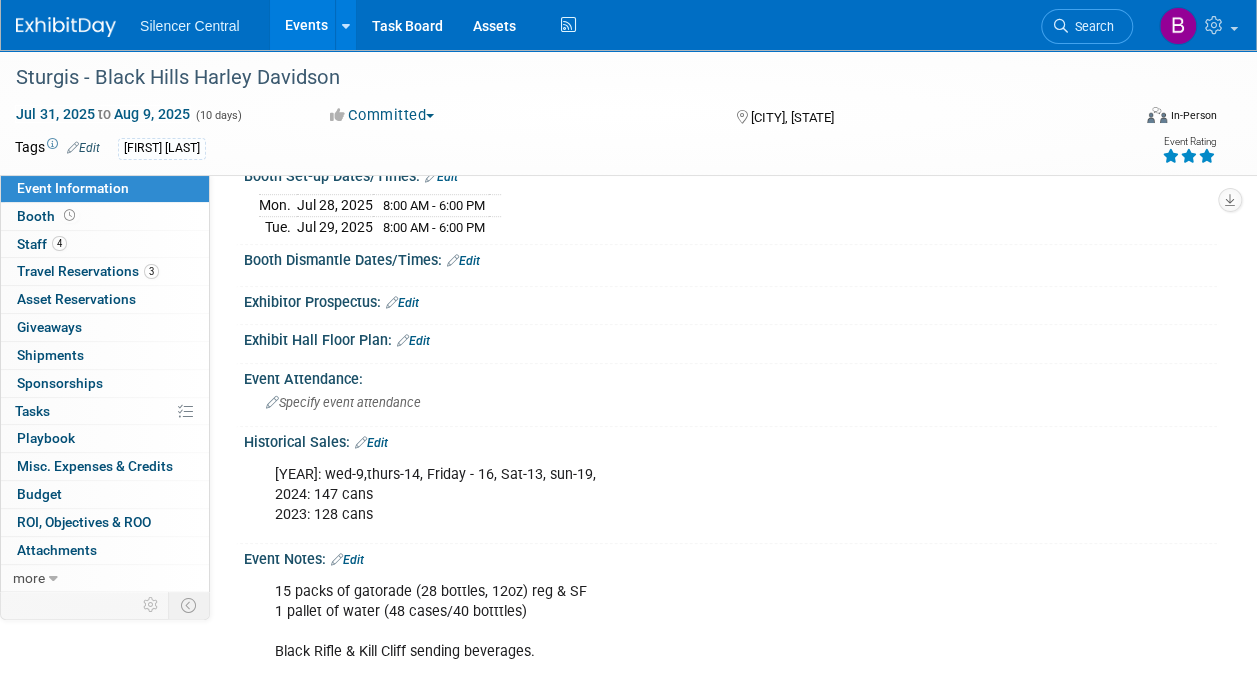 click on "Edit" at bounding box center [371, 443] 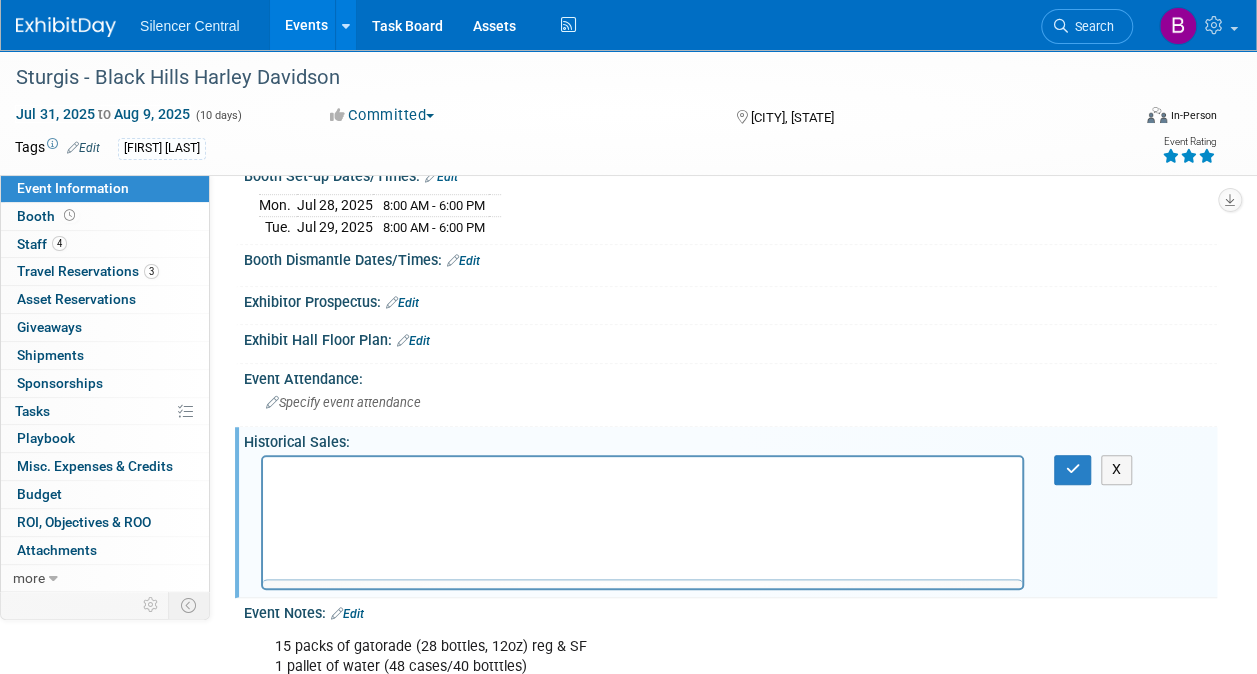 scroll, scrollTop: 0, scrollLeft: 0, axis: both 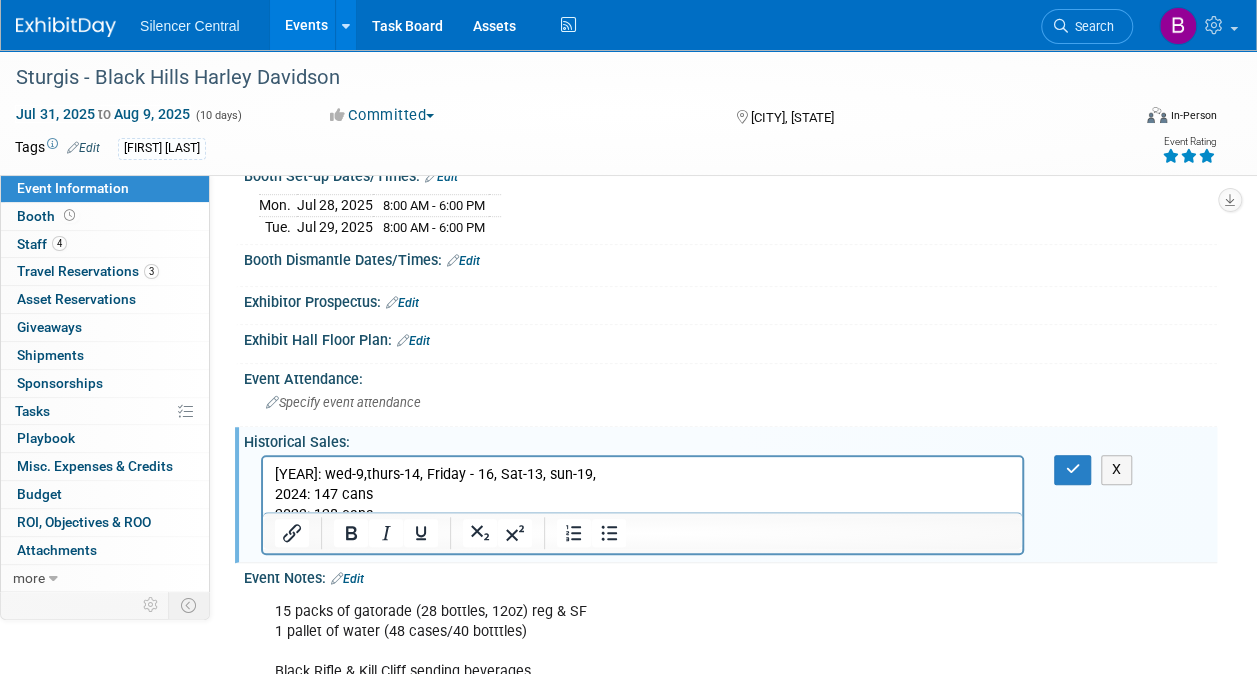 click on "2025: wed-9,thurs-14, Friday - 16, Sat-13, sun-19,  2024: 147 cans 2023: 128 cans" at bounding box center (643, 495) 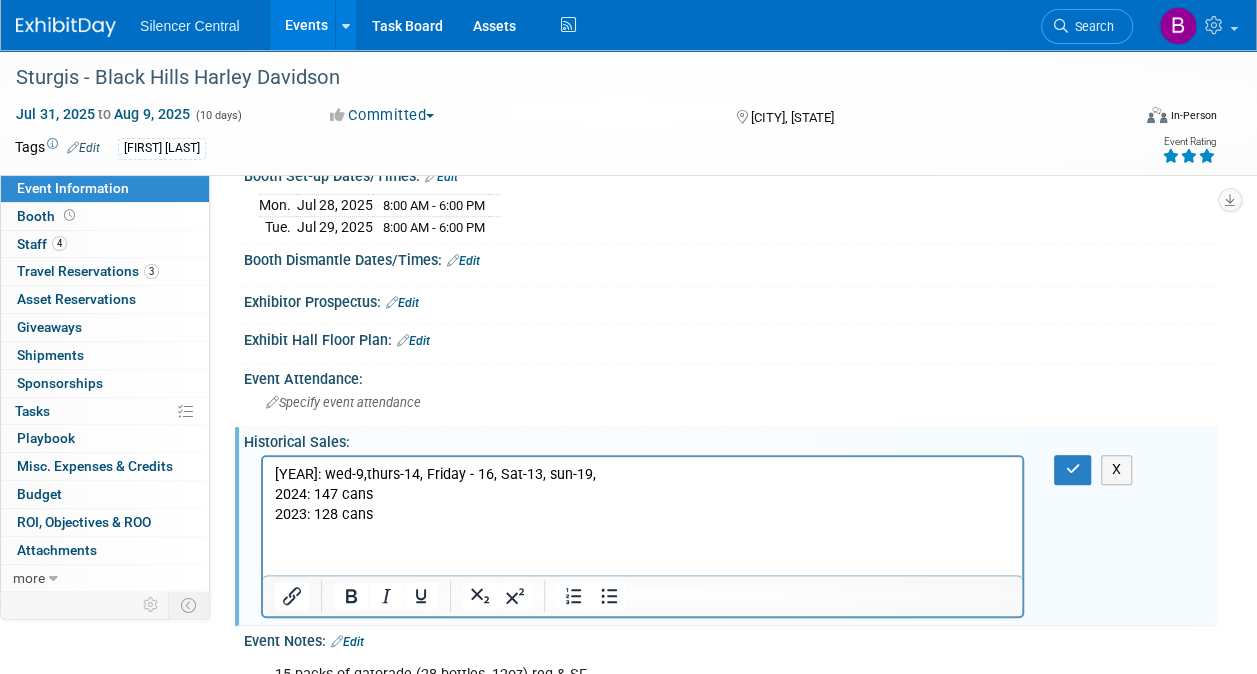 type 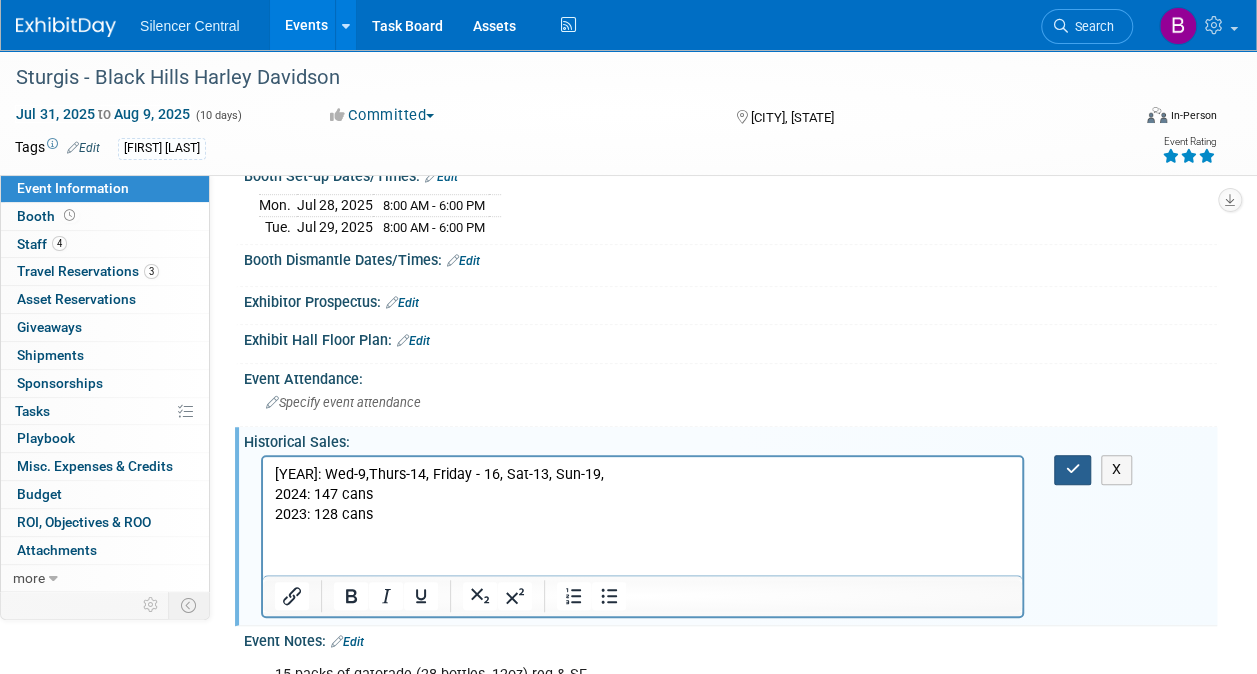 click at bounding box center [1072, 469] 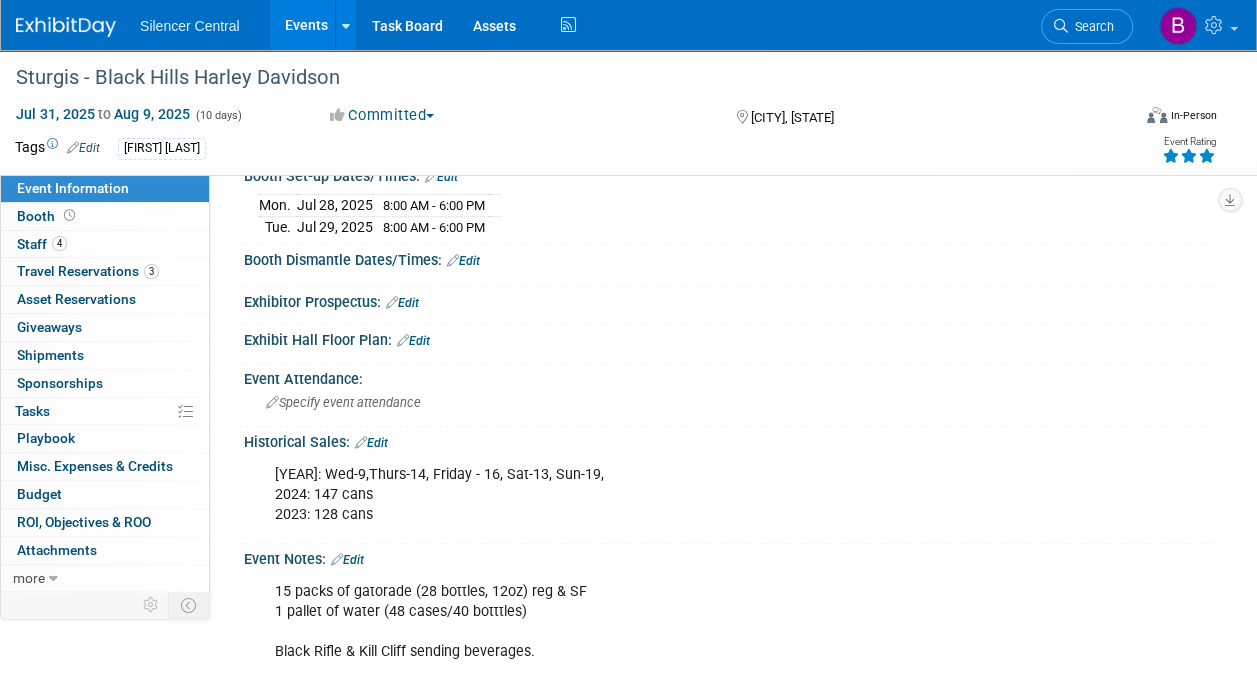 click at bounding box center [66, 27] 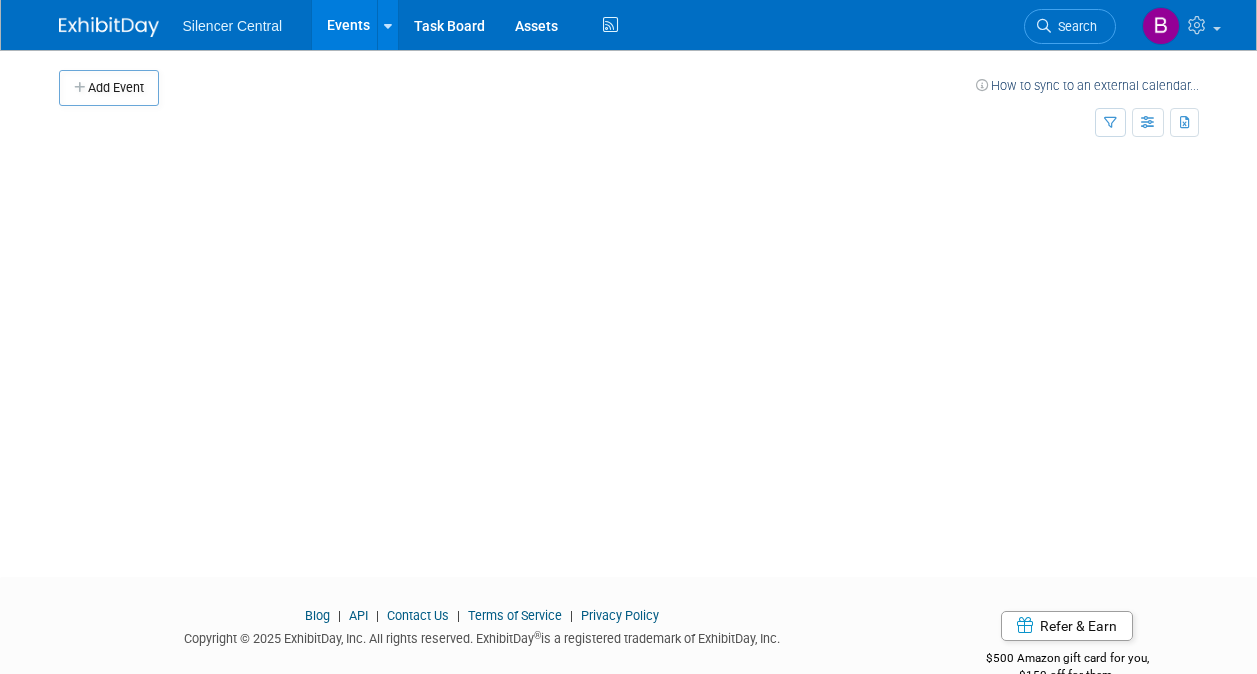 scroll, scrollTop: 0, scrollLeft: 0, axis: both 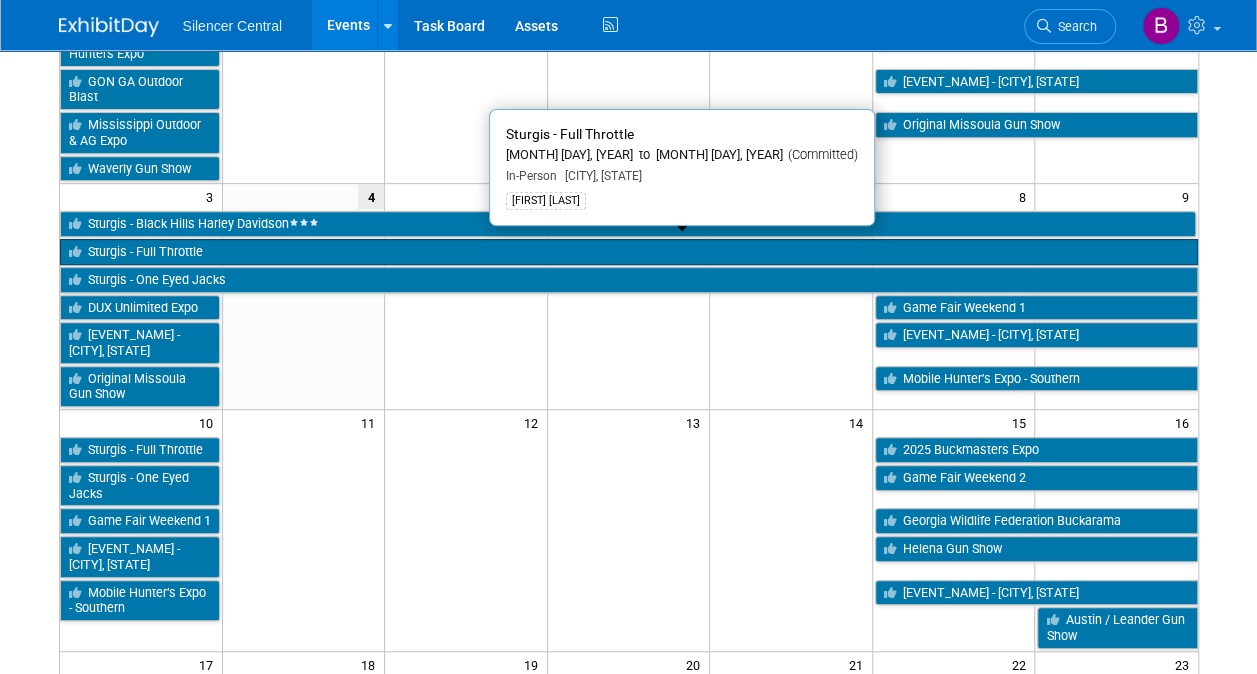 click on "Sturgis - Full Throttle" at bounding box center [629, 252] 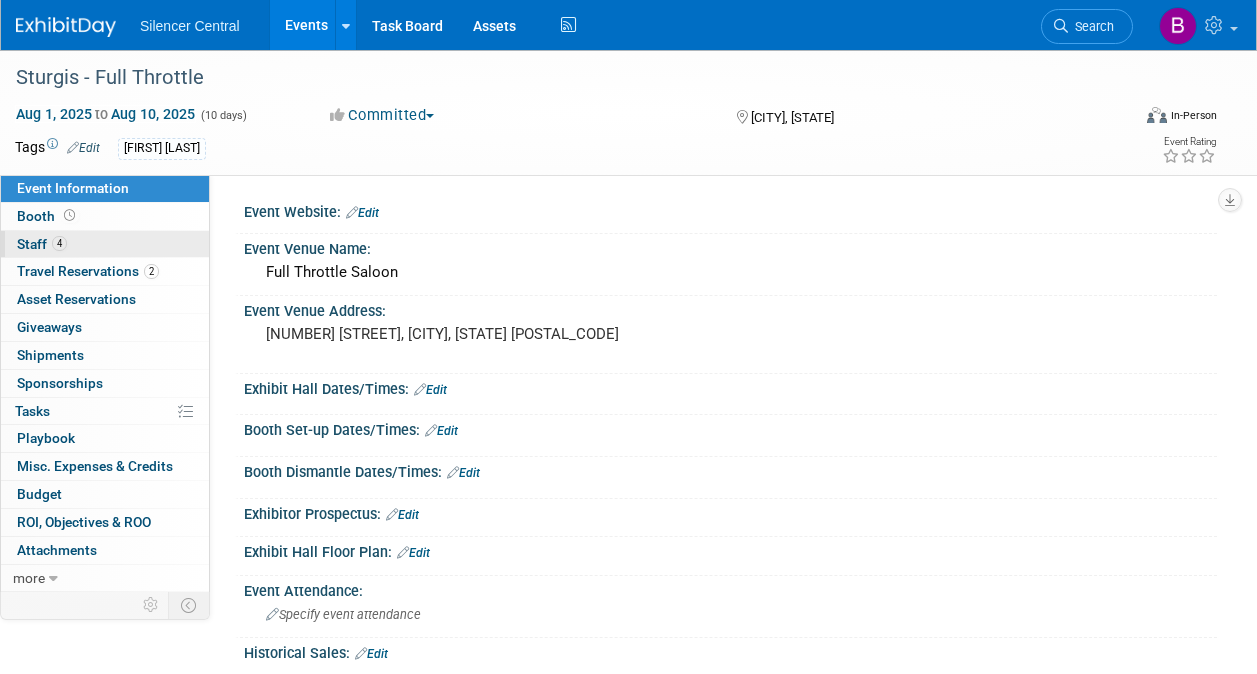 scroll, scrollTop: 0, scrollLeft: 0, axis: both 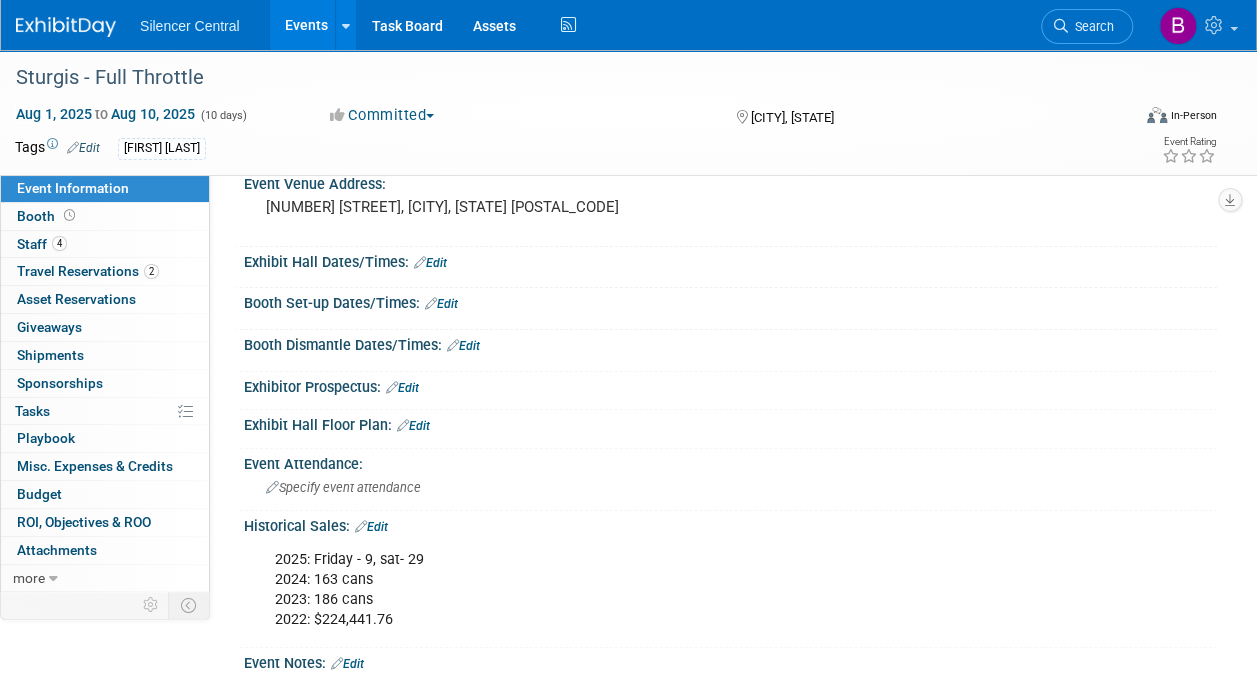 click at bounding box center [66, 27] 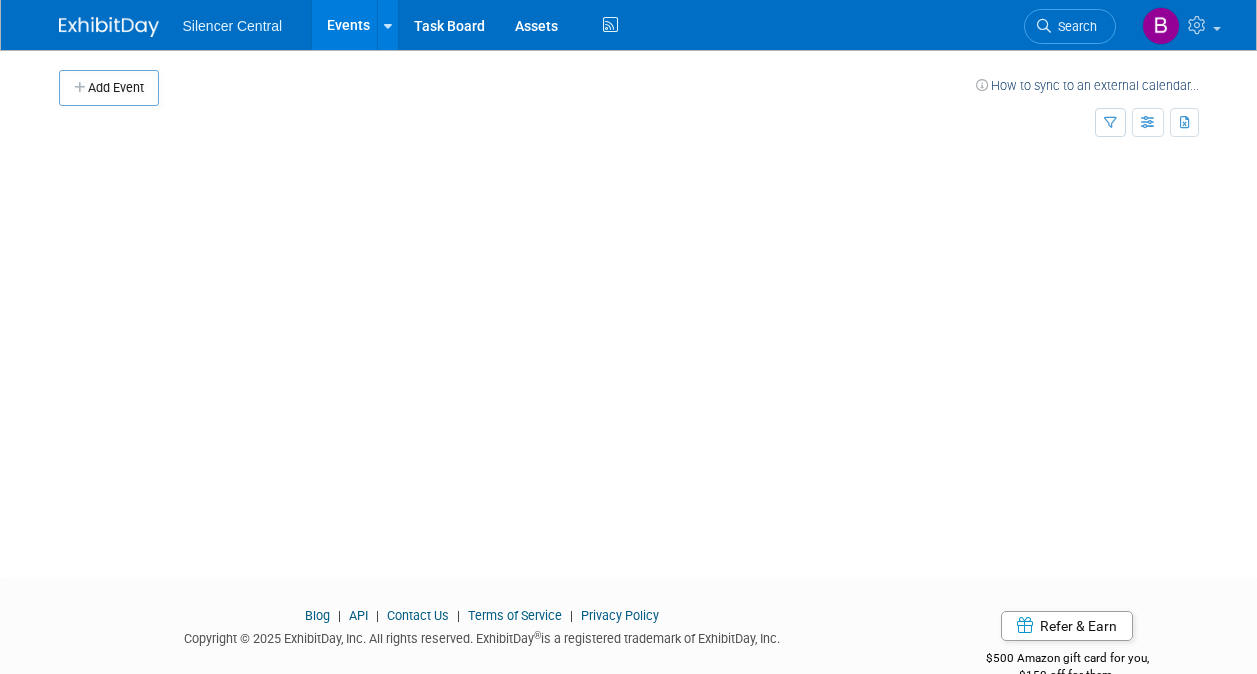 scroll, scrollTop: 0, scrollLeft: 0, axis: both 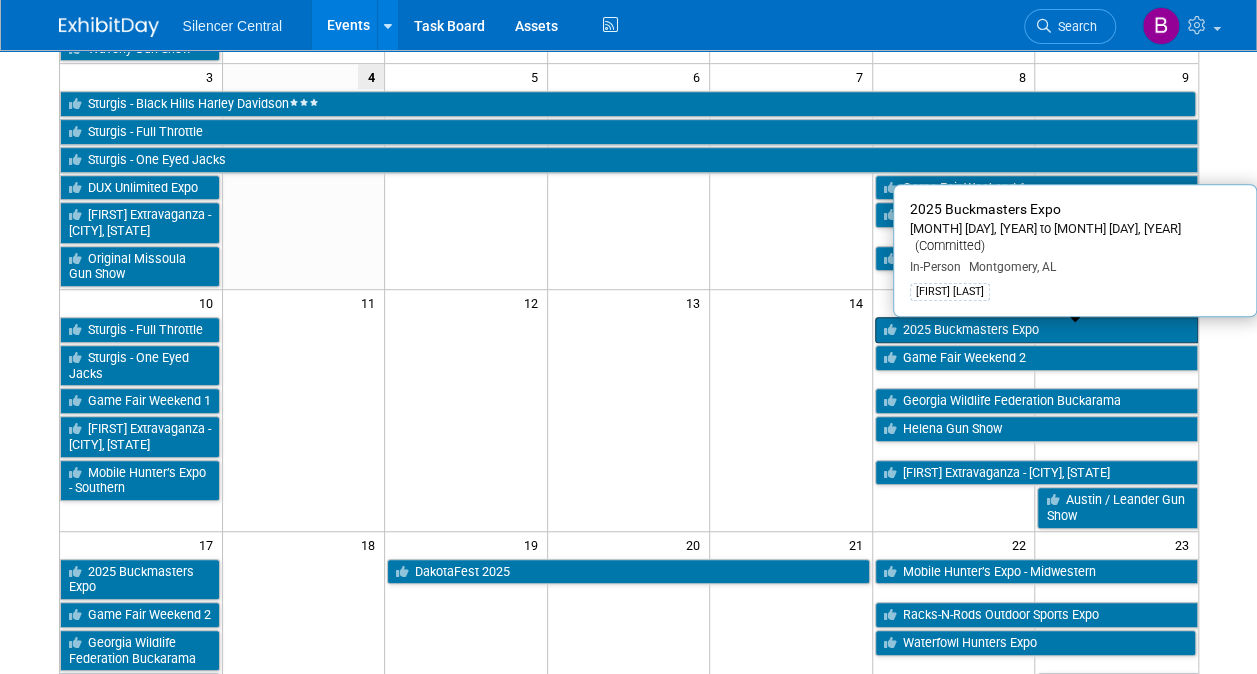 click on "2025 Buckmasters Expo" at bounding box center (1036, 330) 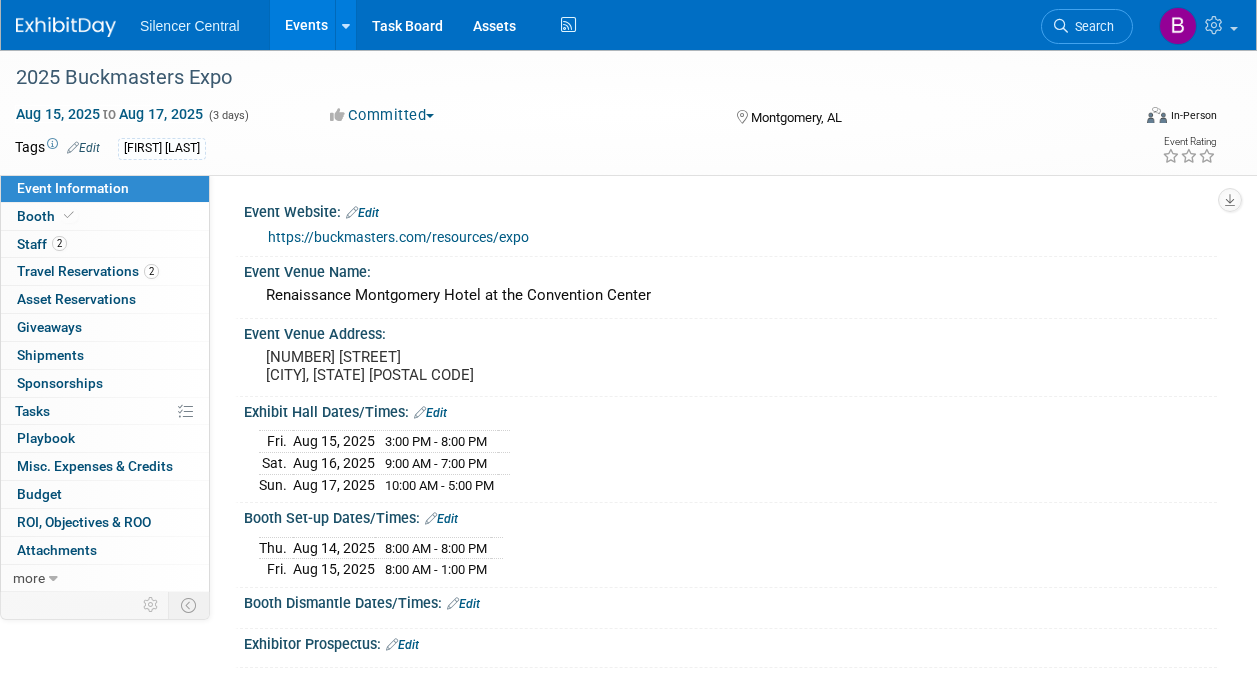 scroll, scrollTop: 0, scrollLeft: 0, axis: both 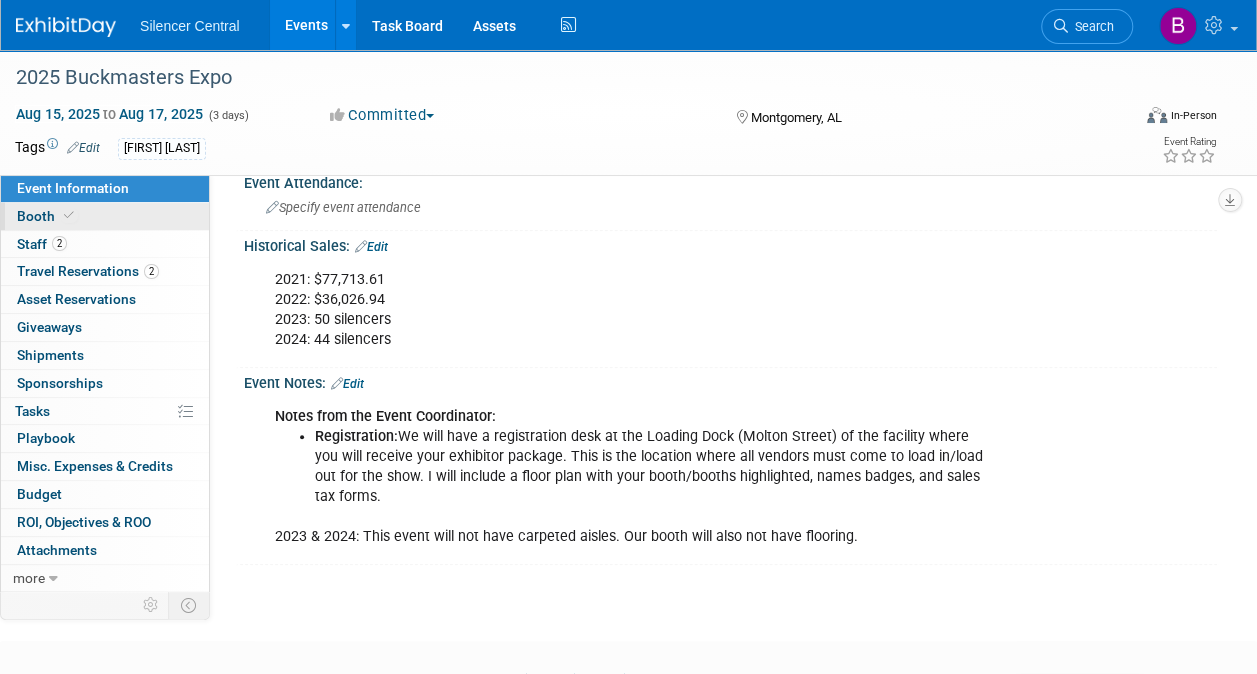 click on "Booth" at bounding box center (105, 216) 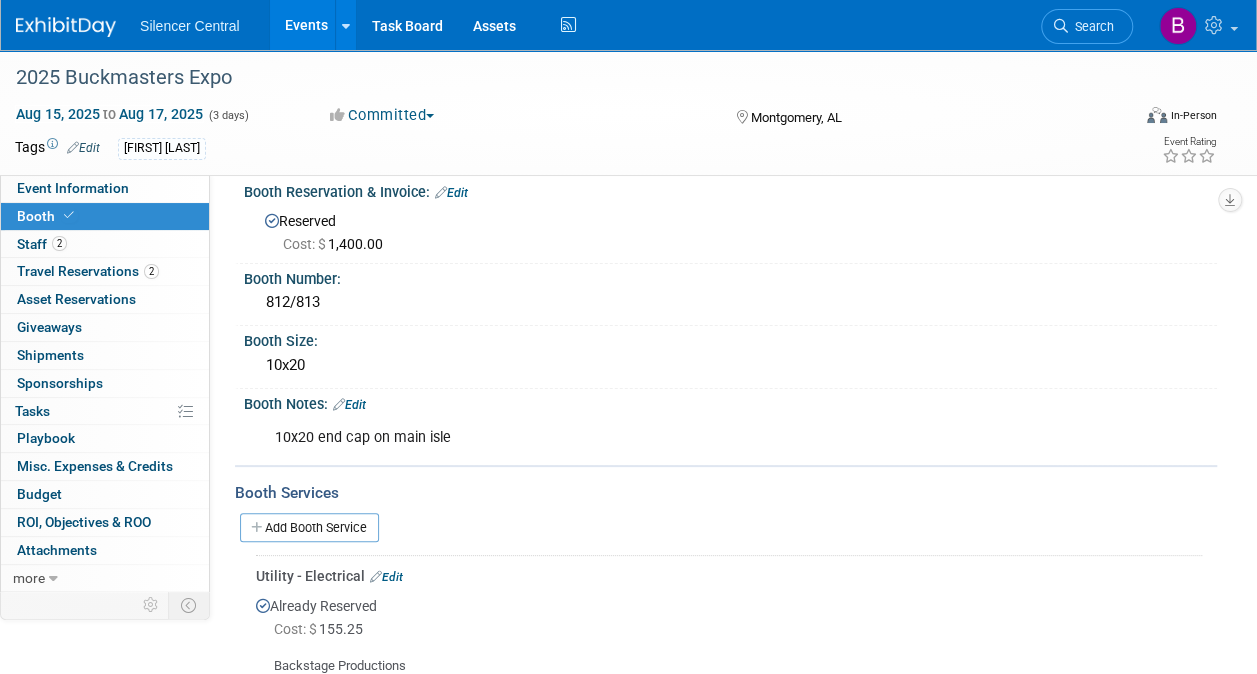 scroll, scrollTop: 0, scrollLeft: 0, axis: both 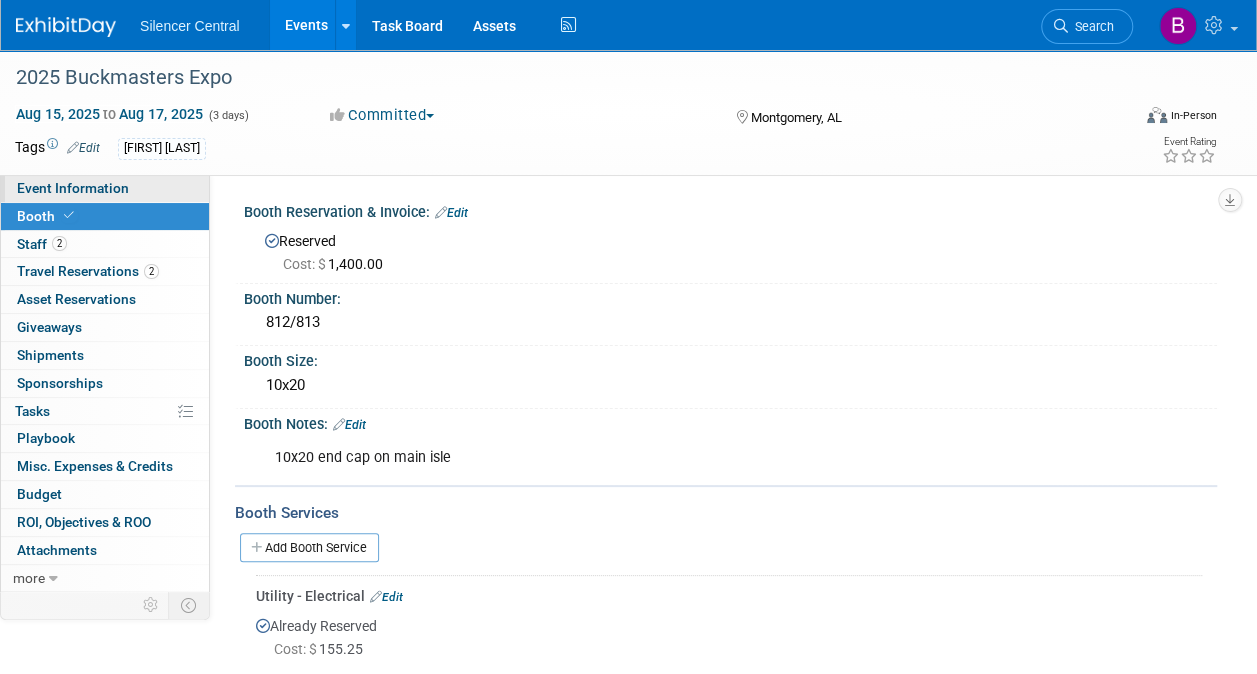 click on "Event Information" at bounding box center [105, 188] 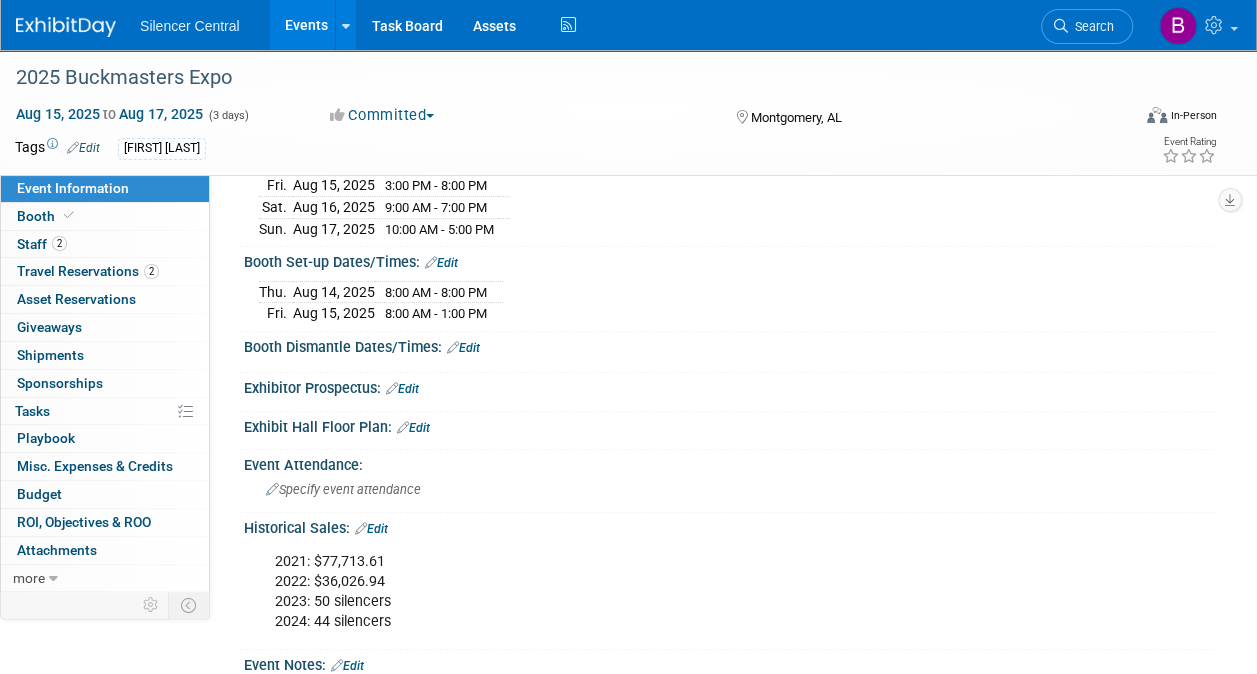 scroll, scrollTop: 260, scrollLeft: 0, axis: vertical 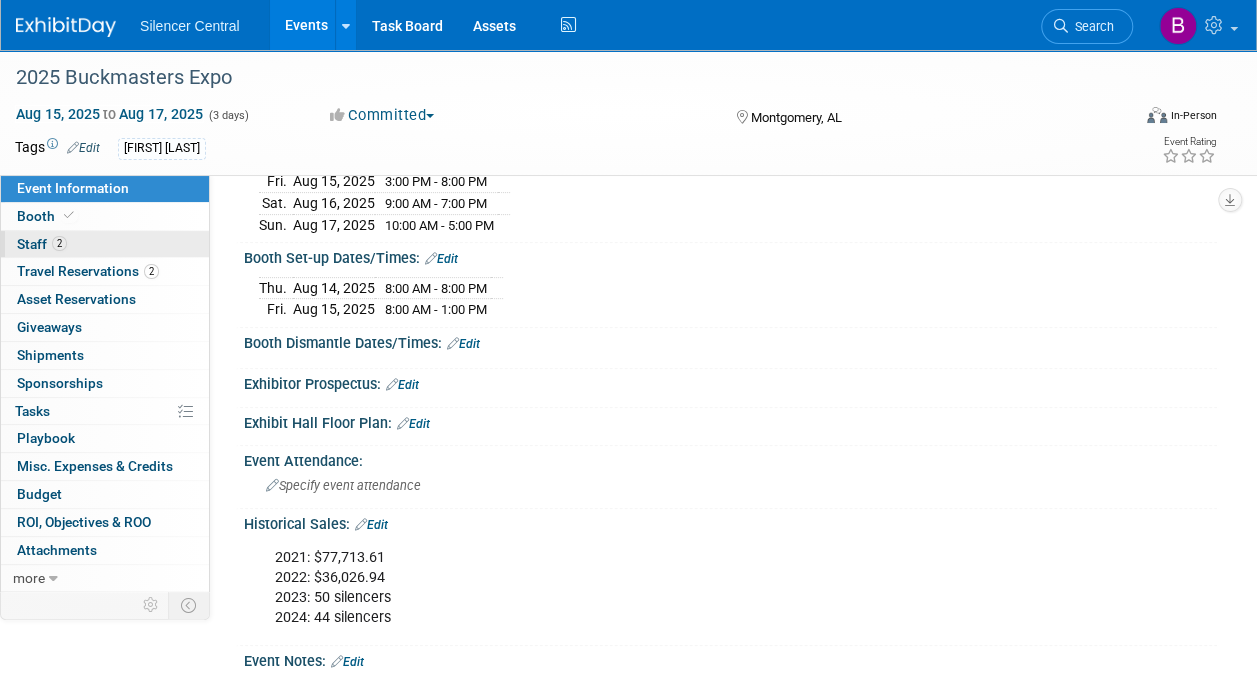 click on "2
Staff 2" at bounding box center [105, 244] 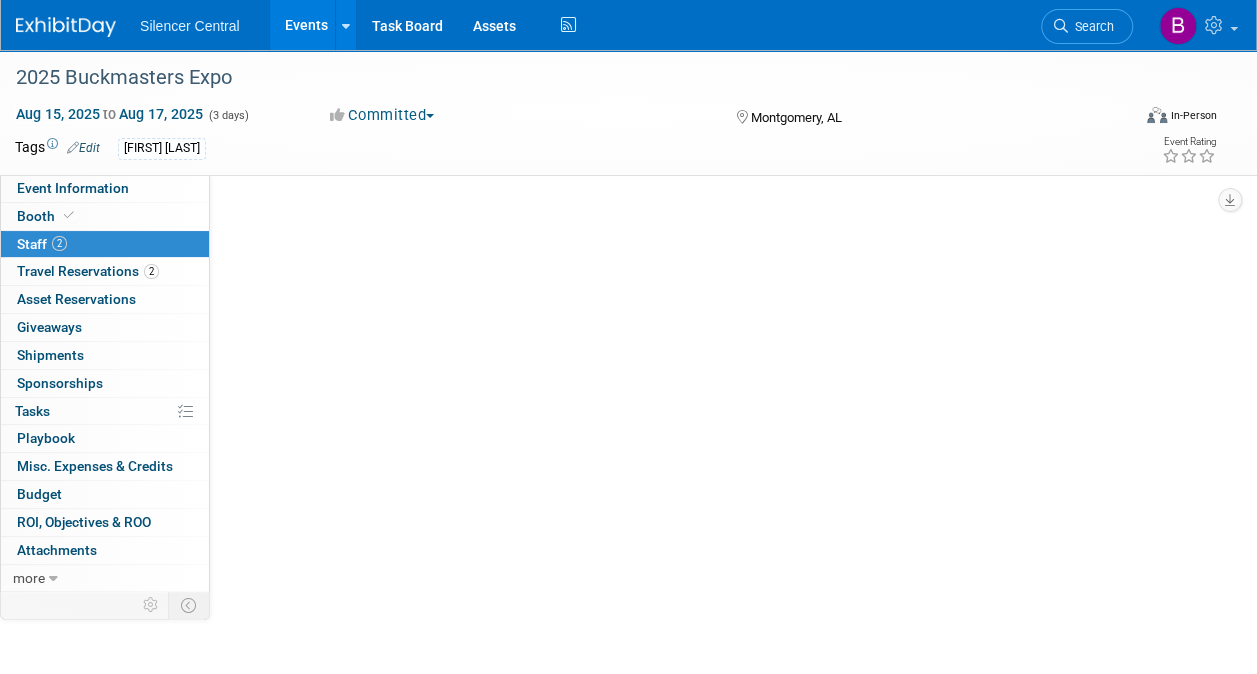 scroll, scrollTop: 0, scrollLeft: 0, axis: both 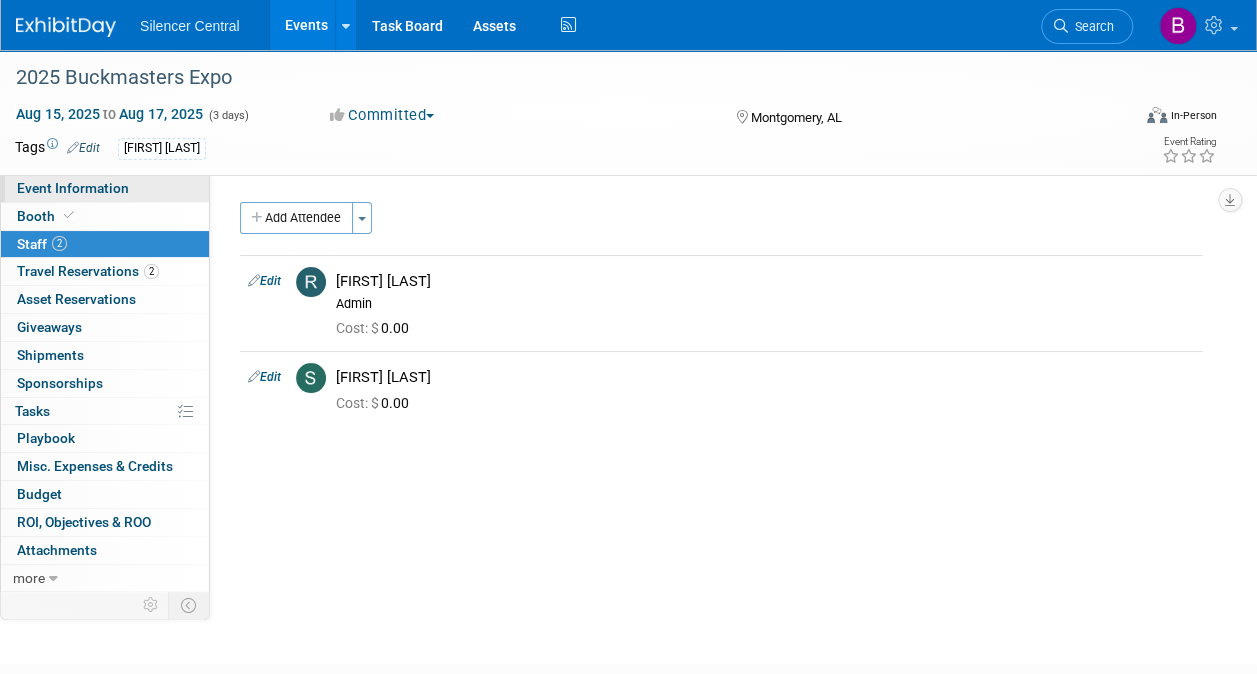 click on "Event Information" at bounding box center [73, 188] 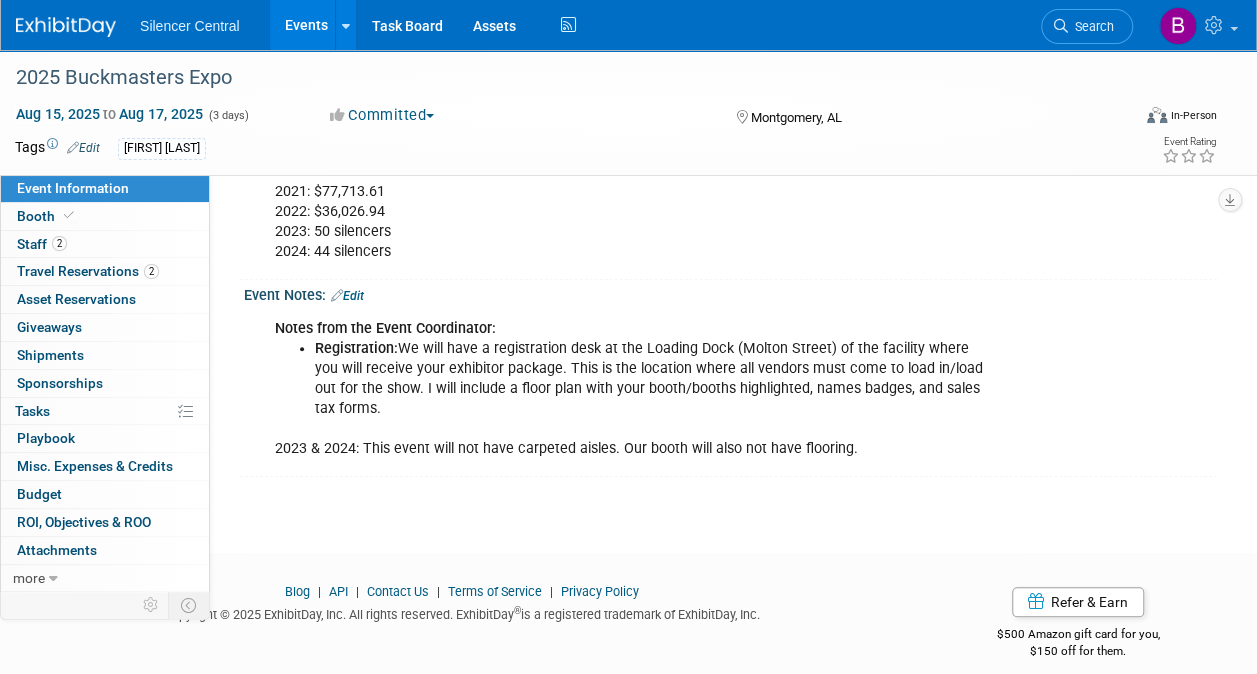 scroll, scrollTop: 628, scrollLeft: 0, axis: vertical 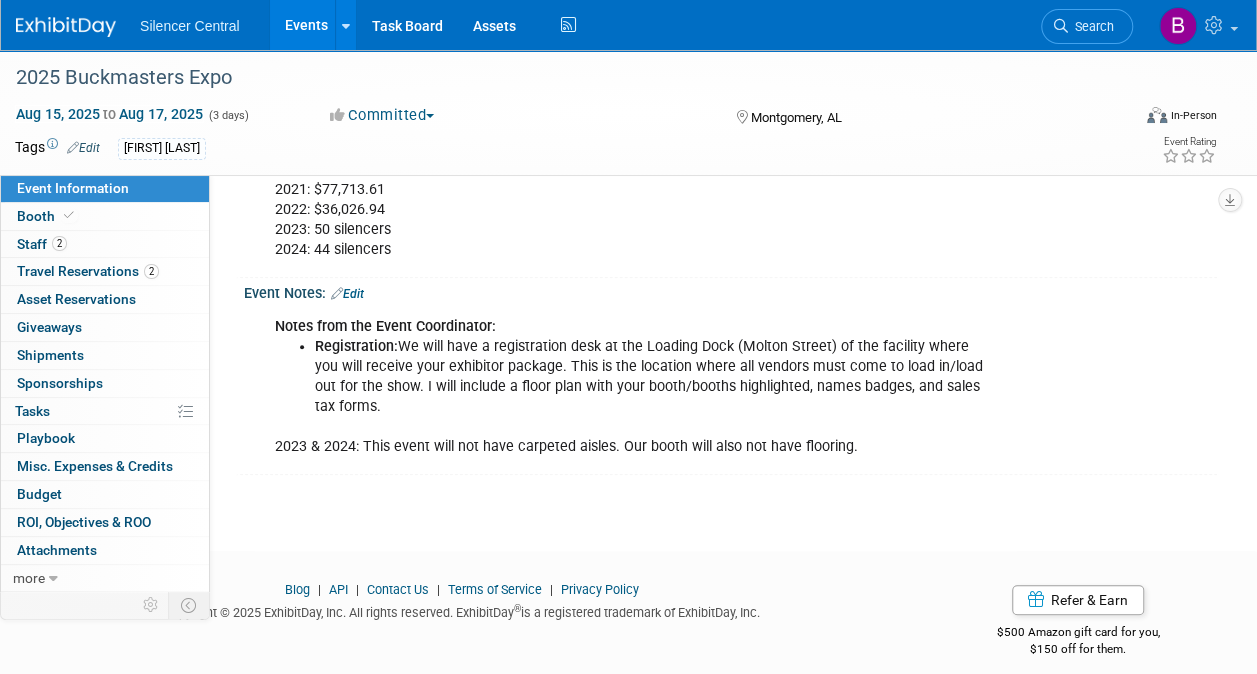 click at bounding box center [66, 27] 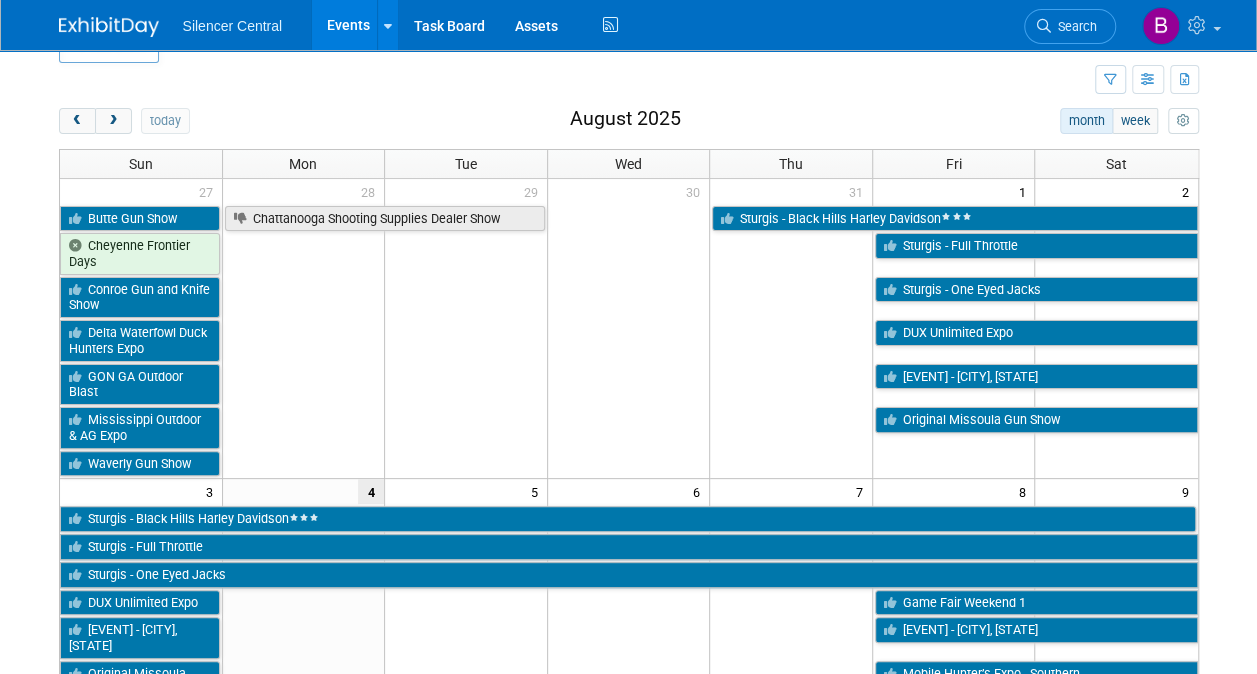 scroll, scrollTop: 168, scrollLeft: 0, axis: vertical 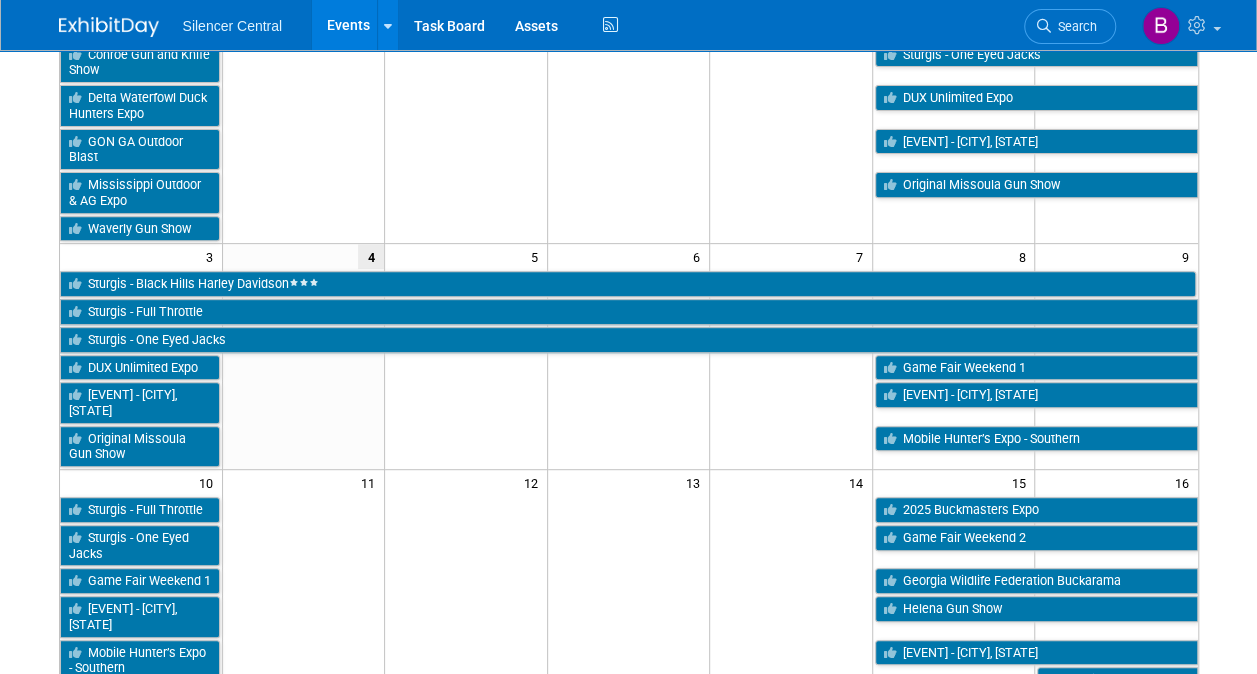 click at bounding box center [791, 410] 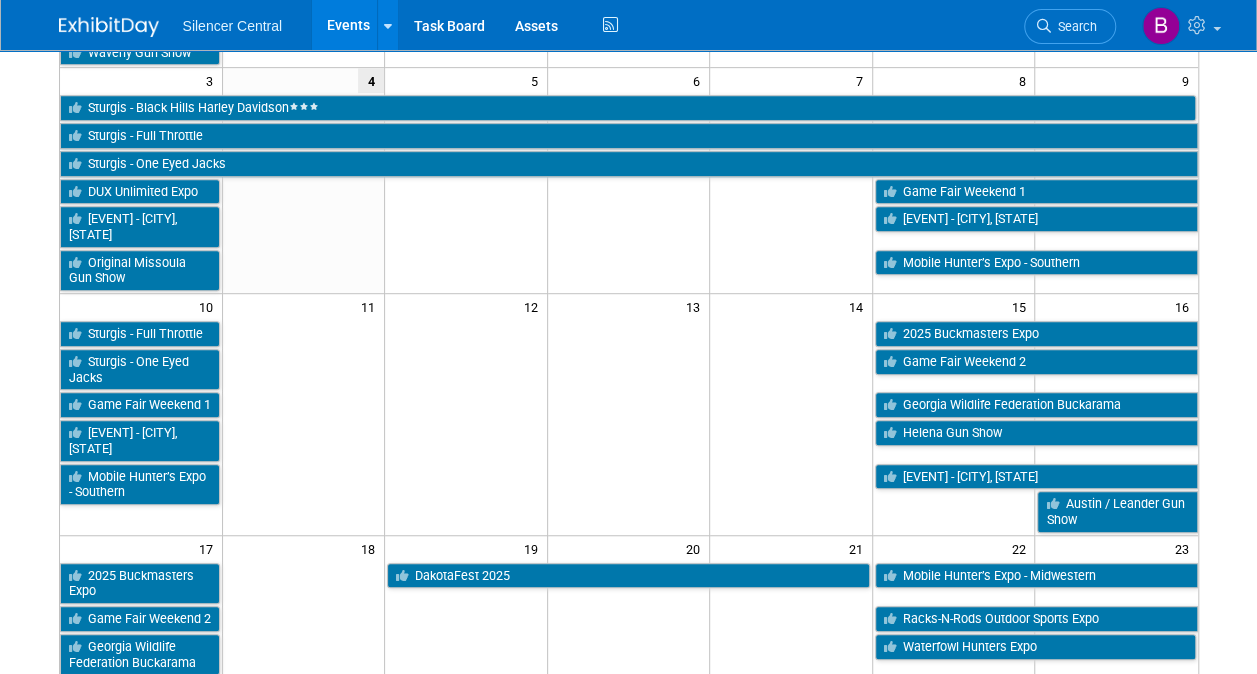 scroll, scrollTop: 456, scrollLeft: 0, axis: vertical 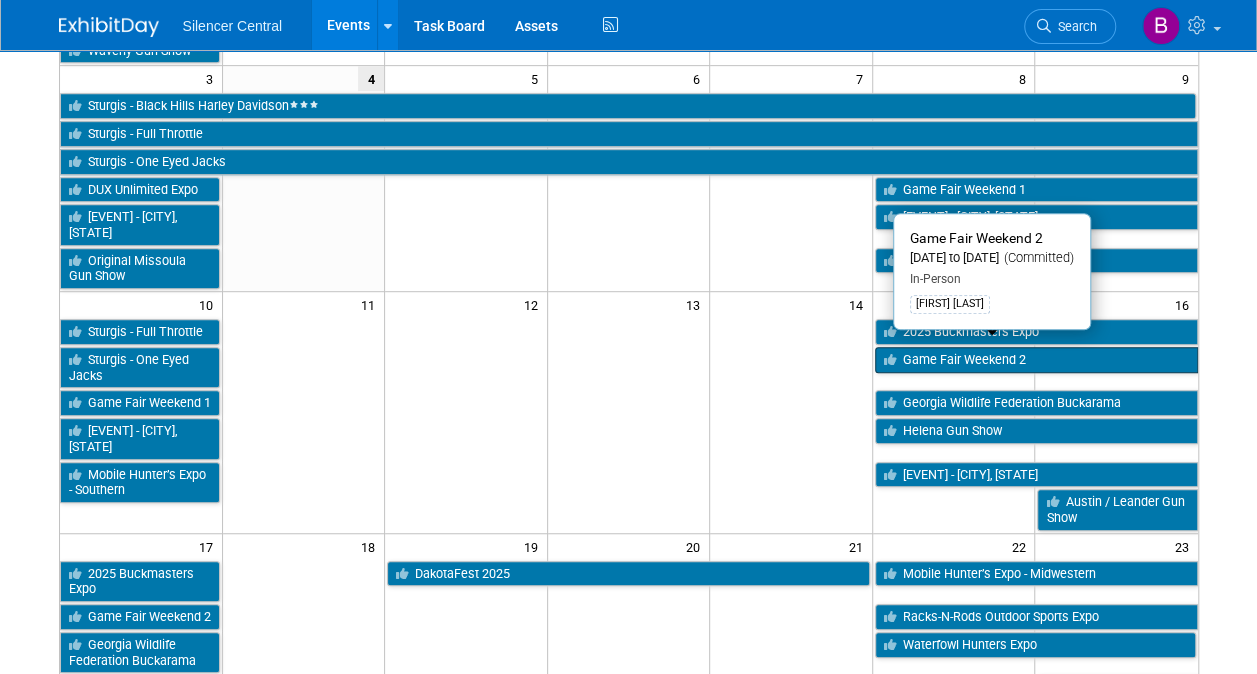 click on "Game Fair Weekend 2" at bounding box center [1036, 360] 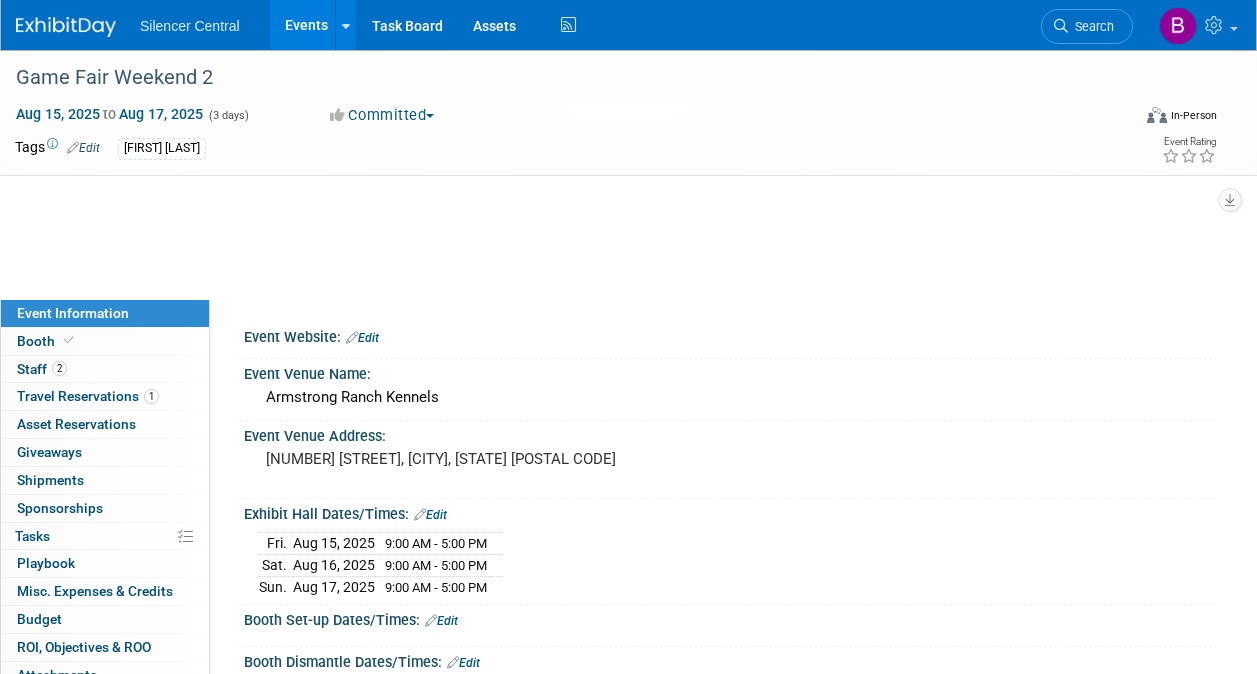 scroll, scrollTop: 0, scrollLeft: 0, axis: both 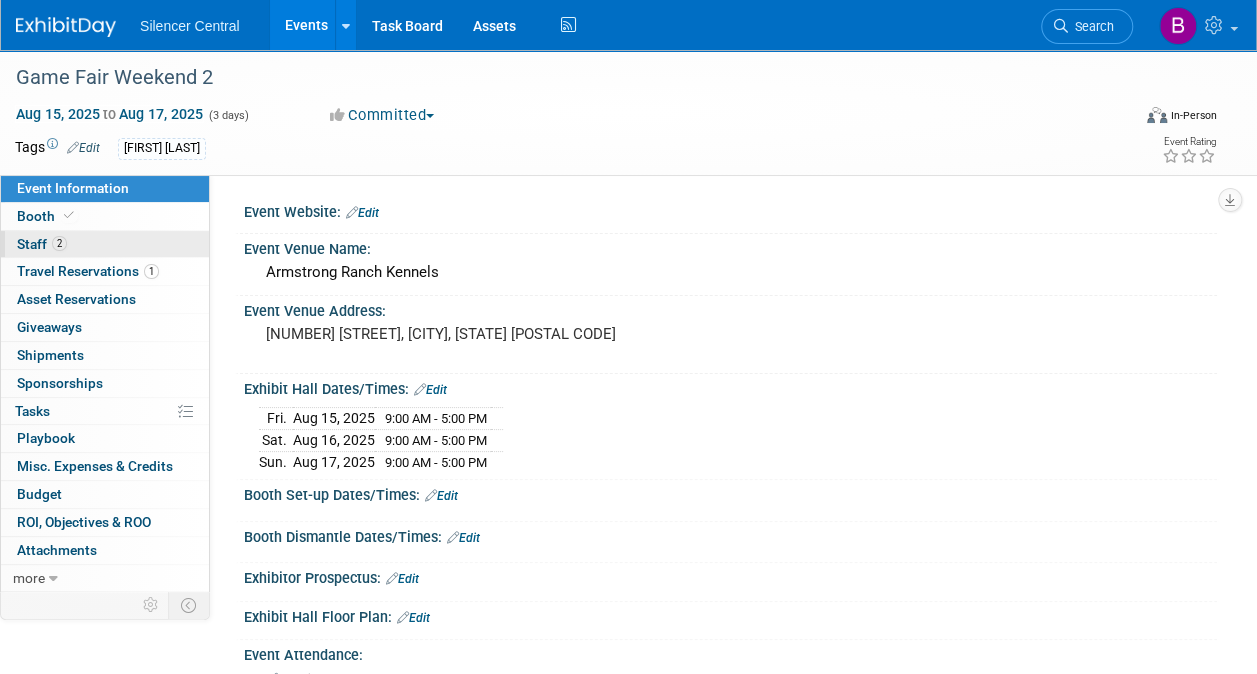 click on "2
Staff 2" at bounding box center [105, 244] 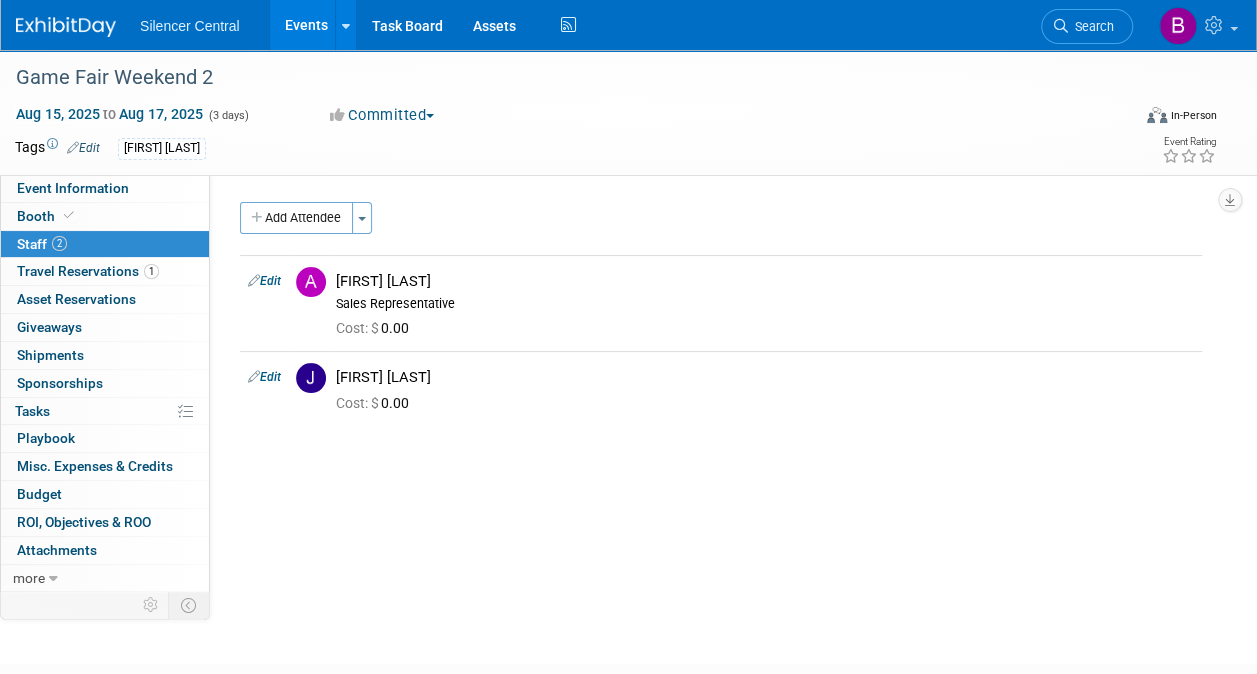 click at bounding box center [66, 27] 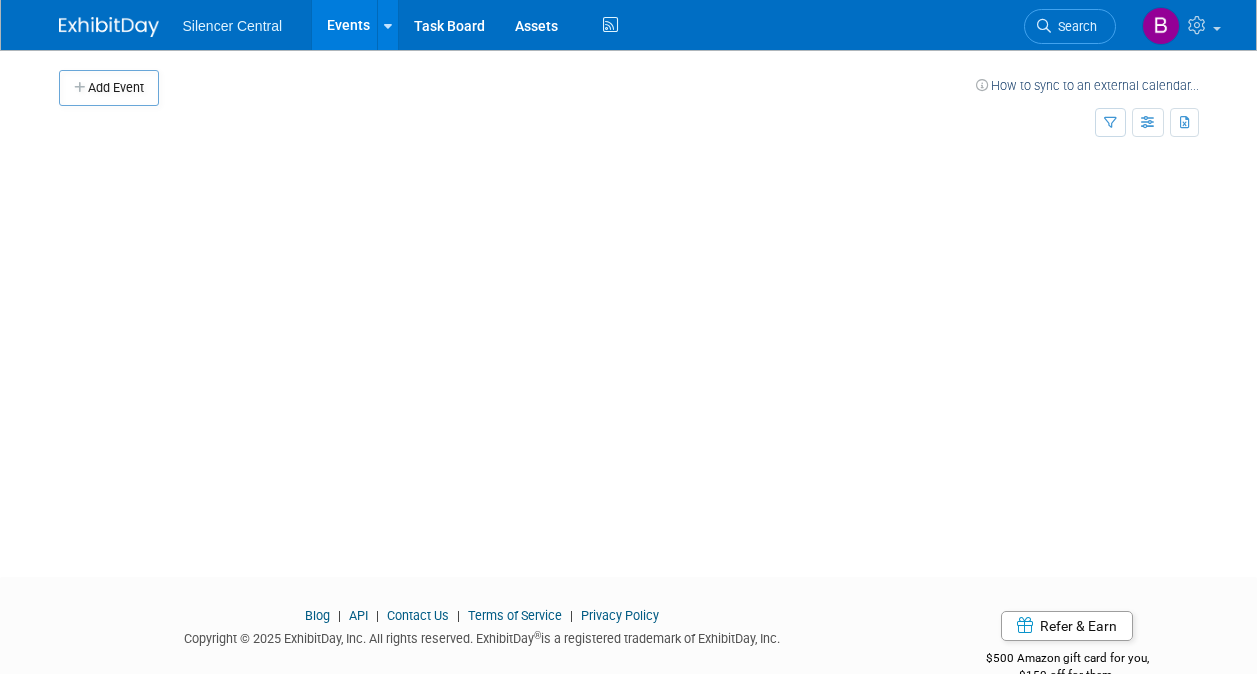 scroll, scrollTop: 0, scrollLeft: 0, axis: both 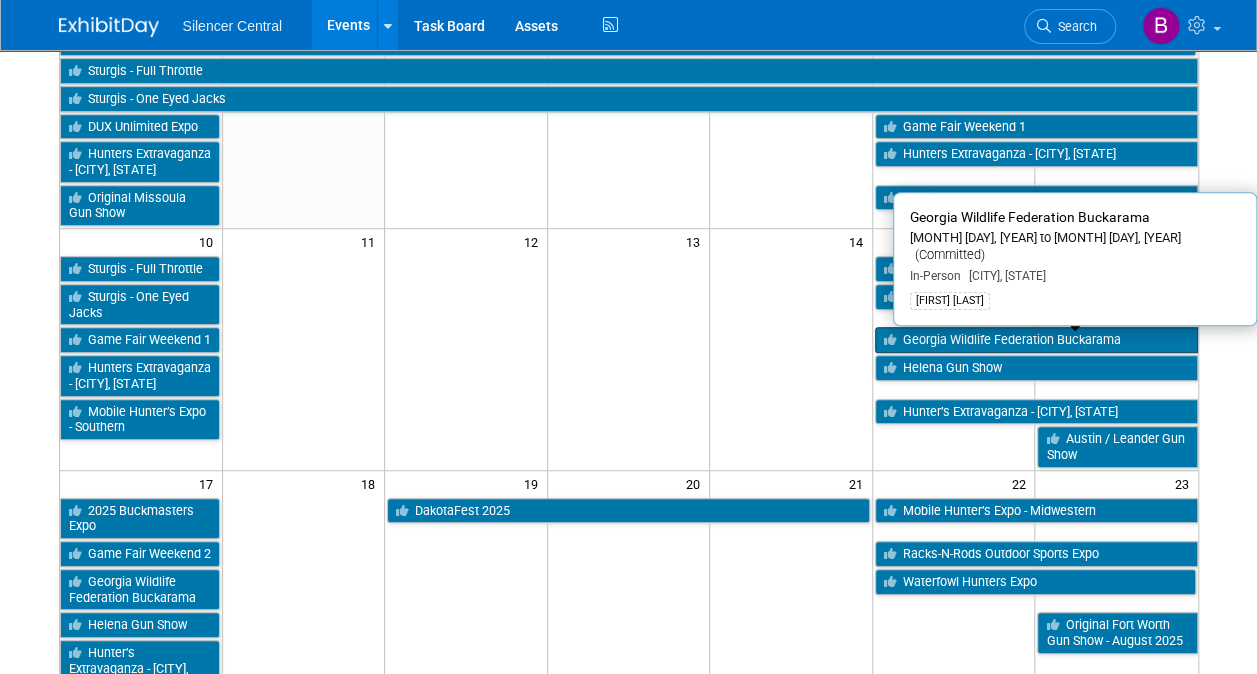 click on "Georgia Wildlife Federation Buckarama" at bounding box center (1036, 340) 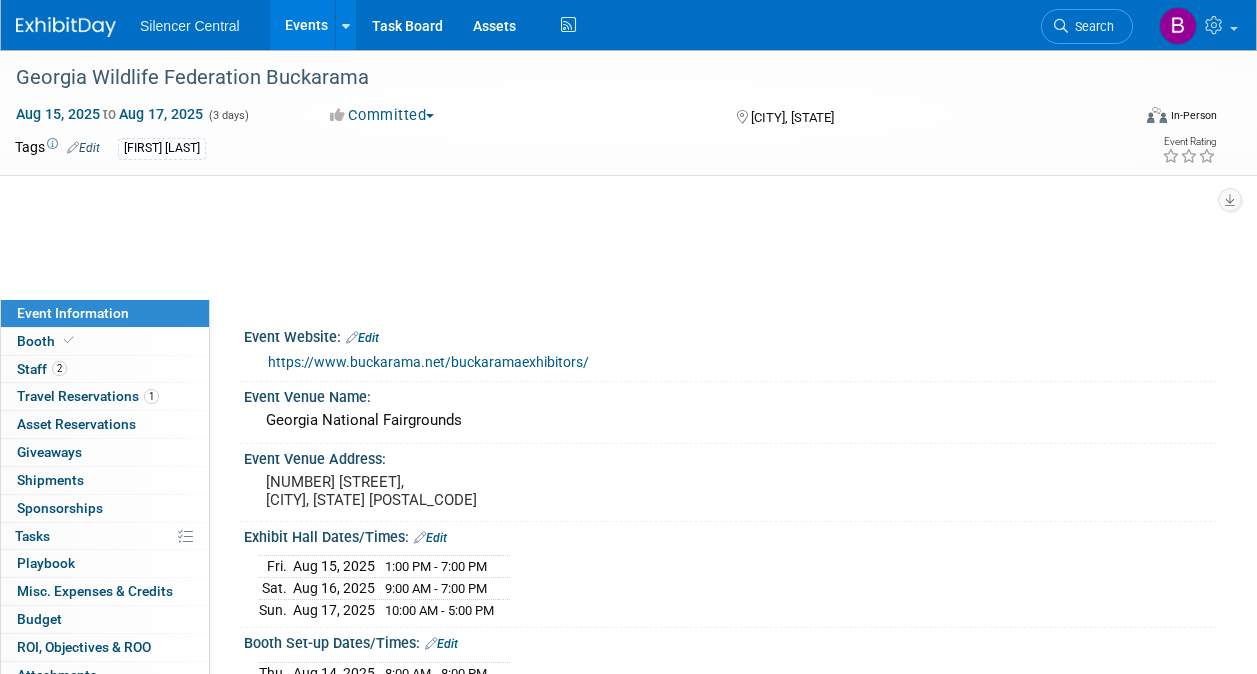 scroll, scrollTop: 0, scrollLeft: 0, axis: both 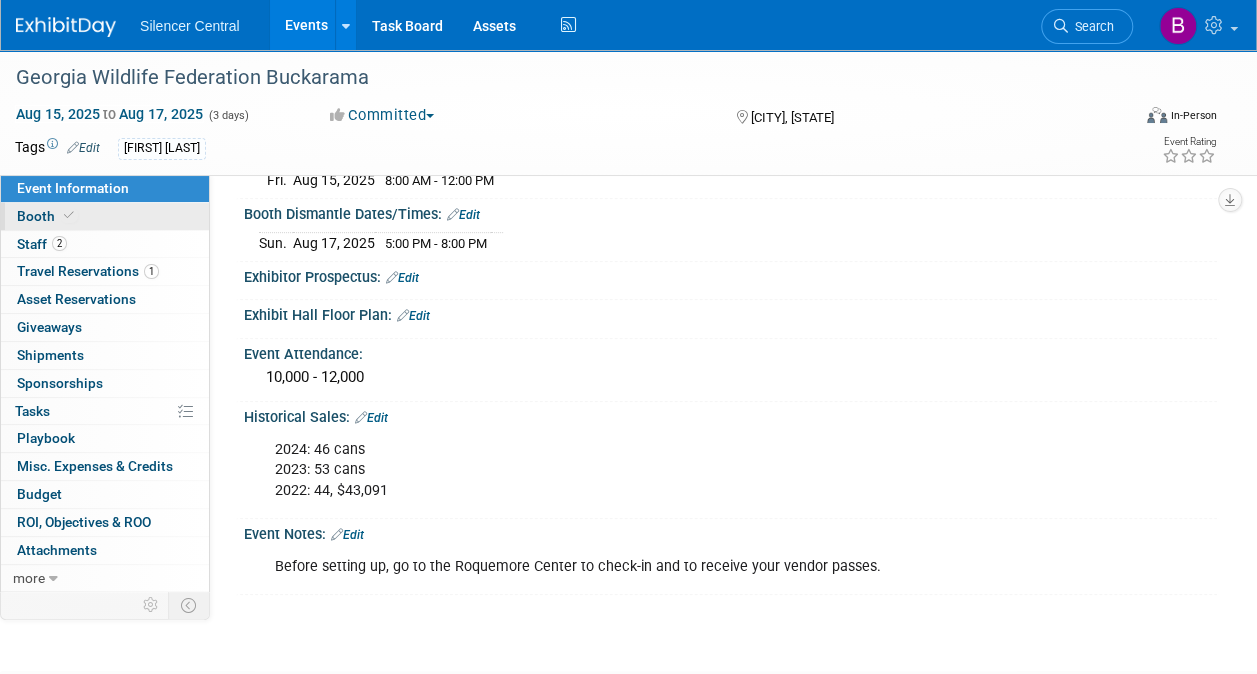 click on "Booth" at bounding box center (105, 216) 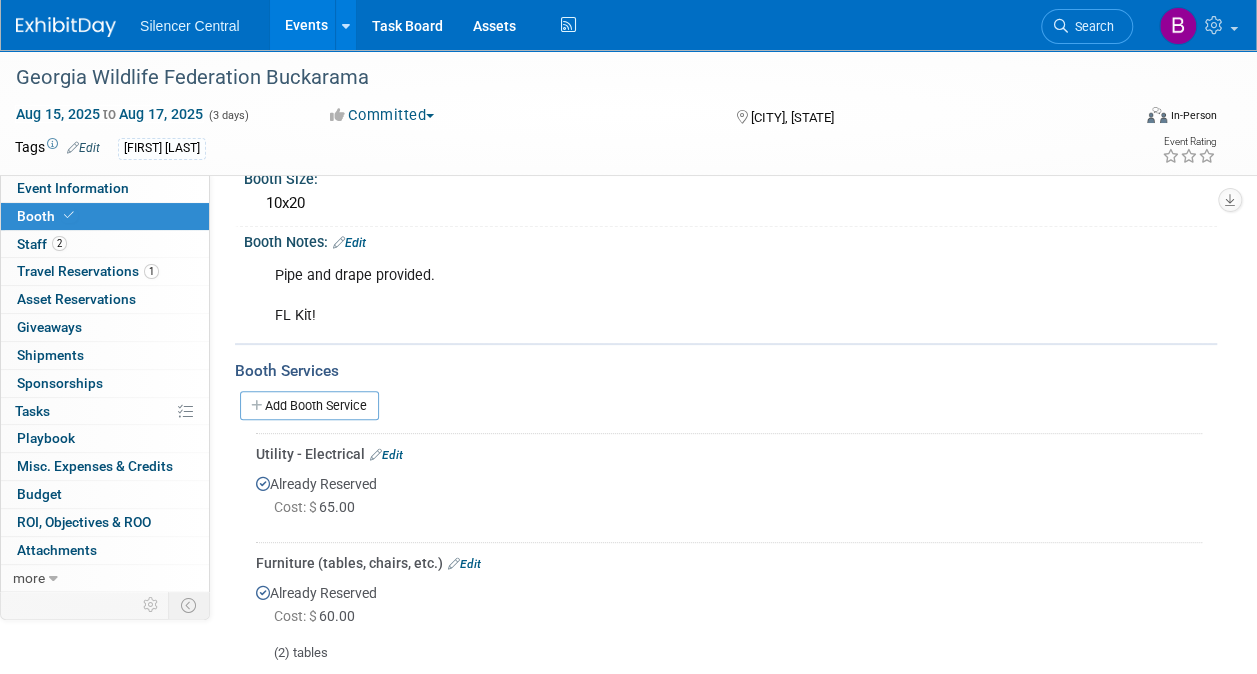 scroll, scrollTop: 0, scrollLeft: 0, axis: both 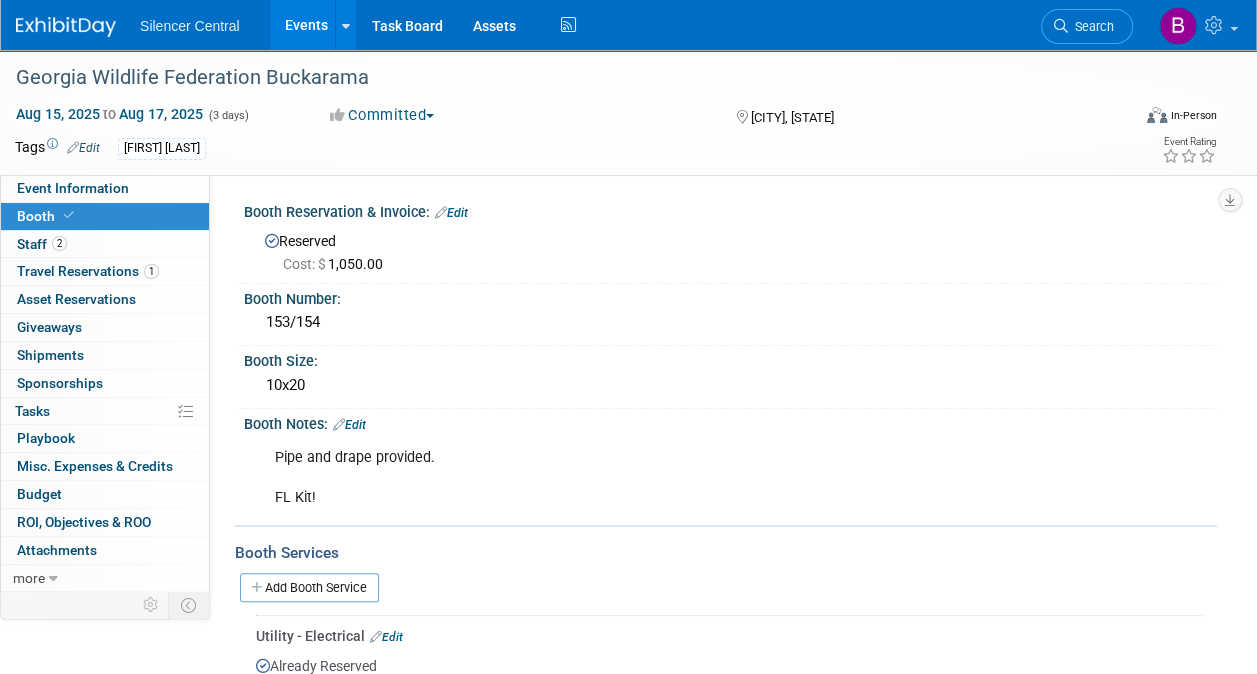 click at bounding box center [78, 17] 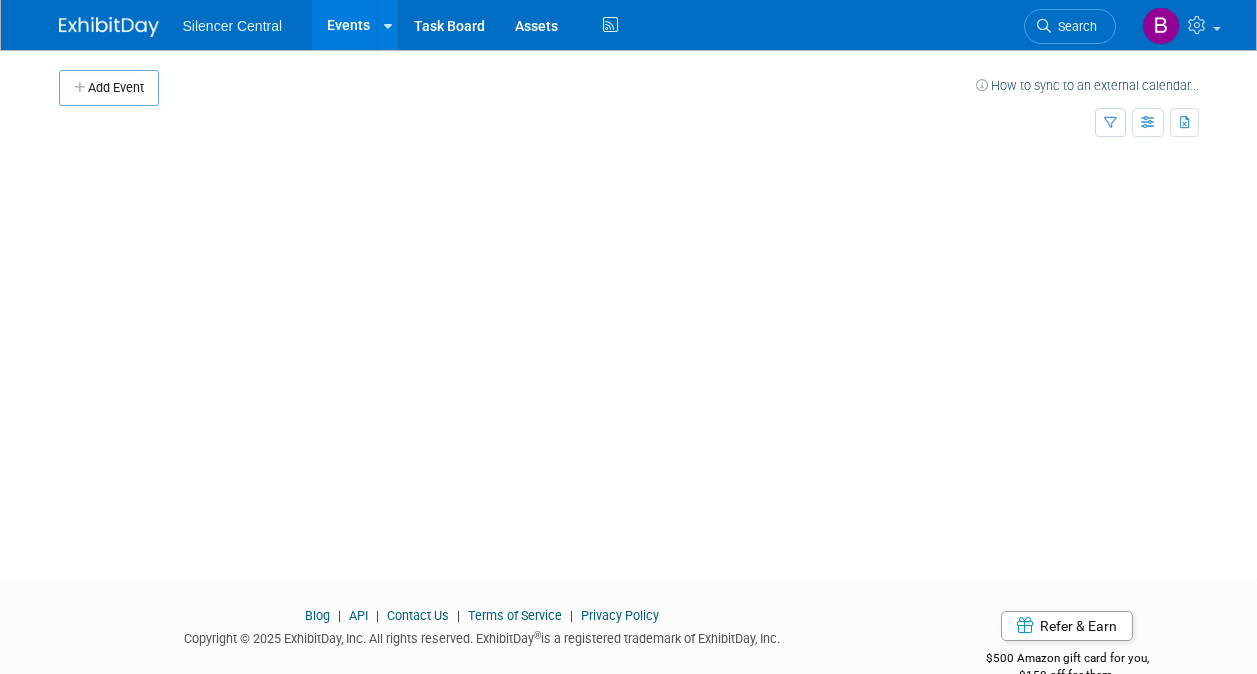 scroll, scrollTop: 0, scrollLeft: 0, axis: both 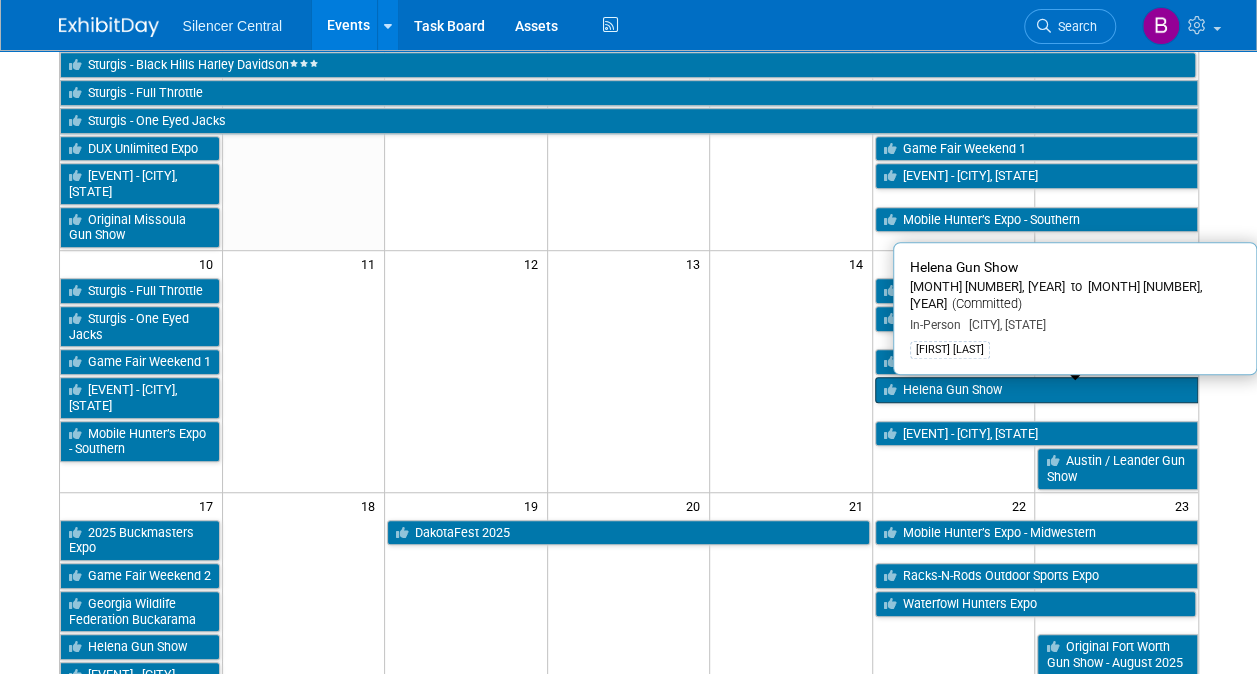 click on "Helena Gun Show" at bounding box center [1036, 390] 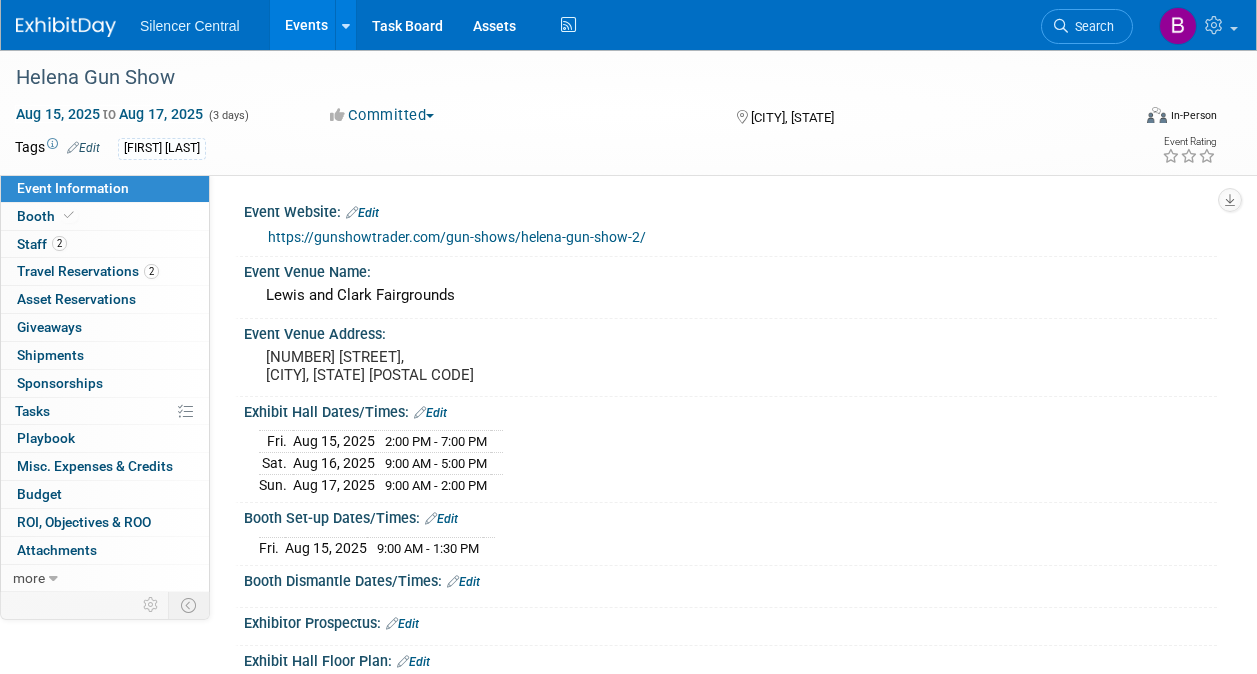 scroll, scrollTop: 0, scrollLeft: 0, axis: both 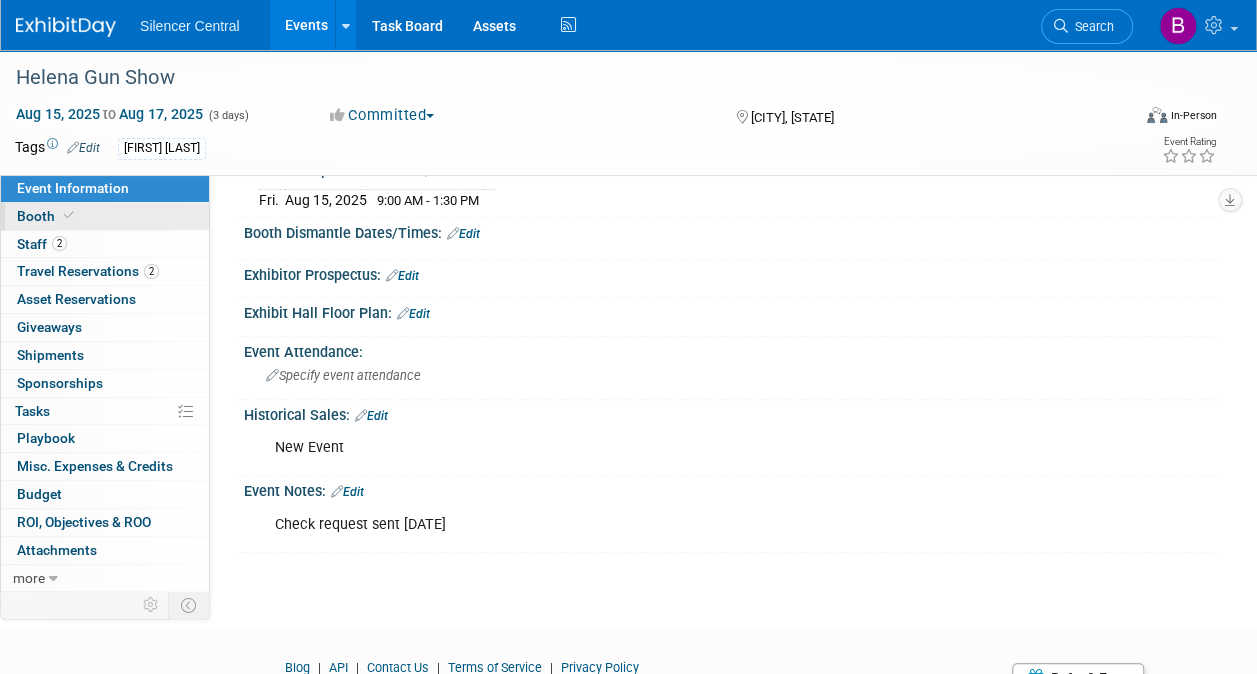 click on "Booth" at bounding box center (105, 216) 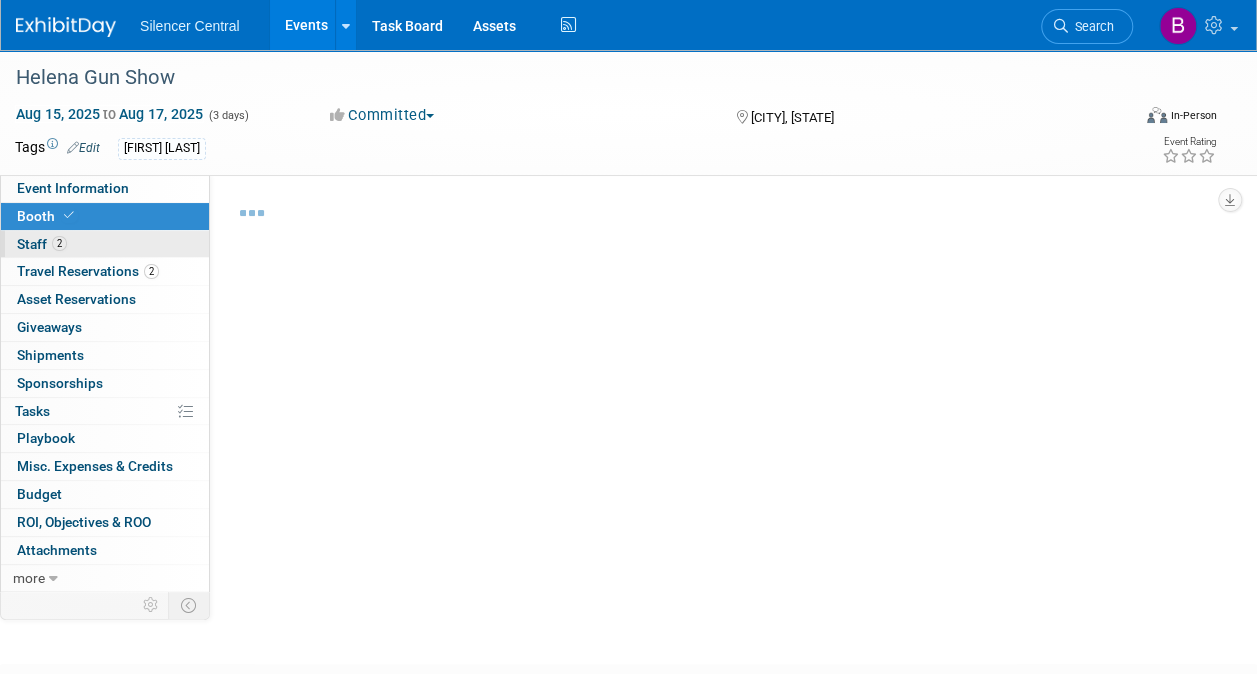 click on "Event Information
Event Info
Booth
Booth
2
Staff 2
Staff
2
Travel Reservations 2
Travel Reservations
0
Asset Reservations 0
Asset Reservations
0
Giveaways 0
Giveaways
0
Shipments 0
Shipments
0
Sponsorships 0
Sponsorships
0%
Tasks 0%
Tasks
0
Playbook 0
Playbook
0
Misc. Expenses & Credits 0
Misc. Expenses & Credits
Budget
Budget
0
ROI, Objectives & ROO 0
ROI, Objectives & ROO
0
Attachments 0
Attachments
more
more...
Event Binder (.pdf export)
Event Binder (.pdf export)
Copy/Duplicate Event
Copy/Duplicate Event
Event Settings
Event Settings
Logs
Logs
Delete Event
Delete Event
Event Website:
Edit
https://gunshowtrader.com/gun-shows/helena-gun-show-2/
Event Venue Name:" at bounding box center (628, 319) 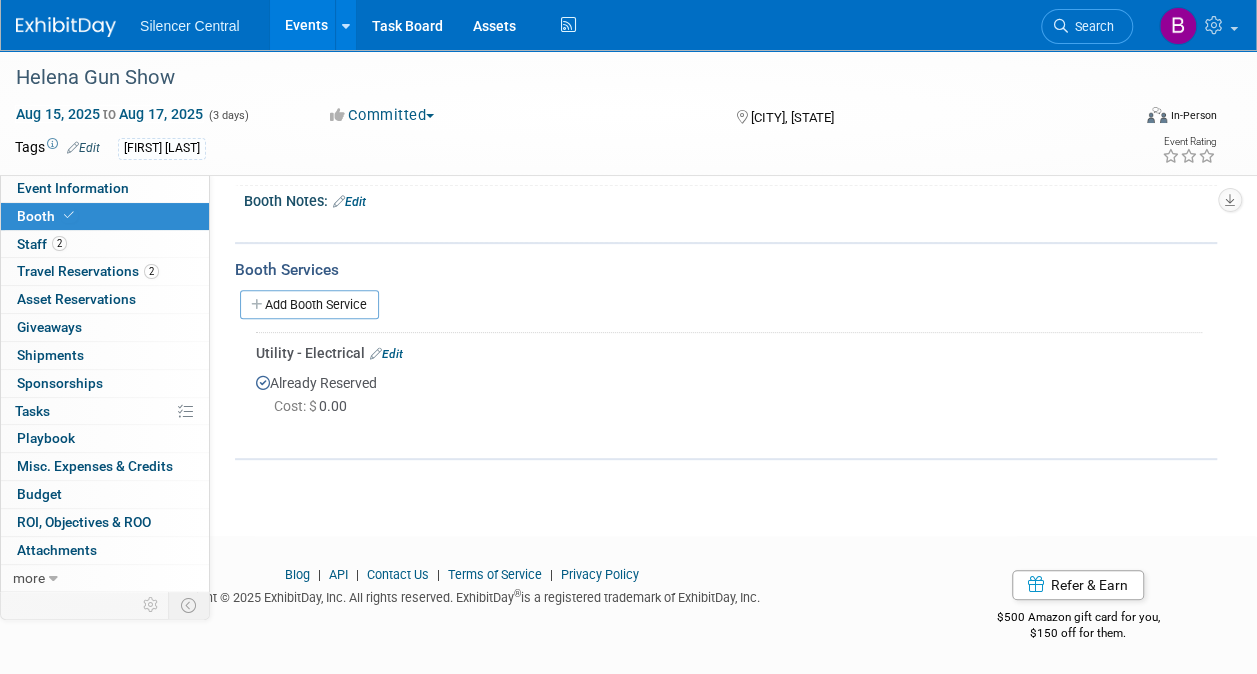 scroll, scrollTop: 0, scrollLeft: 0, axis: both 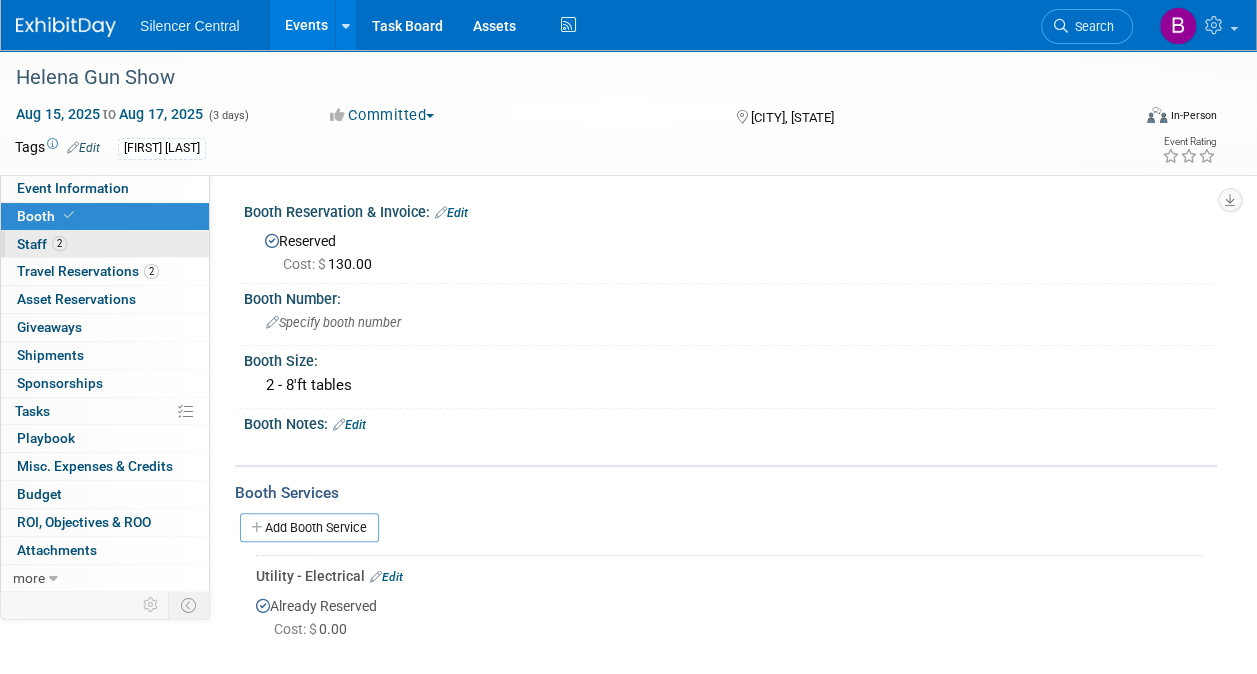 click on "2
Staff 2" at bounding box center [105, 244] 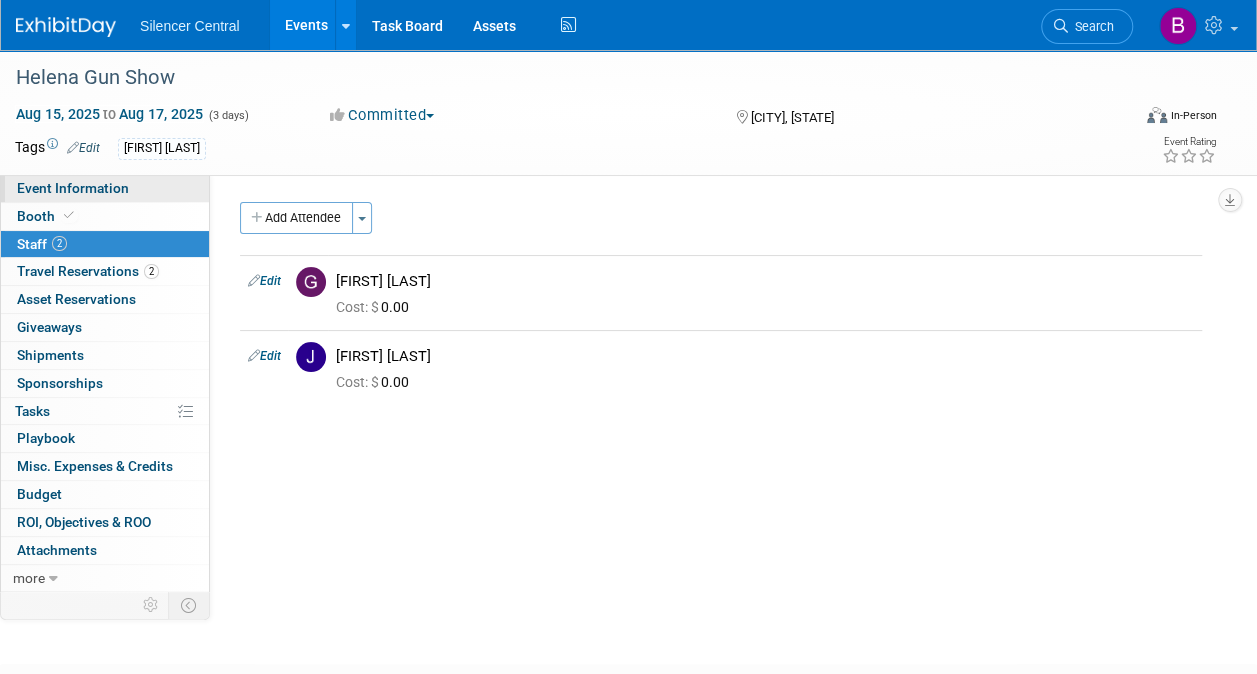 click on "Event Information" at bounding box center (105, 188) 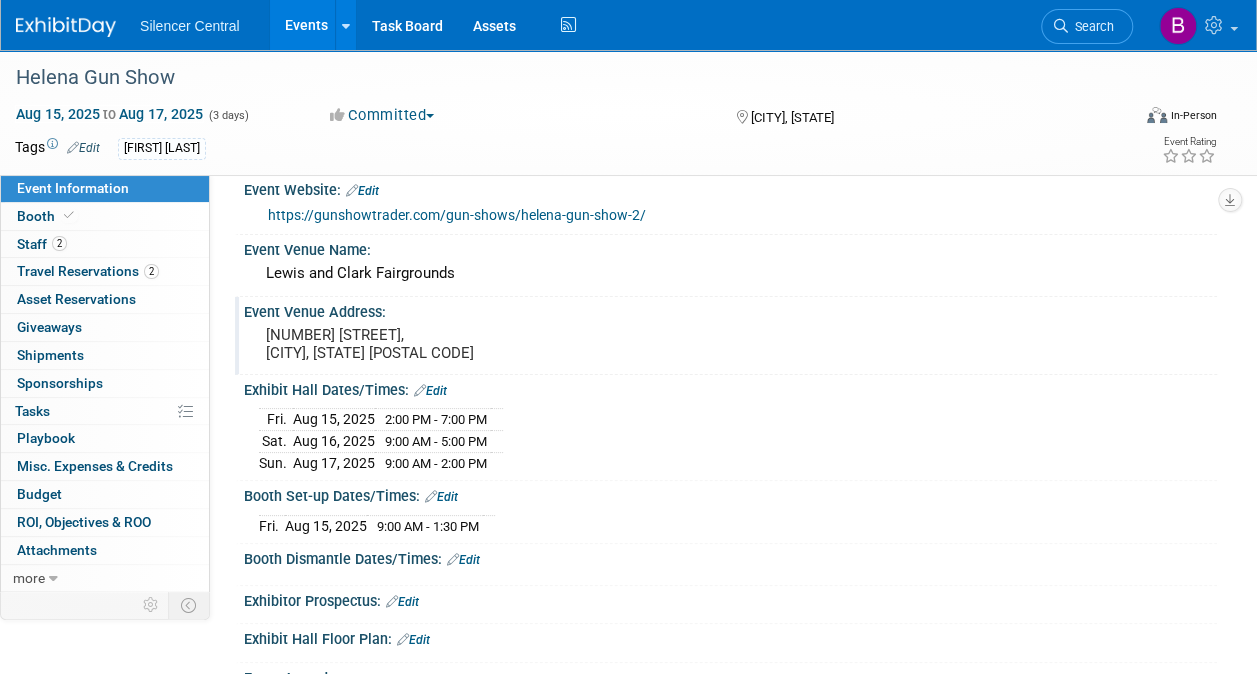 scroll, scrollTop: 0, scrollLeft: 0, axis: both 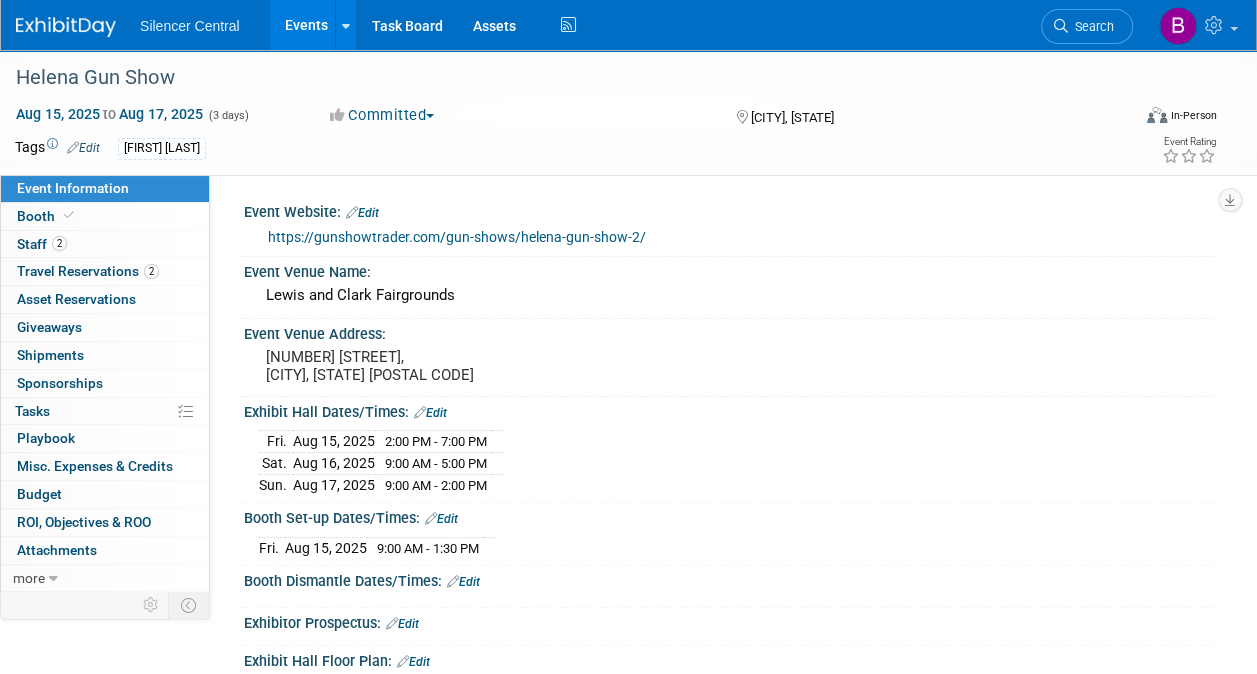 click at bounding box center [66, 27] 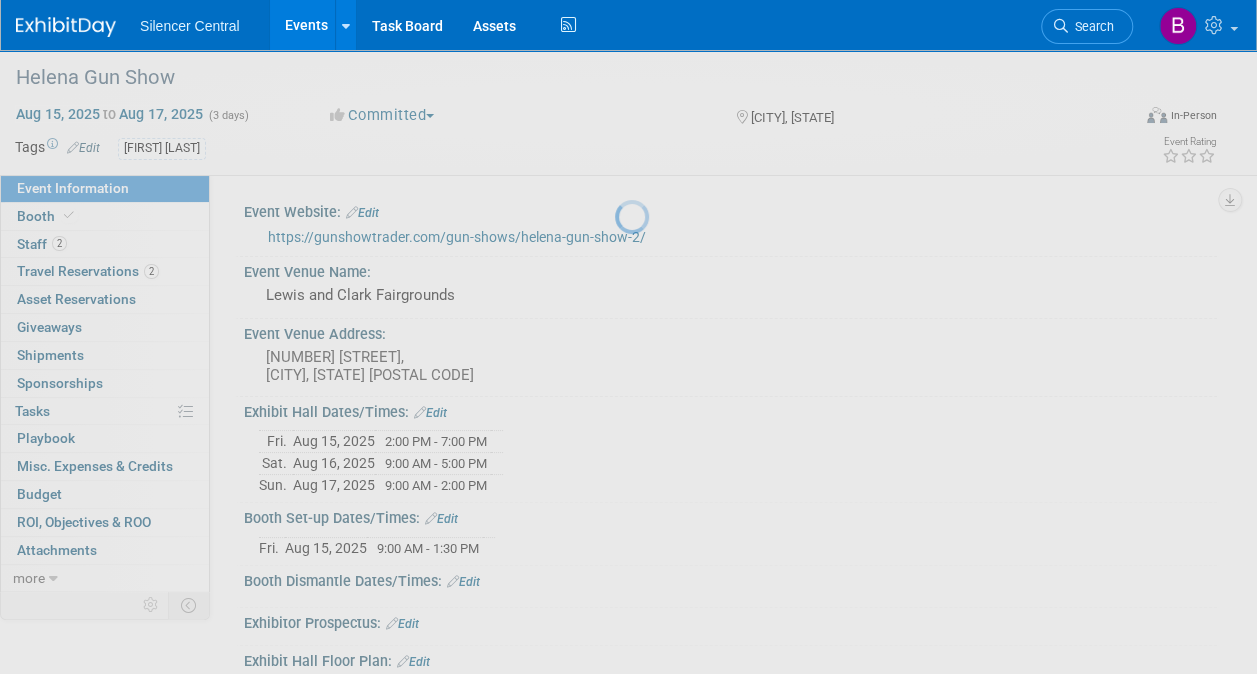 scroll, scrollTop: 177, scrollLeft: 0, axis: vertical 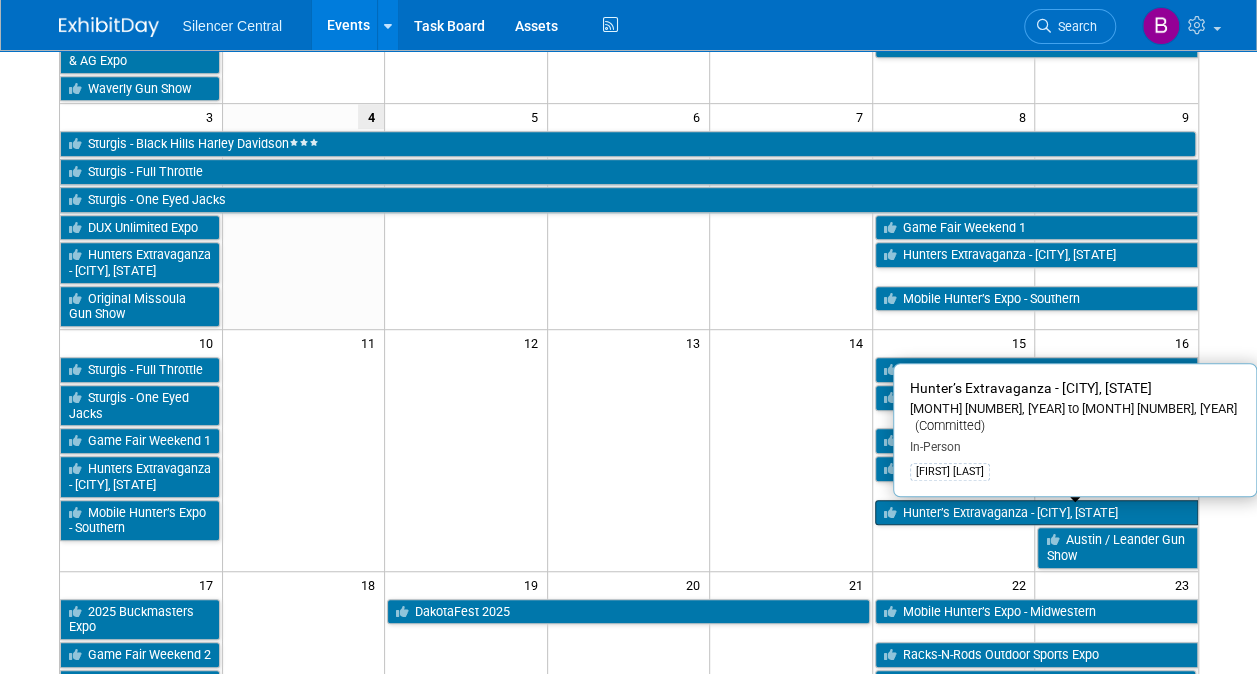 click on "[EVENT_NAME] - [CITY], [STATE]" at bounding box center (1036, 513) 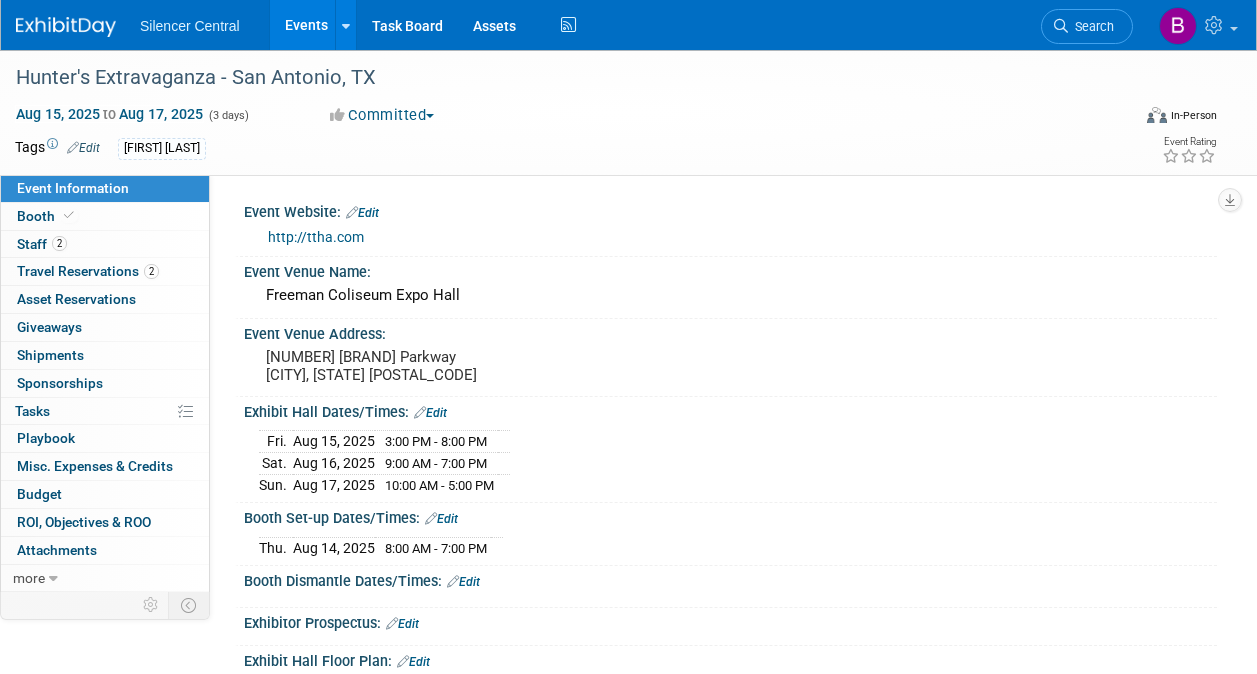 scroll, scrollTop: 0, scrollLeft: 0, axis: both 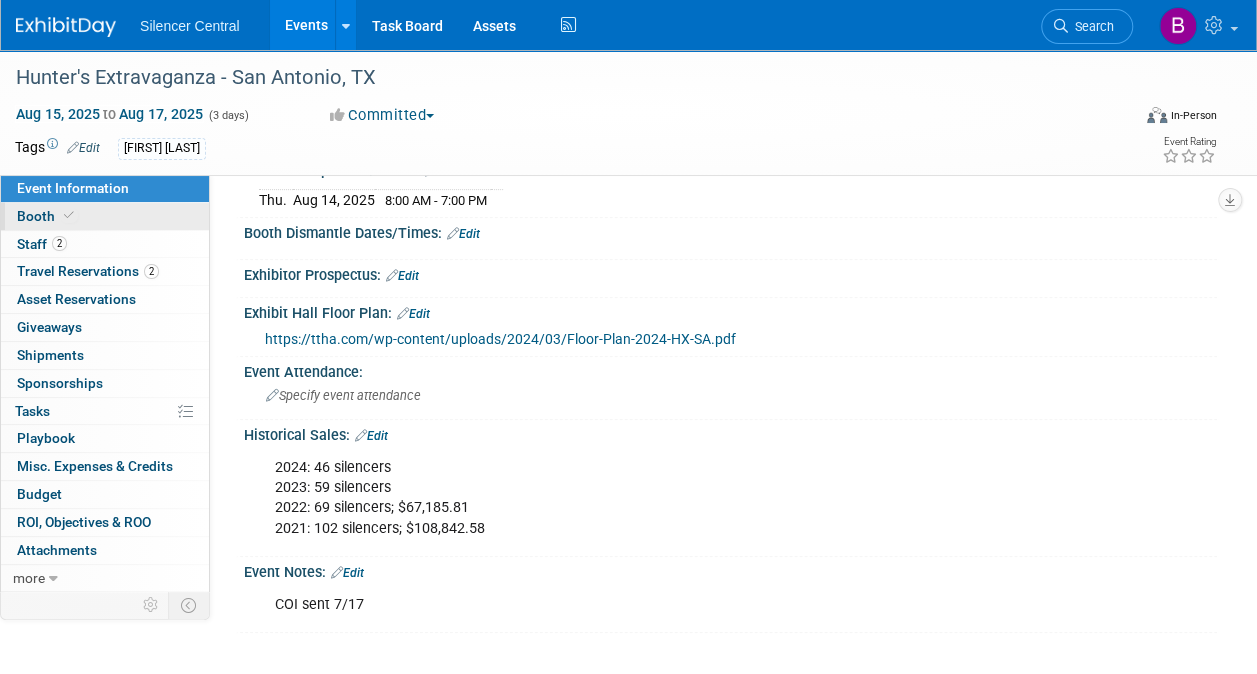 click on "Booth" at bounding box center [105, 216] 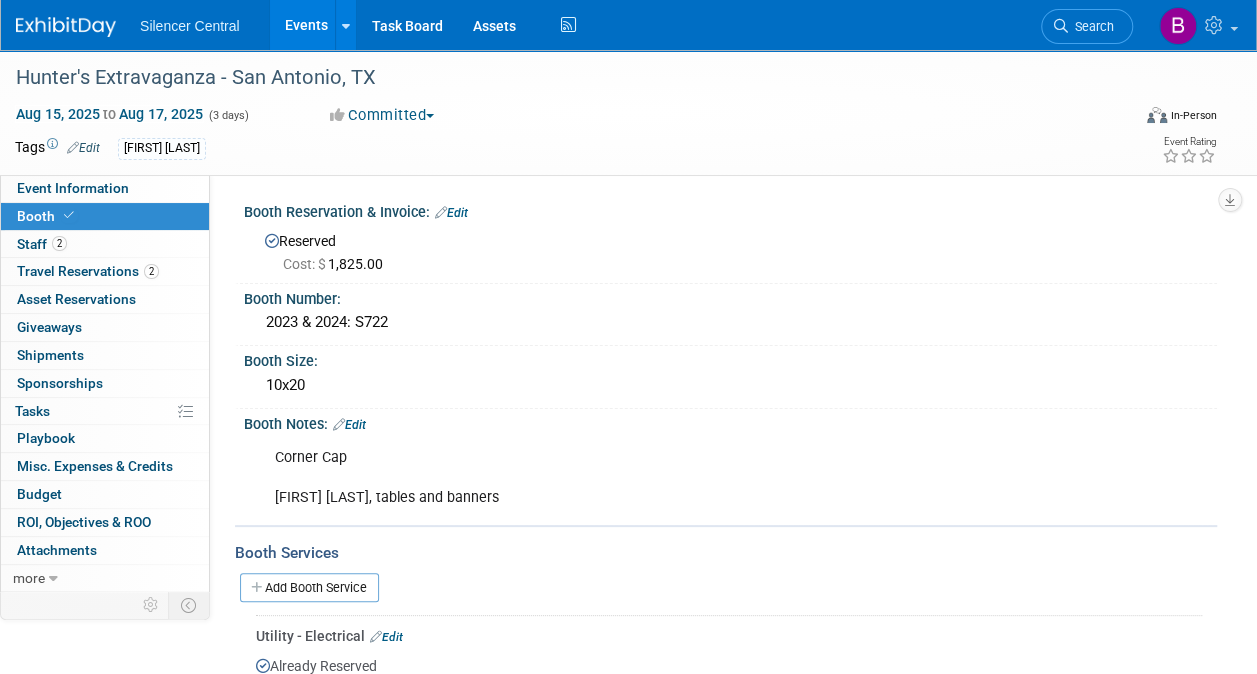 click at bounding box center [66, 27] 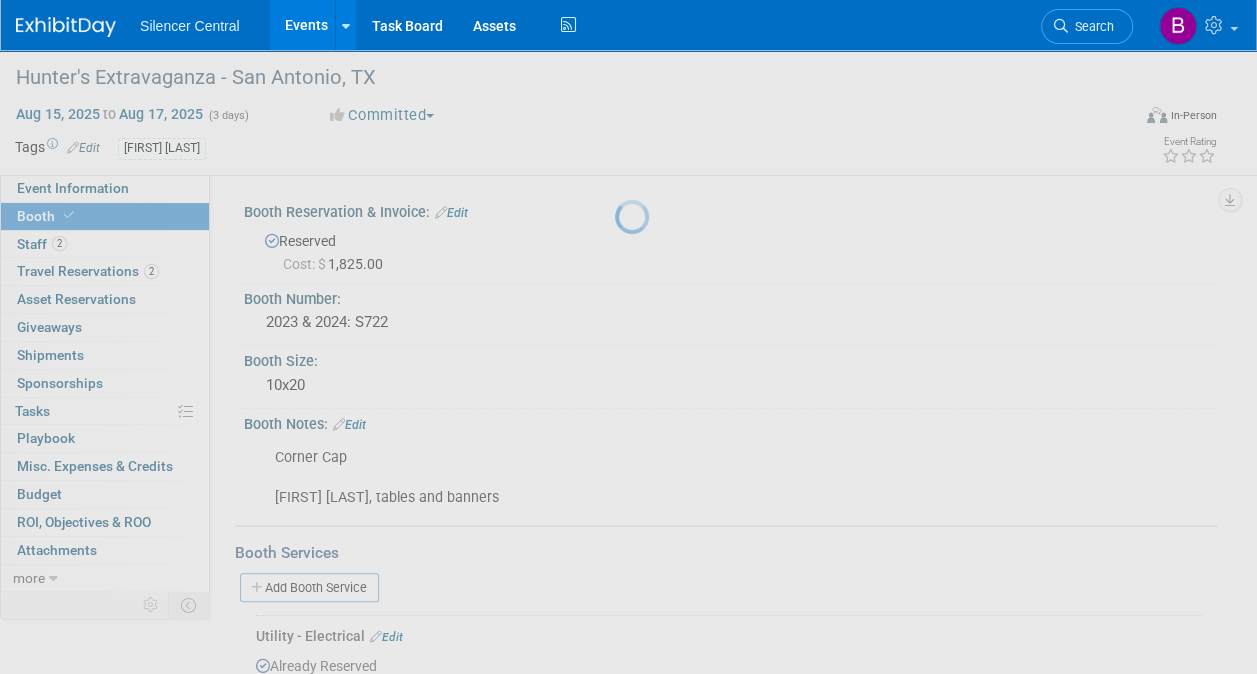 drag, startPoint x: 348, startPoint y: 164, endPoint x: 614, endPoint y: 307, distance: 302.00165 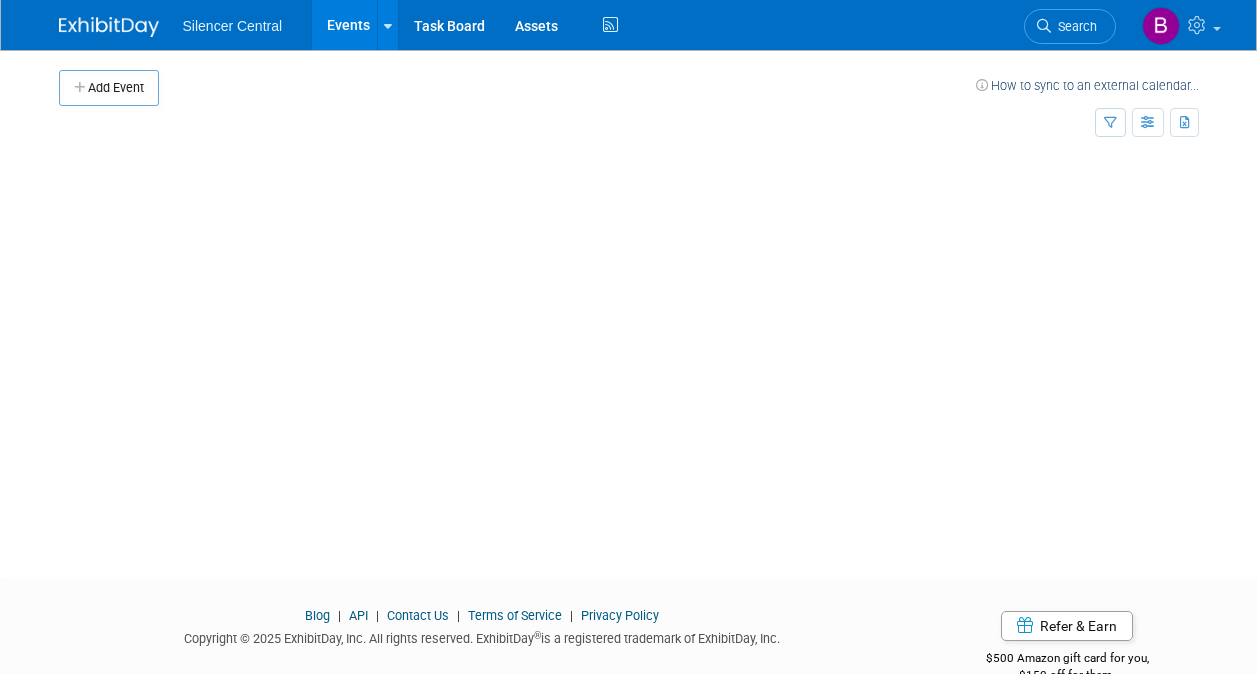 scroll, scrollTop: 0, scrollLeft: 0, axis: both 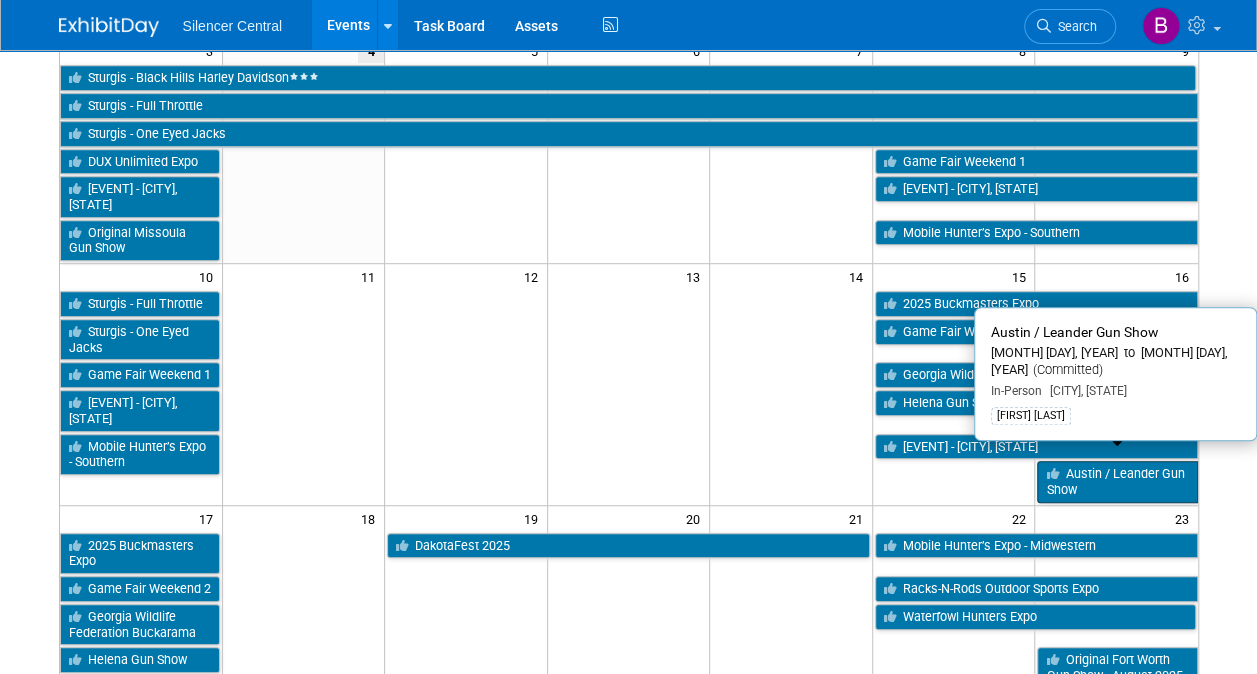 click at bounding box center (1055, 474) 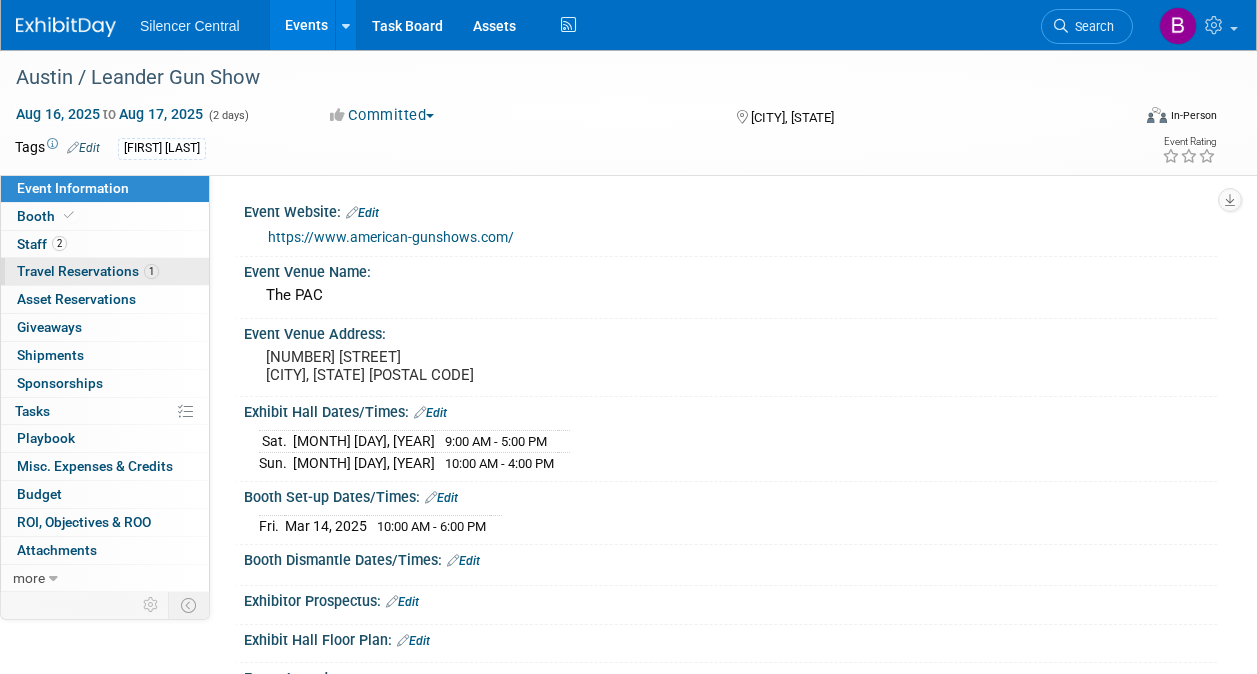 scroll, scrollTop: 0, scrollLeft: 0, axis: both 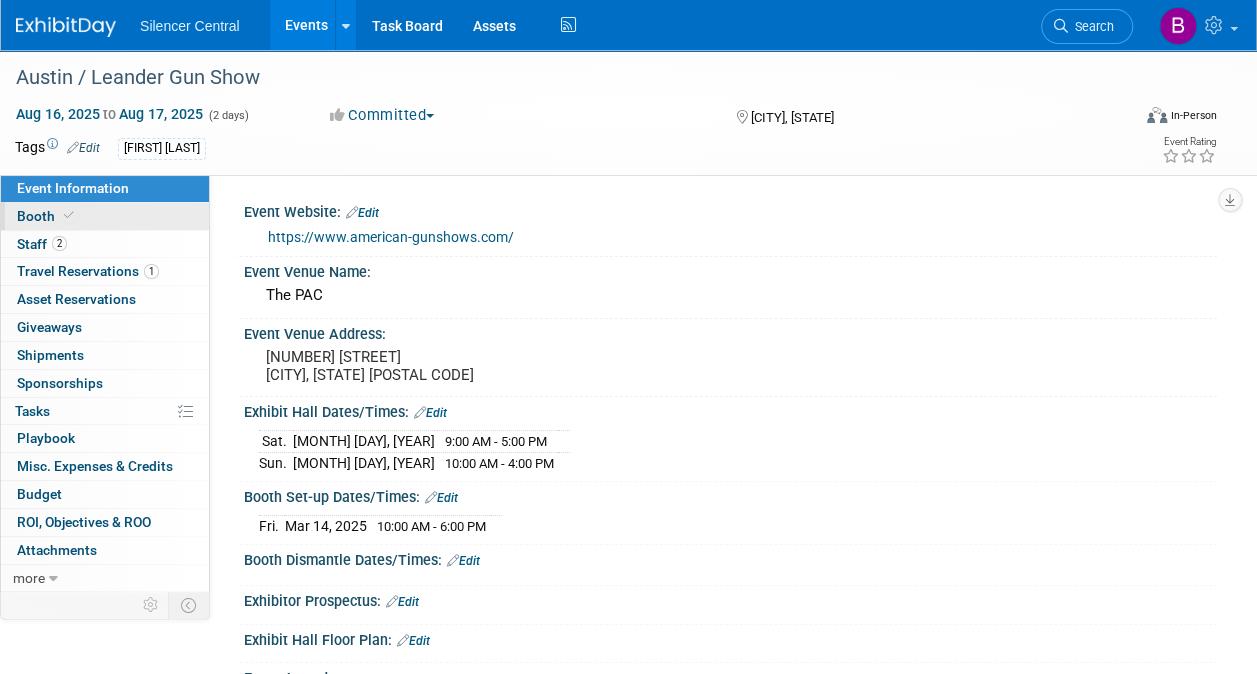 click on "Booth" at bounding box center (105, 216) 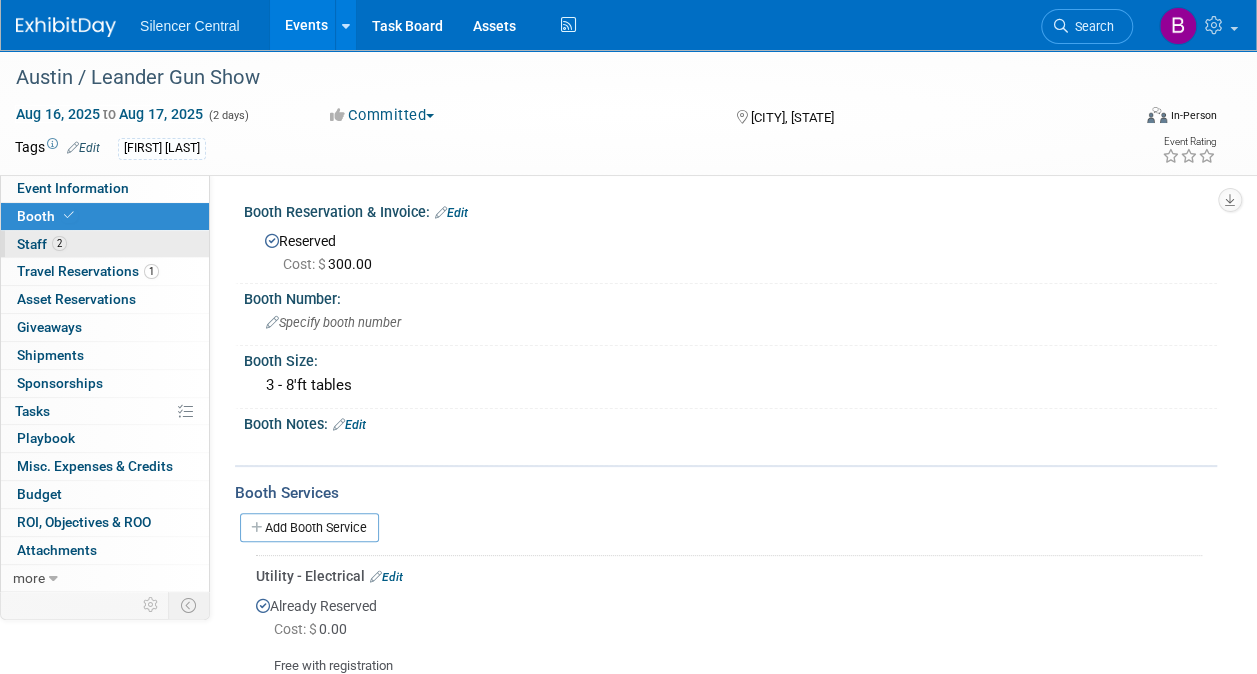 click on "2
Staff 2" at bounding box center [105, 244] 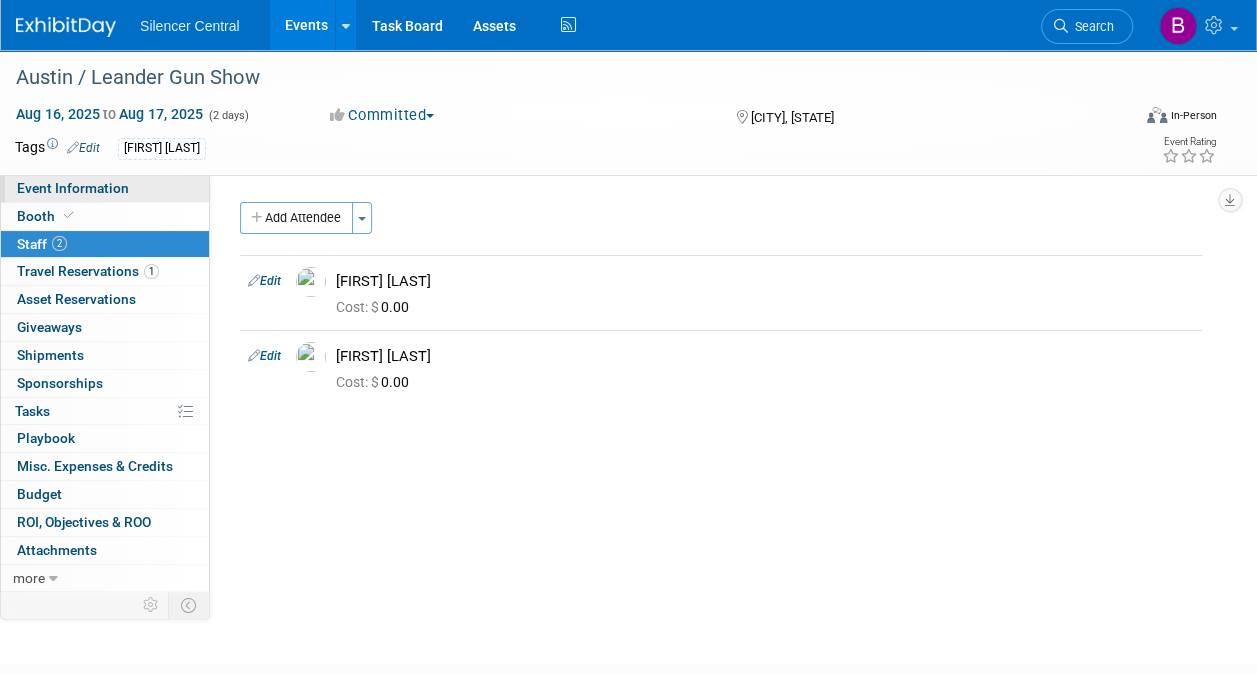 click on "Event Information" at bounding box center [73, 188] 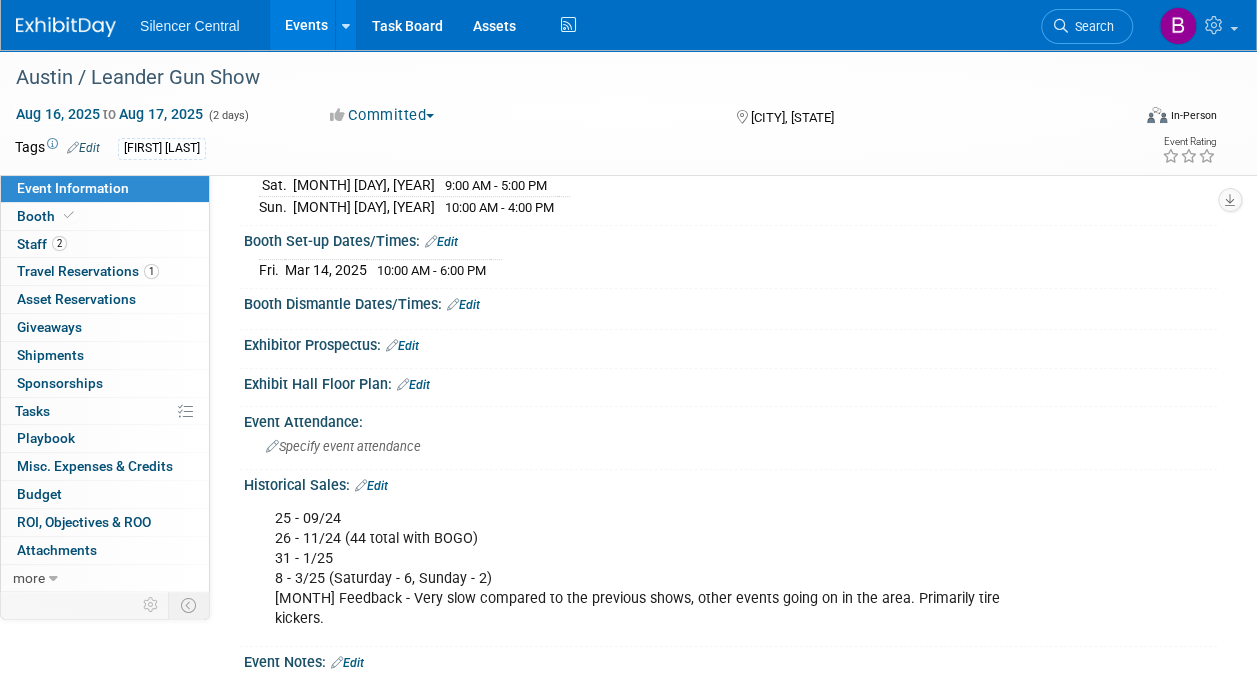 scroll, scrollTop: 0, scrollLeft: 0, axis: both 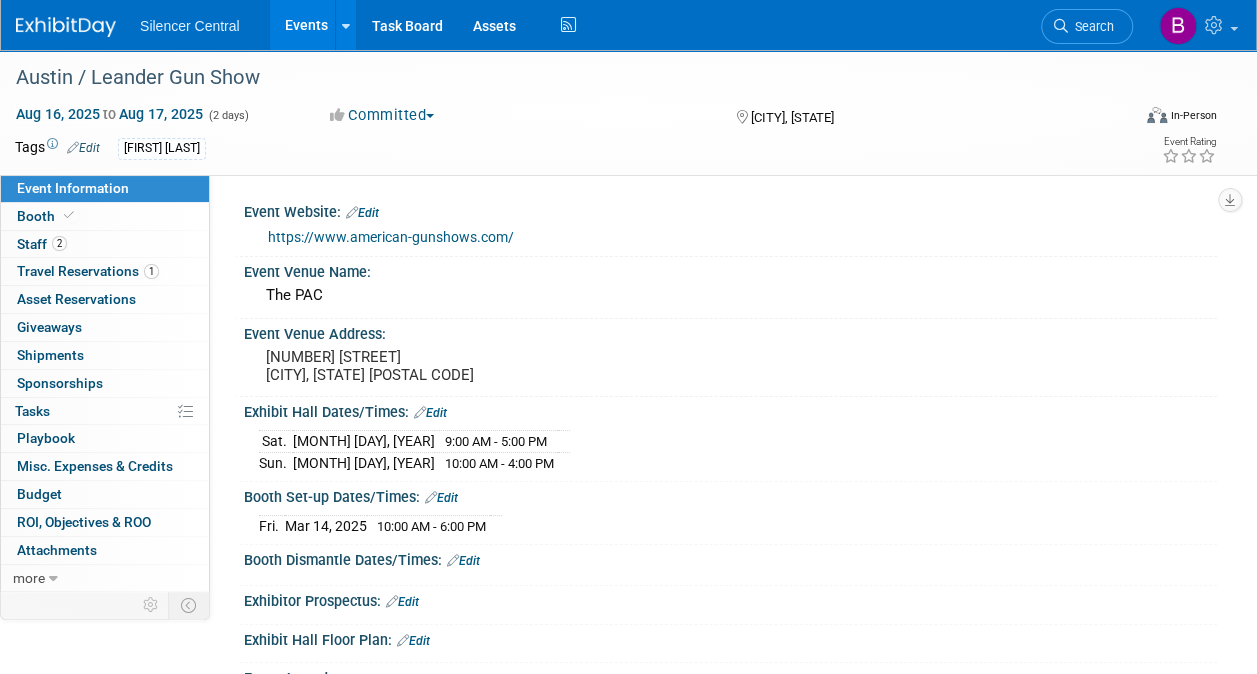 click at bounding box center (66, 27) 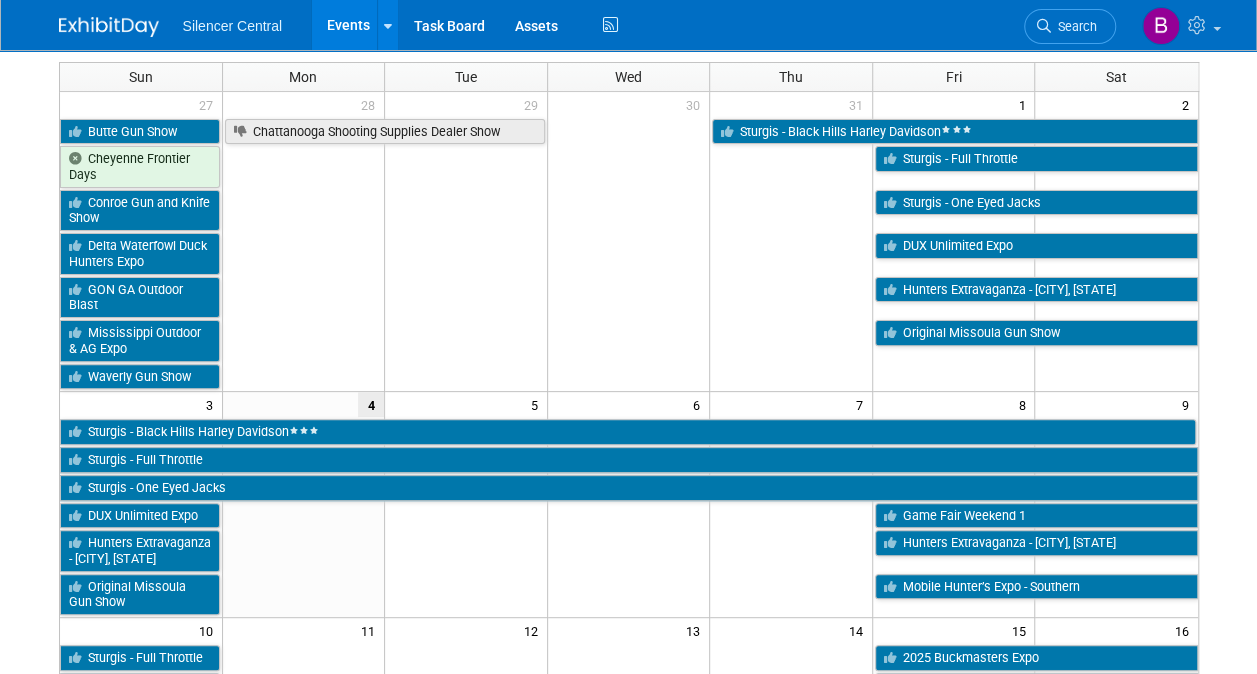 scroll, scrollTop: 342, scrollLeft: 0, axis: vertical 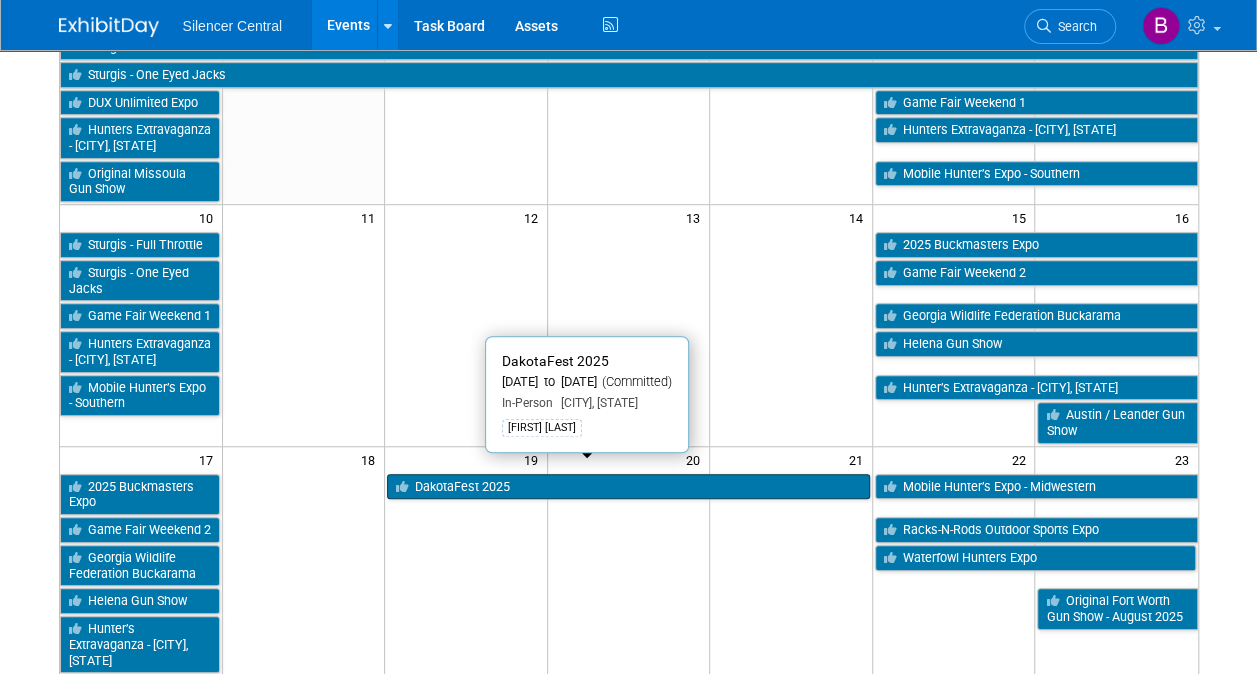 click on "DakotaFest 2025" at bounding box center [628, 487] 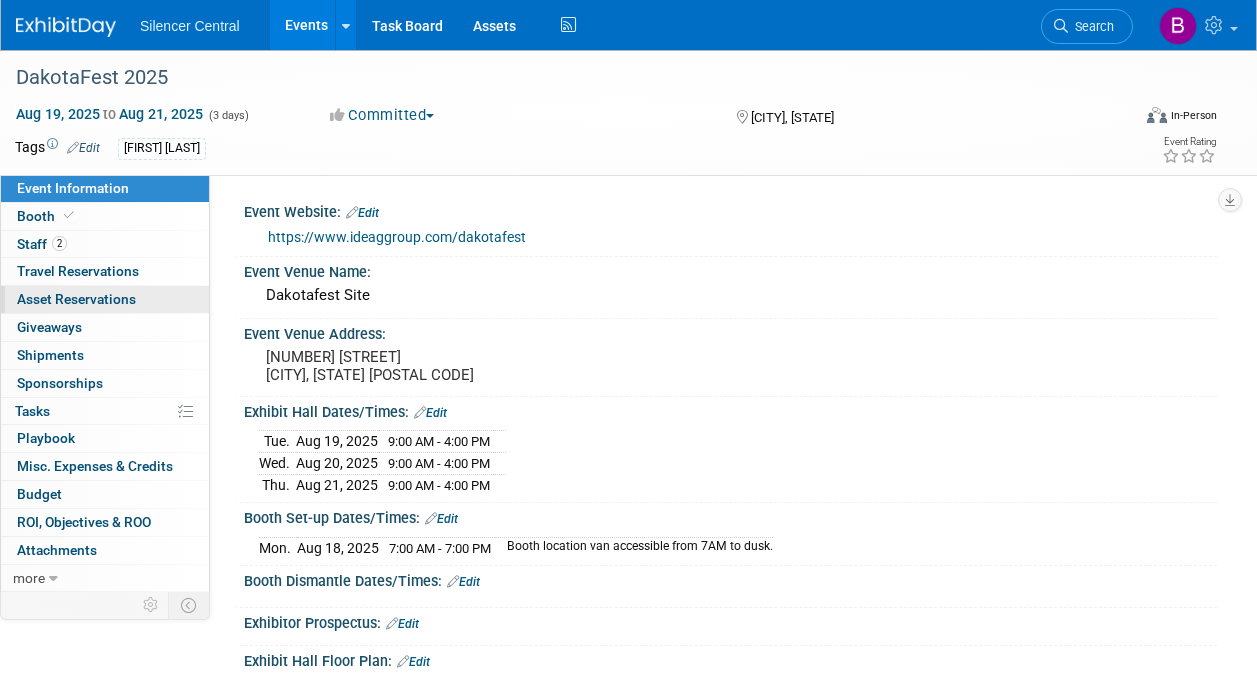 scroll, scrollTop: 0, scrollLeft: 0, axis: both 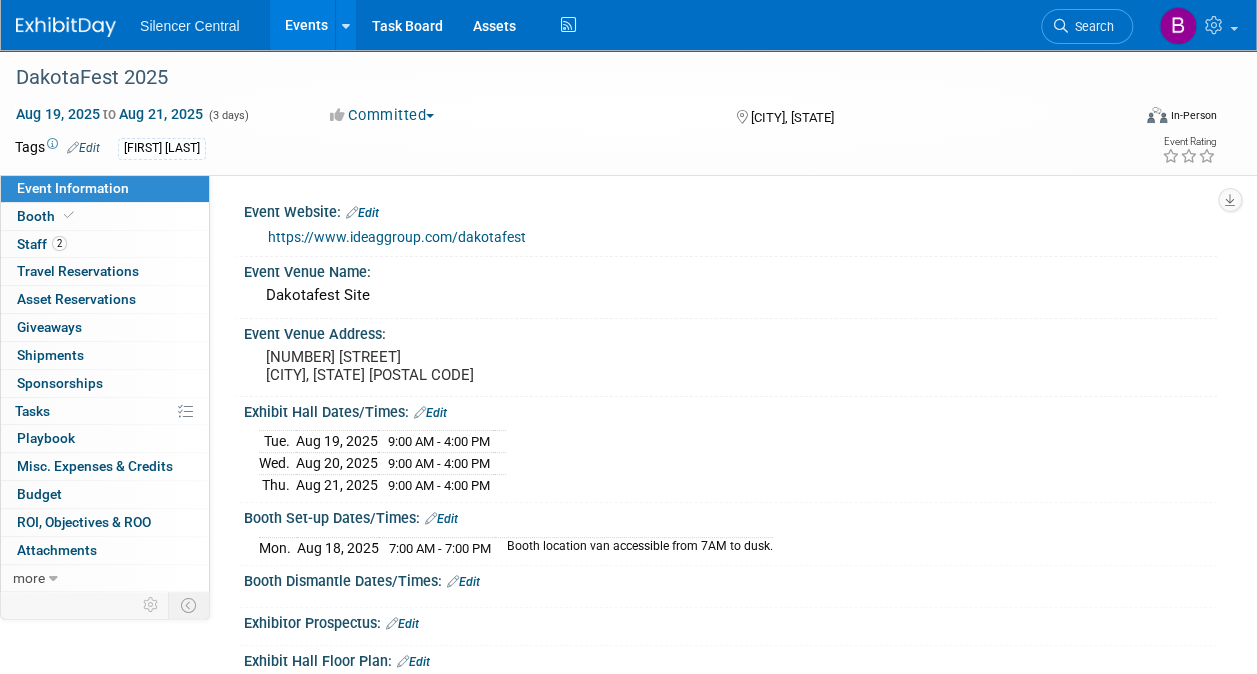 click at bounding box center (66, 27) 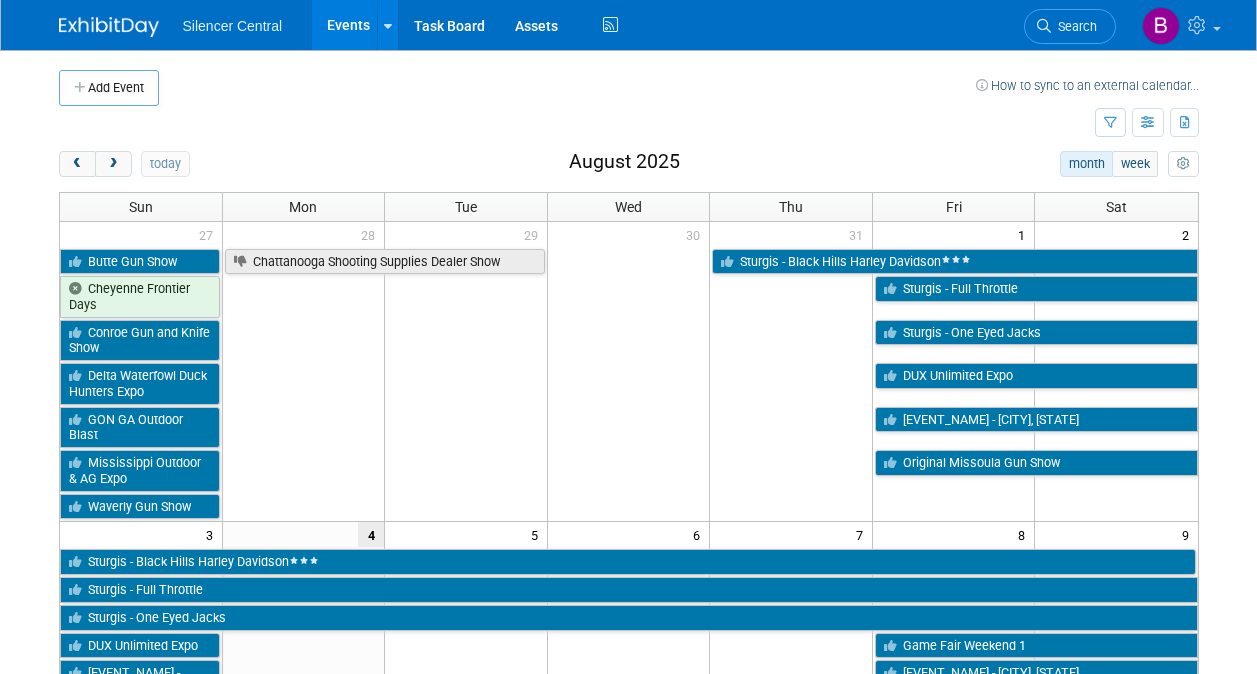 scroll, scrollTop: 0, scrollLeft: 0, axis: both 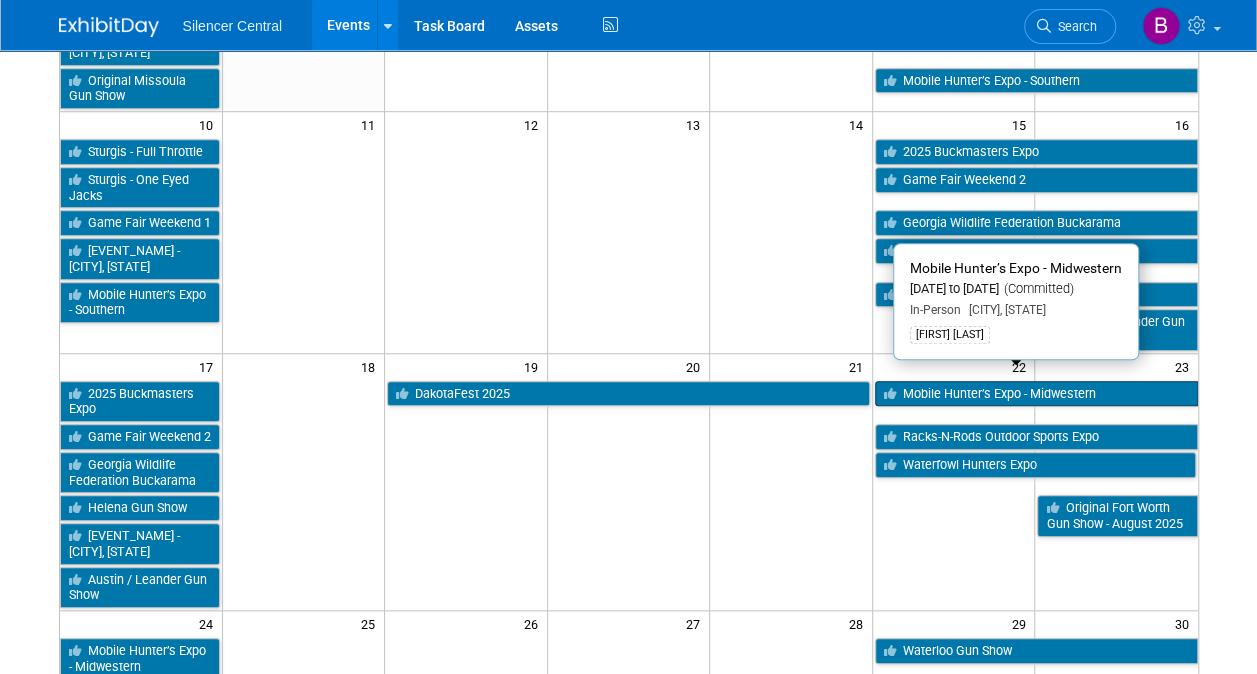 click on "Mobile Hunter’s Expo - Midwestern" at bounding box center (1036, 394) 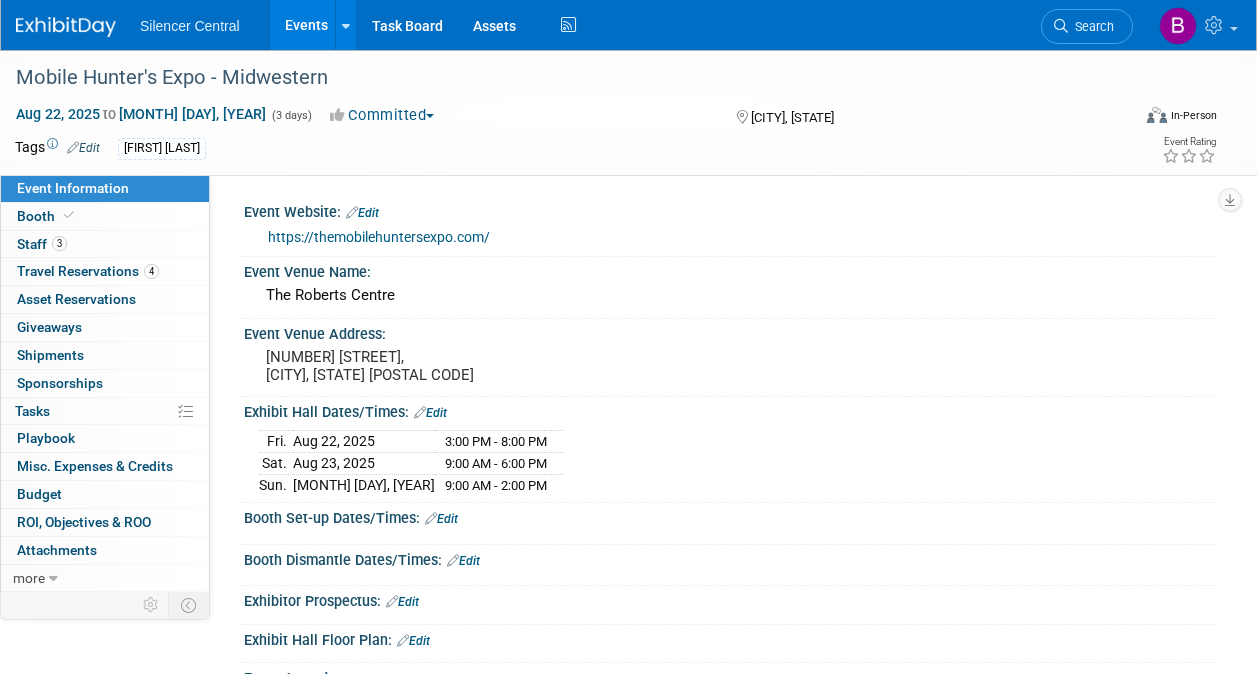 scroll, scrollTop: 0, scrollLeft: 0, axis: both 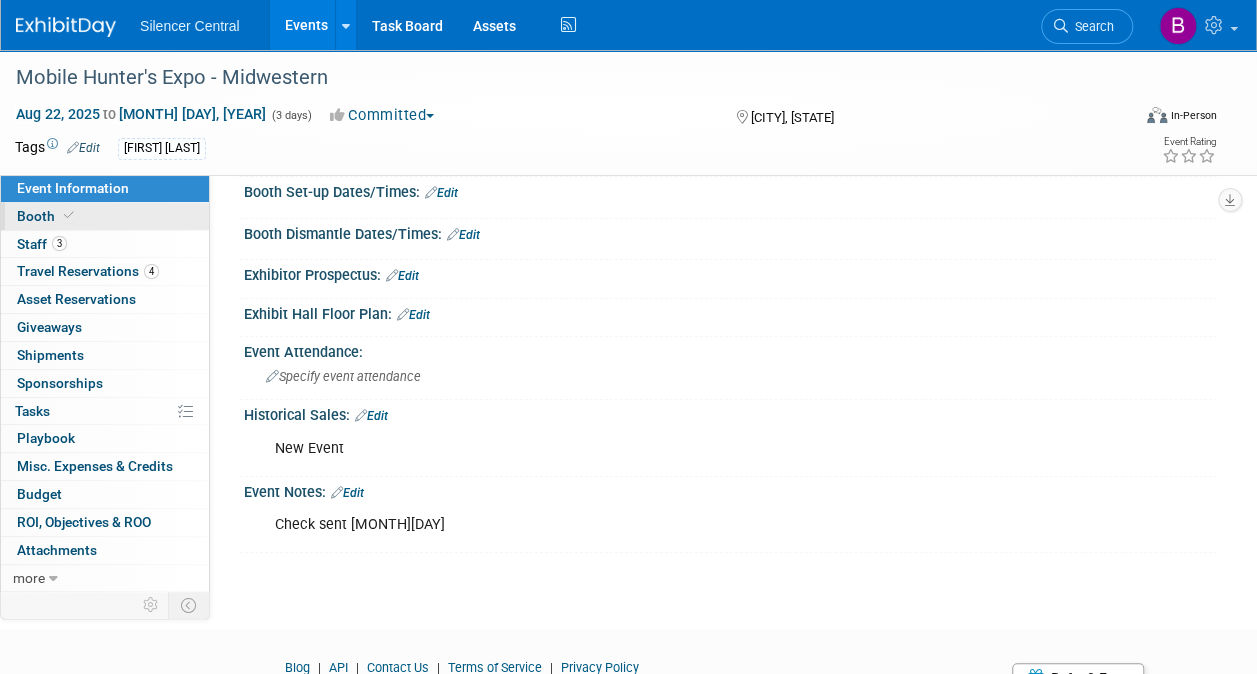 click on "Booth" at bounding box center [105, 216] 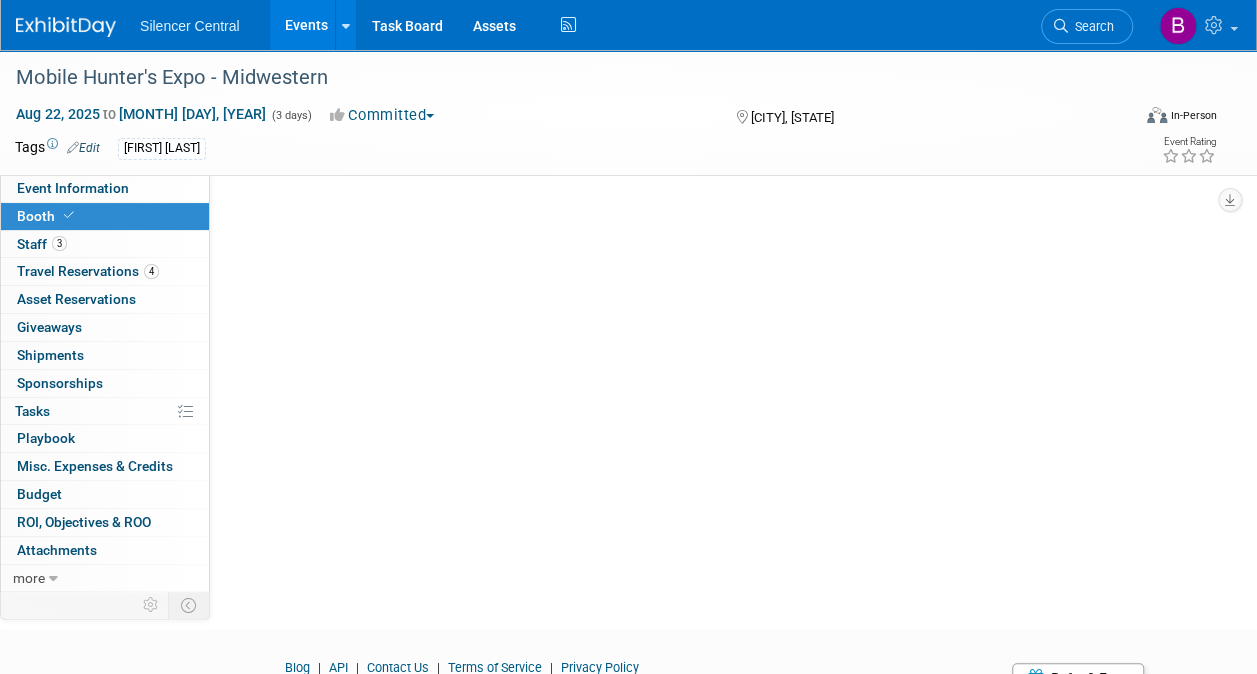 scroll, scrollTop: 0, scrollLeft: 0, axis: both 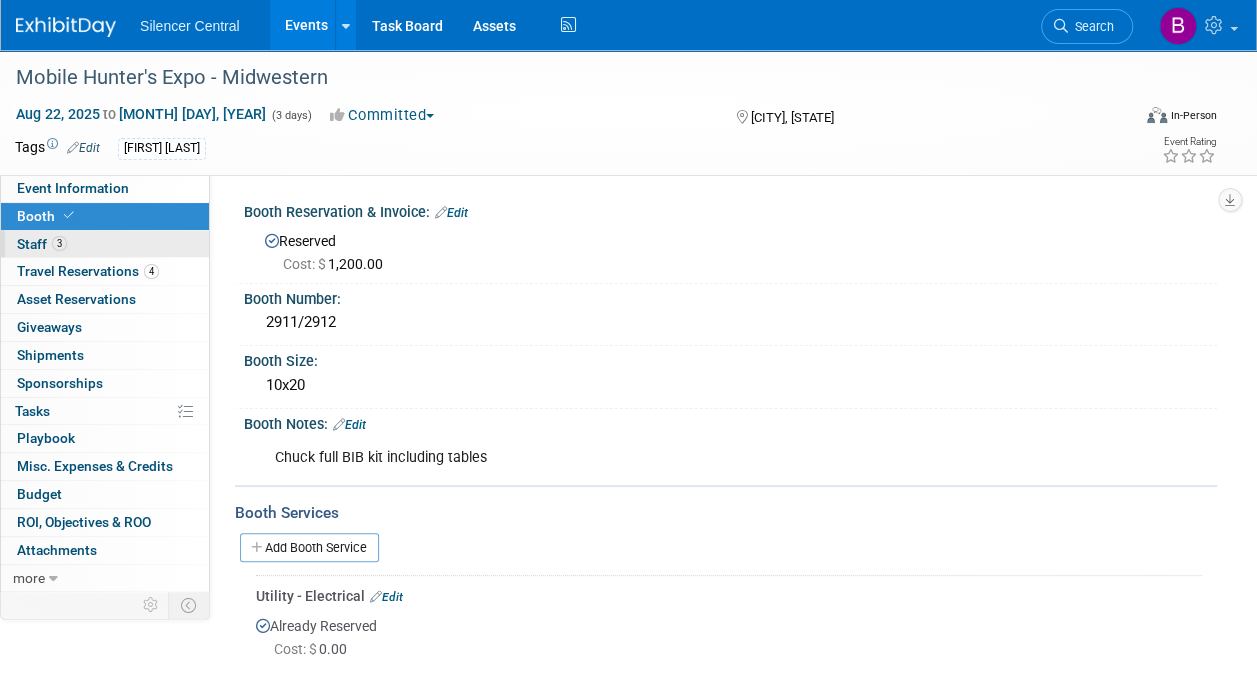 click on "3
Staff 3" at bounding box center [105, 244] 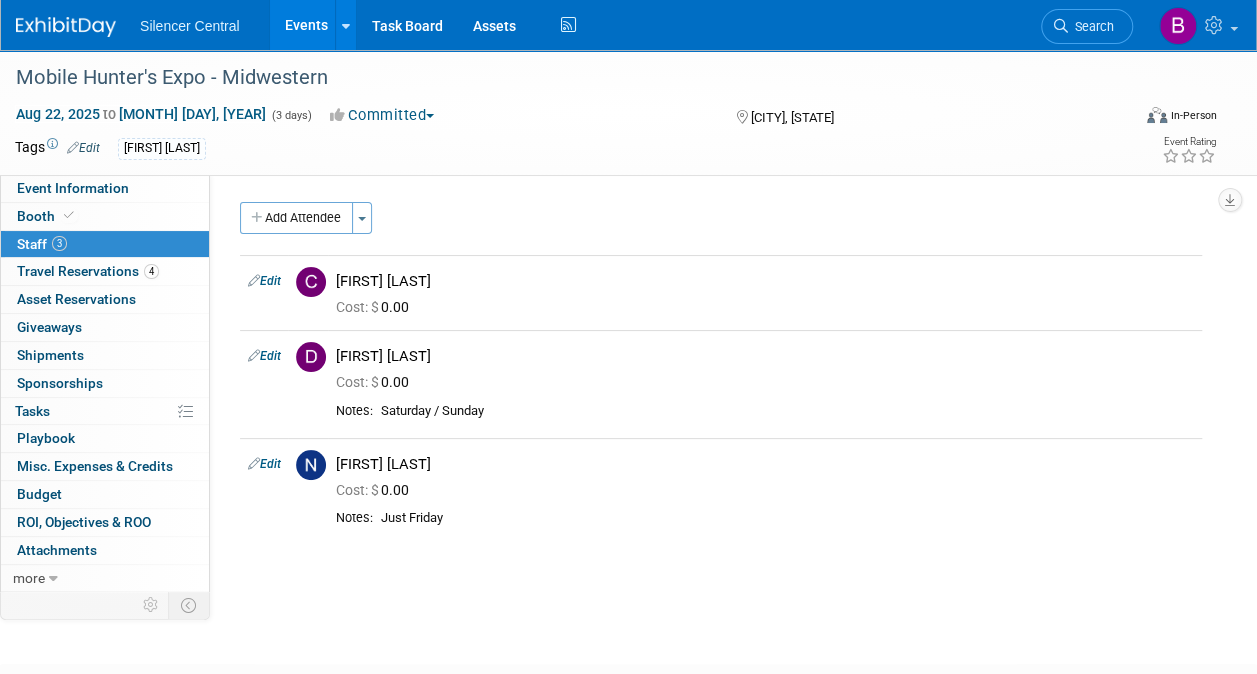 click at bounding box center (66, 27) 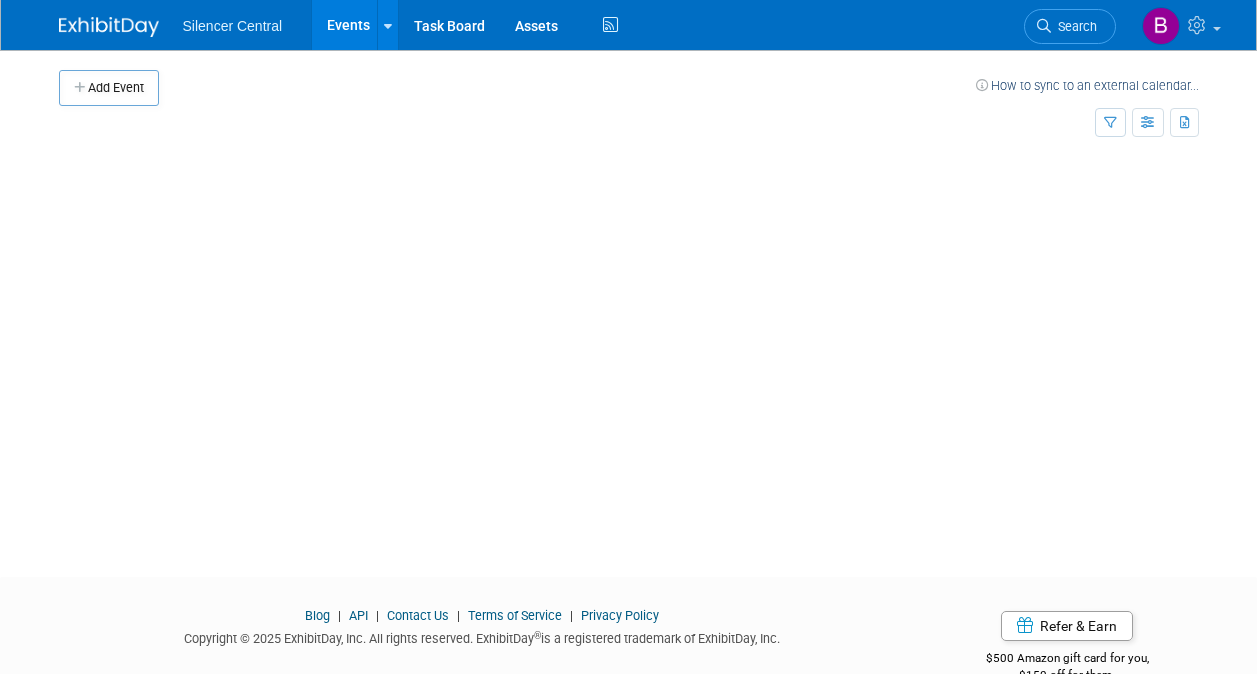 scroll, scrollTop: 0, scrollLeft: 0, axis: both 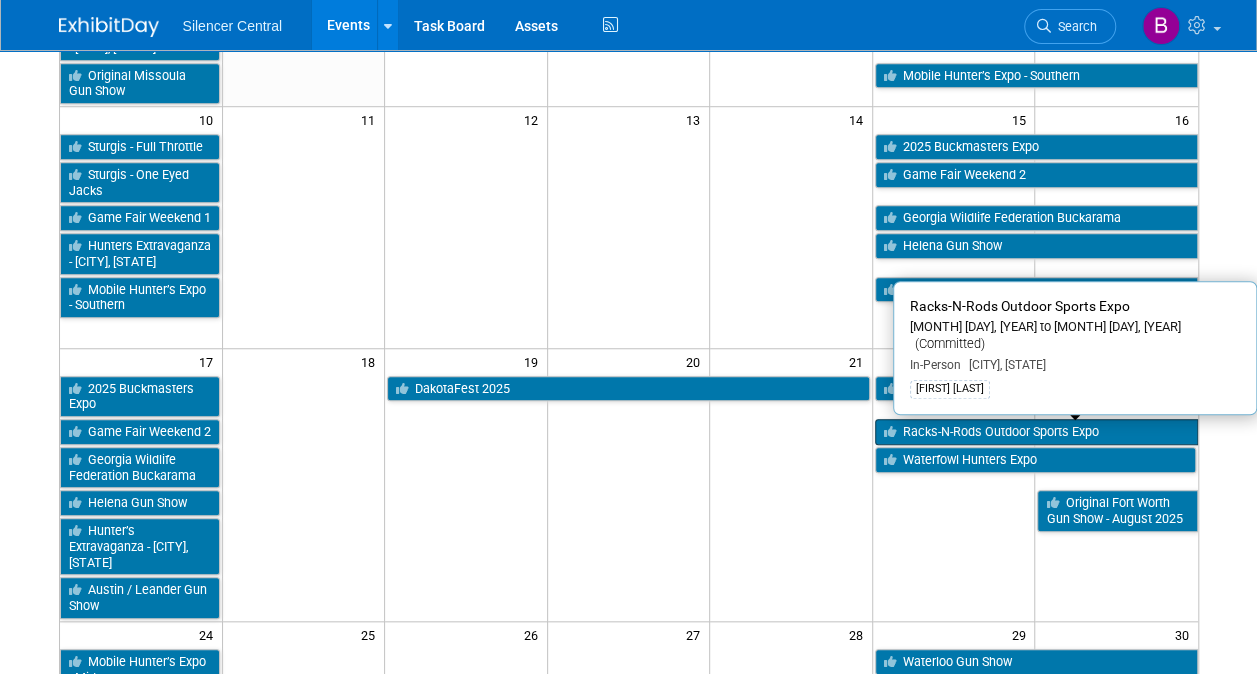 click on "Racks-N-Rods Outdoor Sports Expo" at bounding box center (1036, 432) 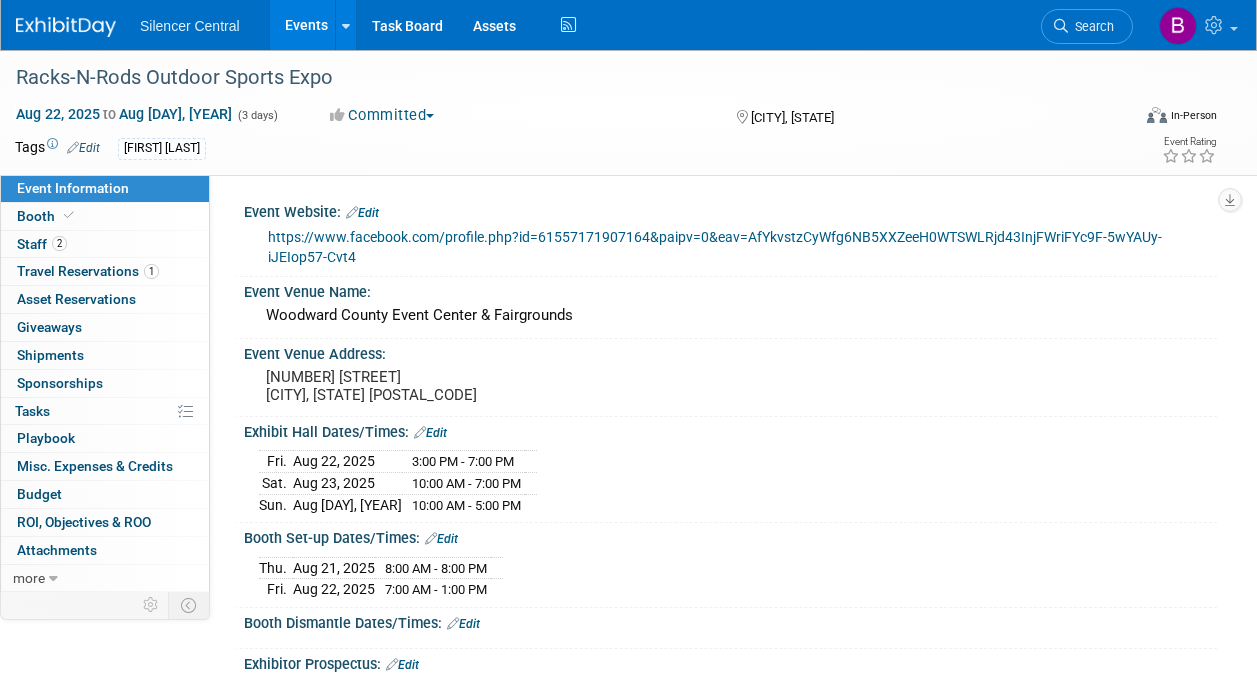 scroll, scrollTop: 0, scrollLeft: 0, axis: both 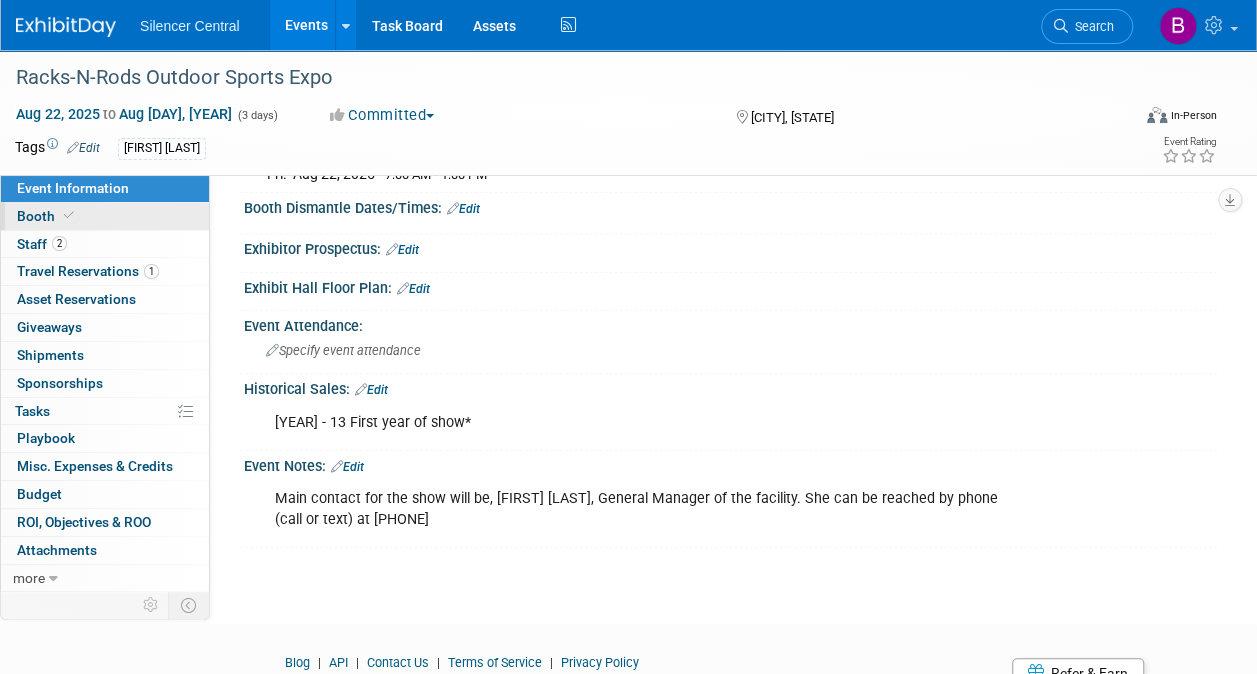 click on "Booth" at bounding box center (105, 216) 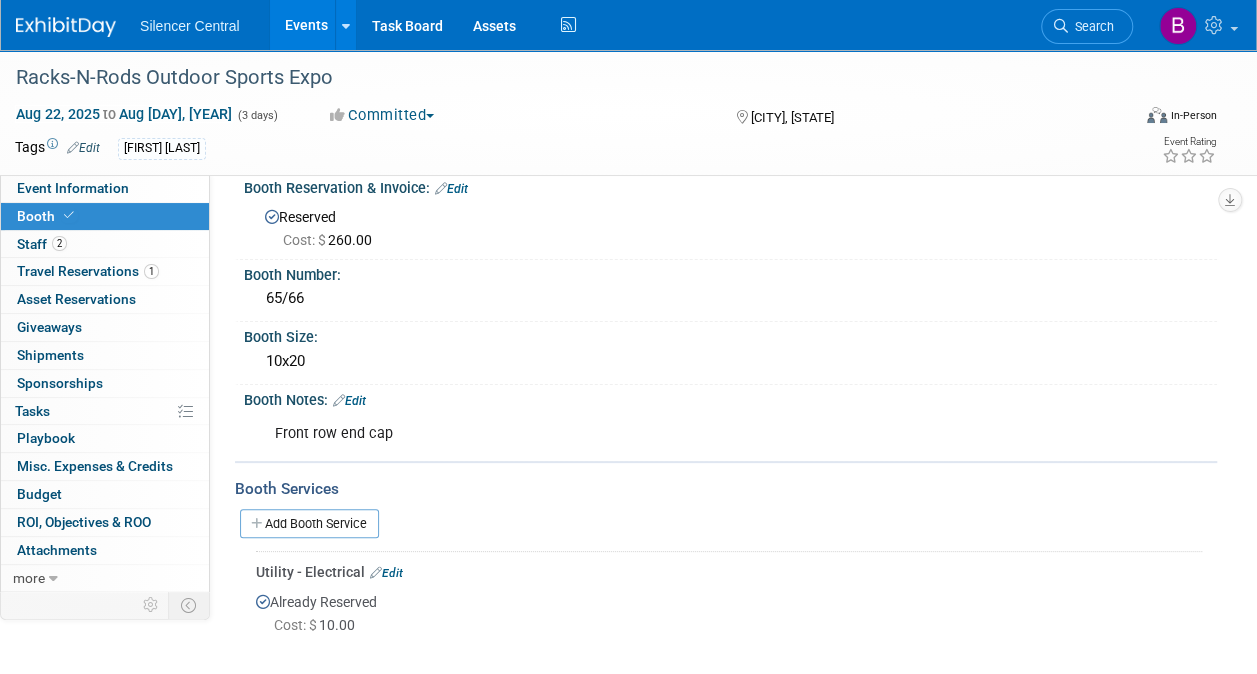 scroll, scrollTop: 0, scrollLeft: 0, axis: both 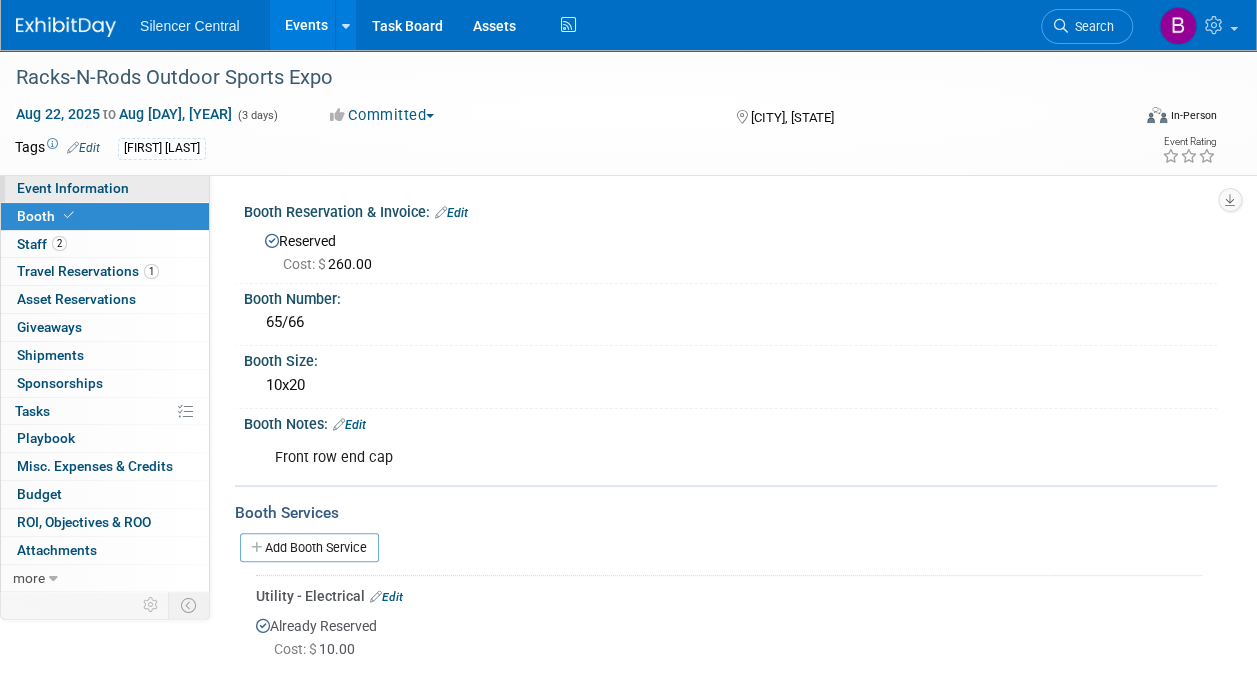 click on "Event Information" at bounding box center [105, 188] 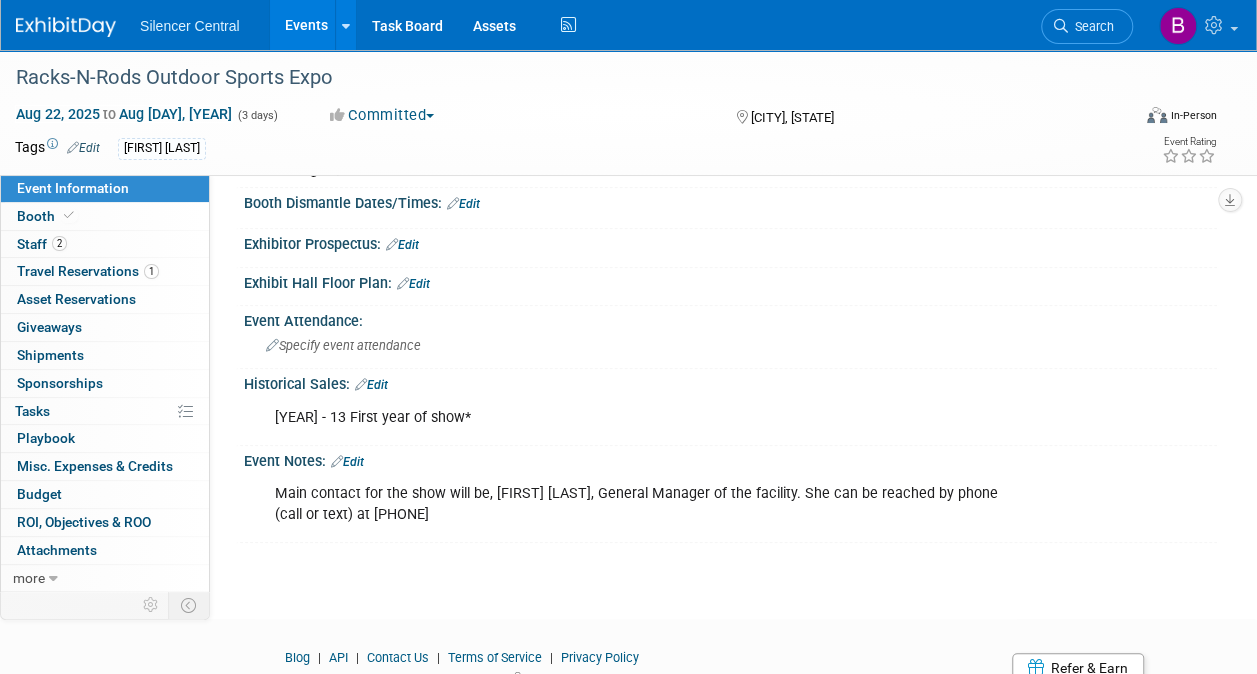 scroll, scrollTop: 168, scrollLeft: 0, axis: vertical 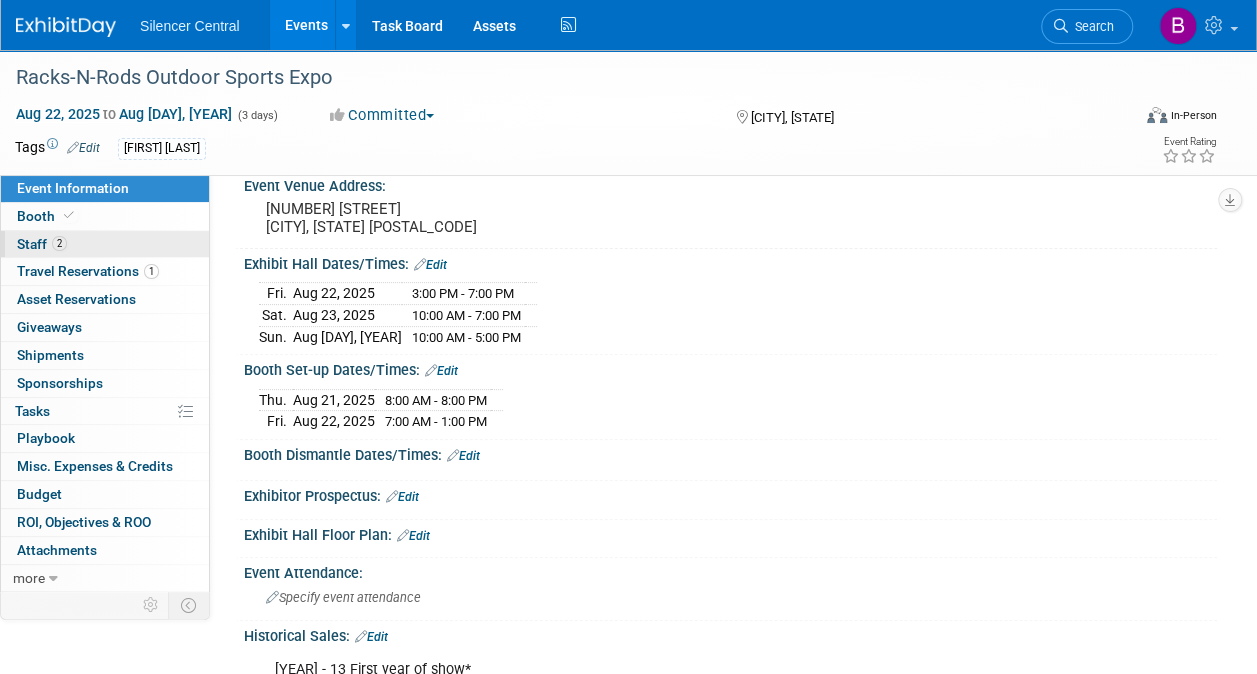 click on "2
Staff 2" at bounding box center [105, 244] 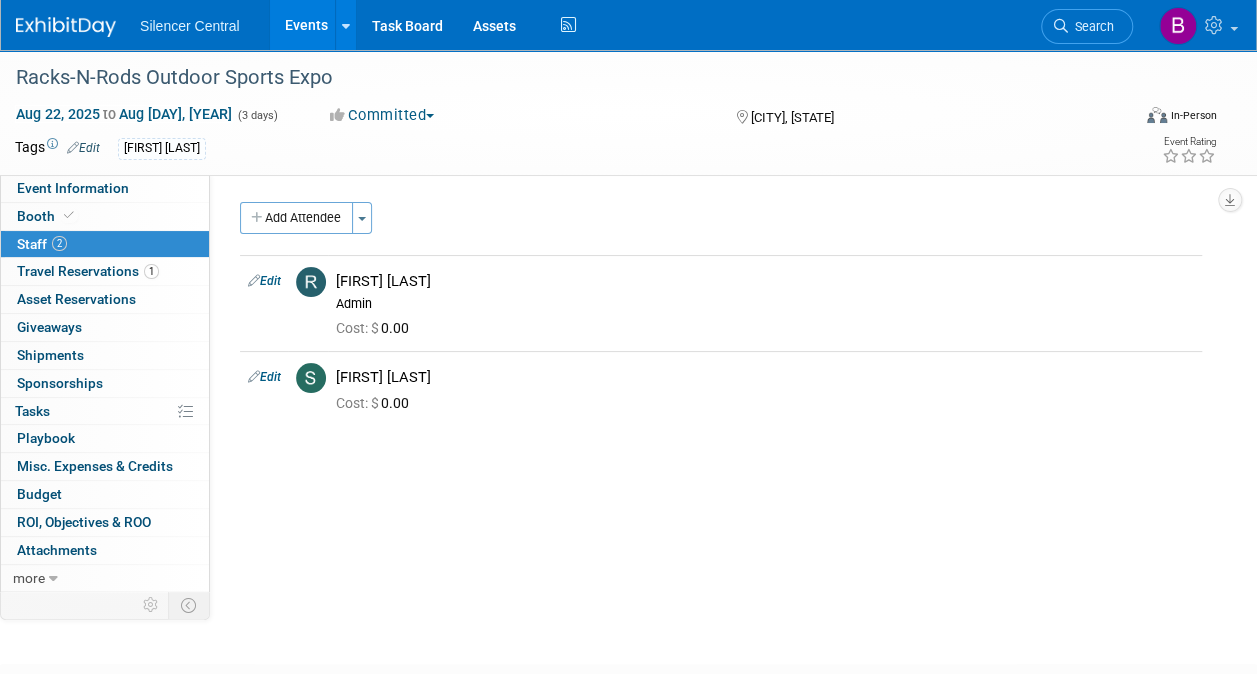 click at bounding box center (66, 27) 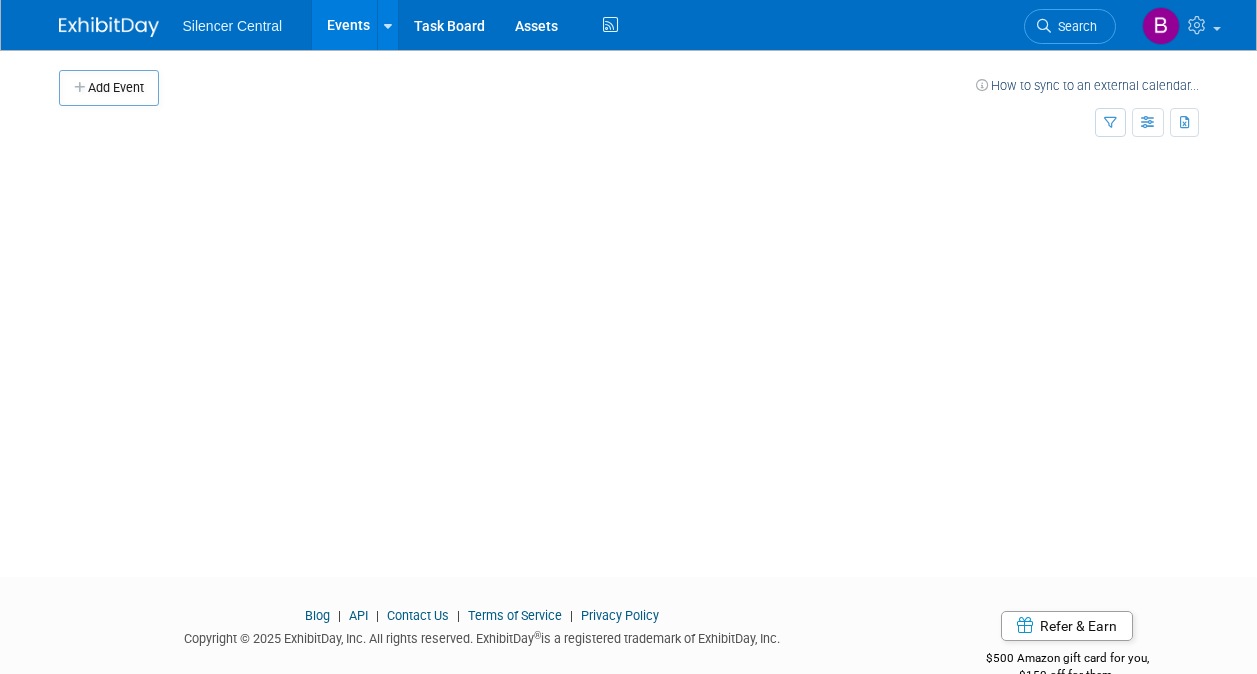 scroll, scrollTop: 0, scrollLeft: 0, axis: both 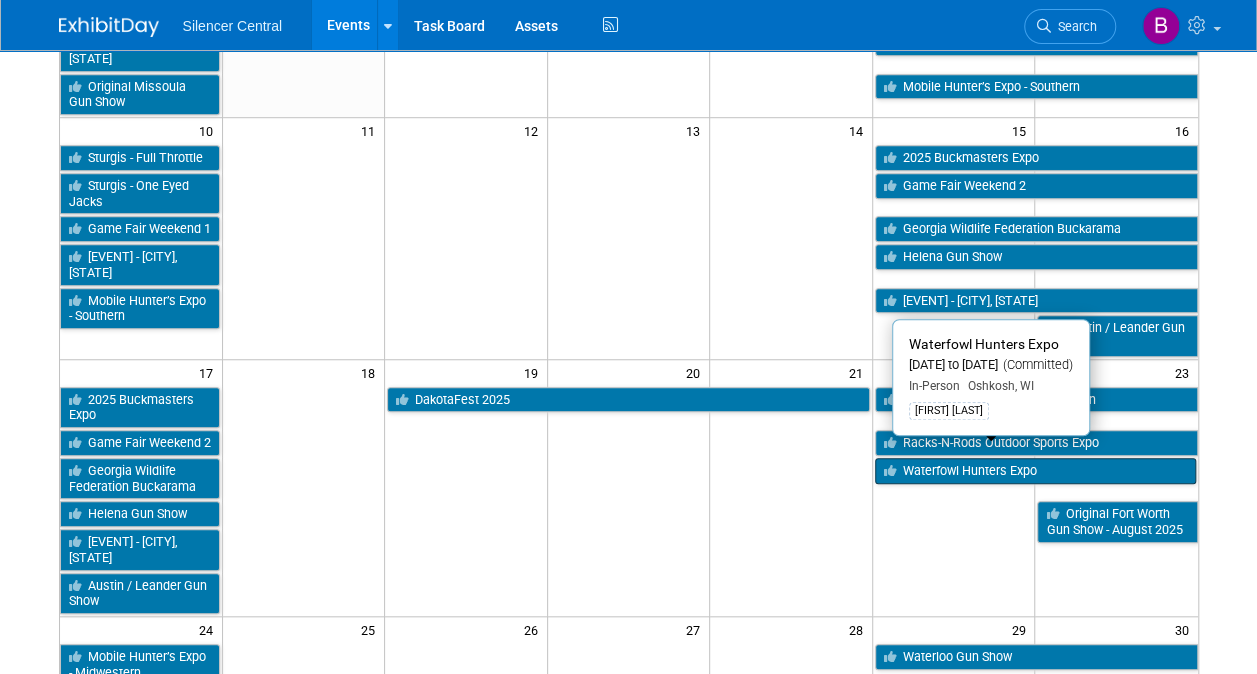 click on "Waterfowl Hunters Expo" at bounding box center (1035, 471) 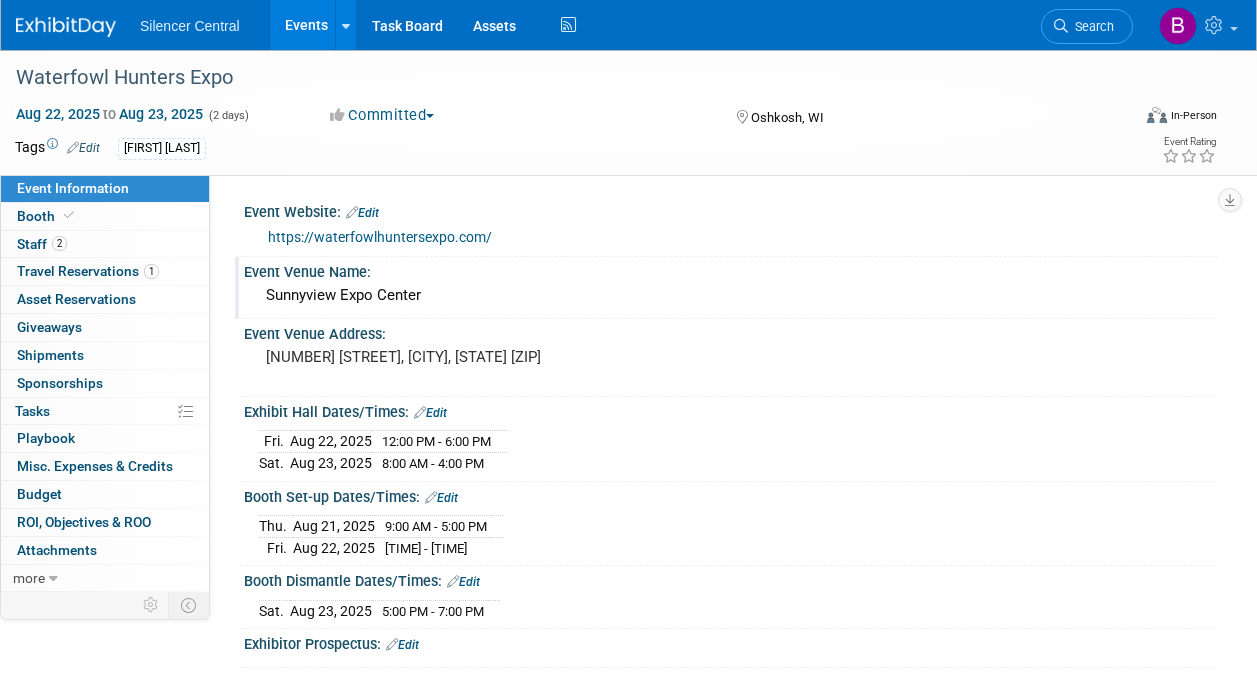 scroll, scrollTop: 0, scrollLeft: 0, axis: both 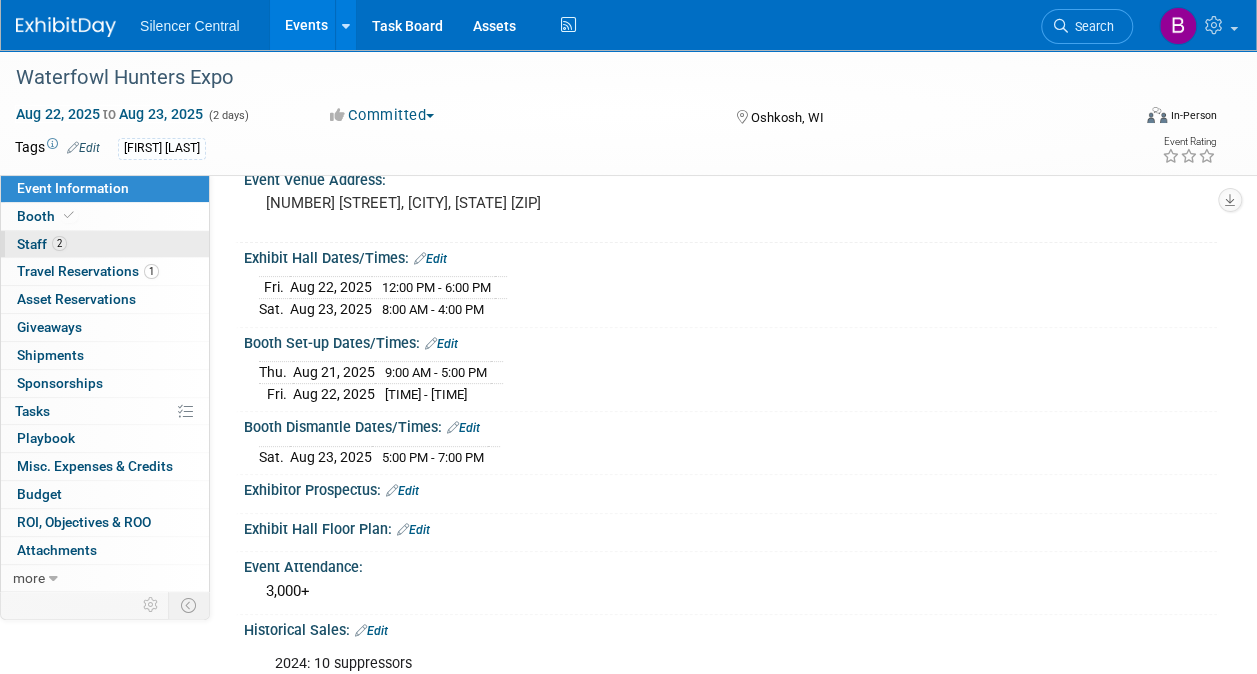 click on "2
Staff 2" at bounding box center [105, 244] 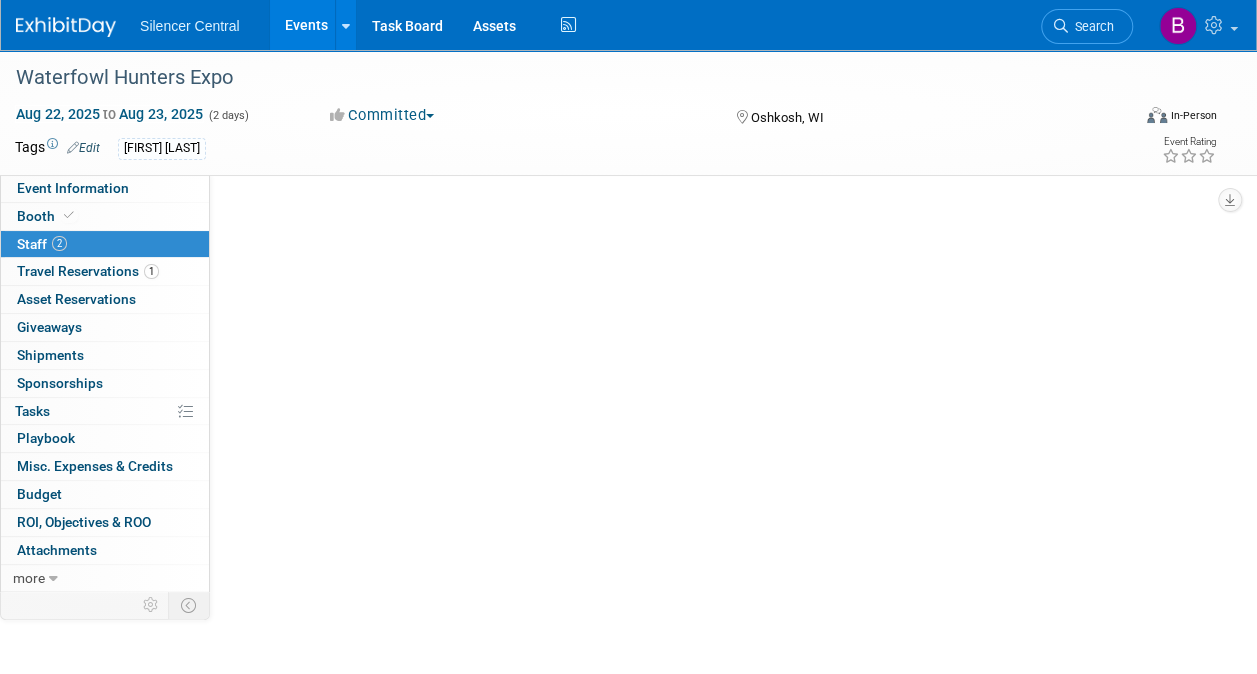 scroll, scrollTop: 0, scrollLeft: 0, axis: both 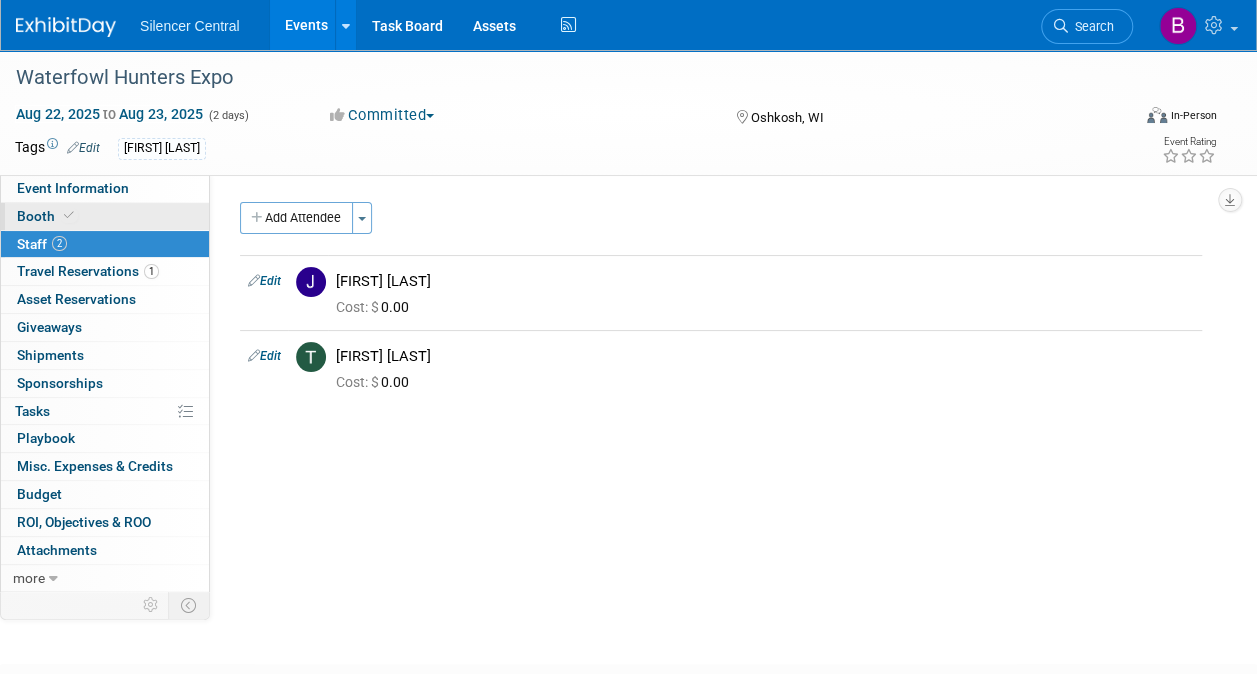 click on "Booth" at bounding box center [105, 216] 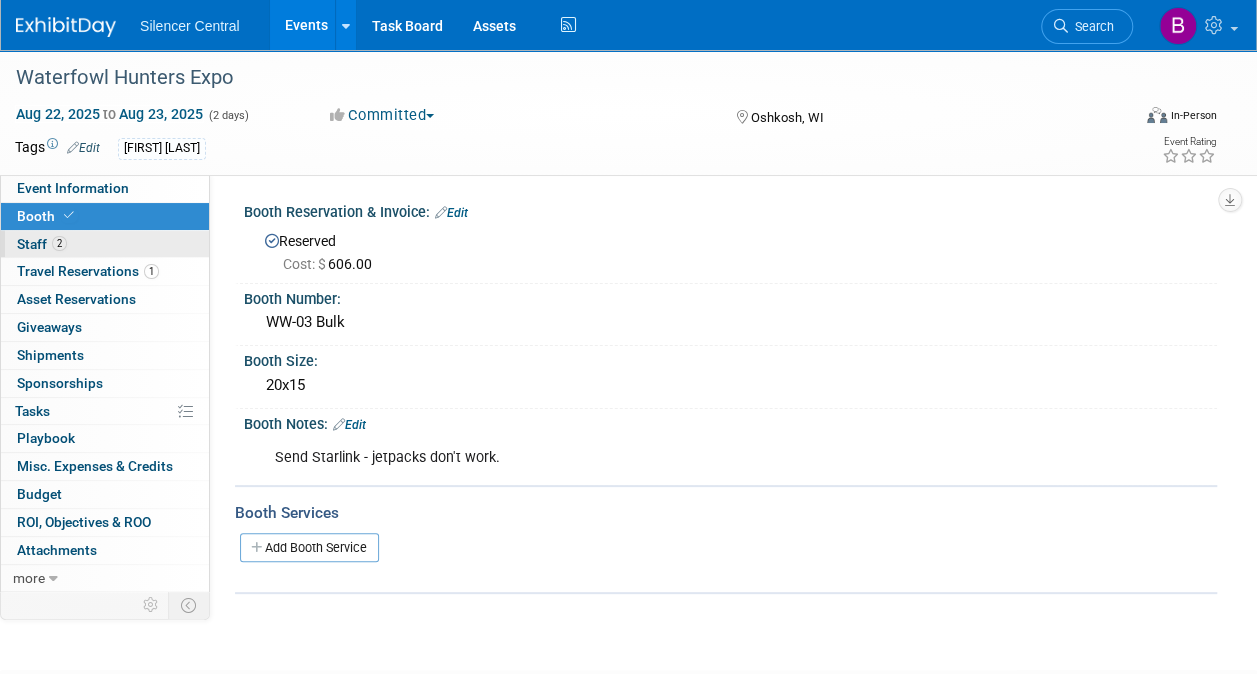 click on "2
Staff 2" at bounding box center (105, 244) 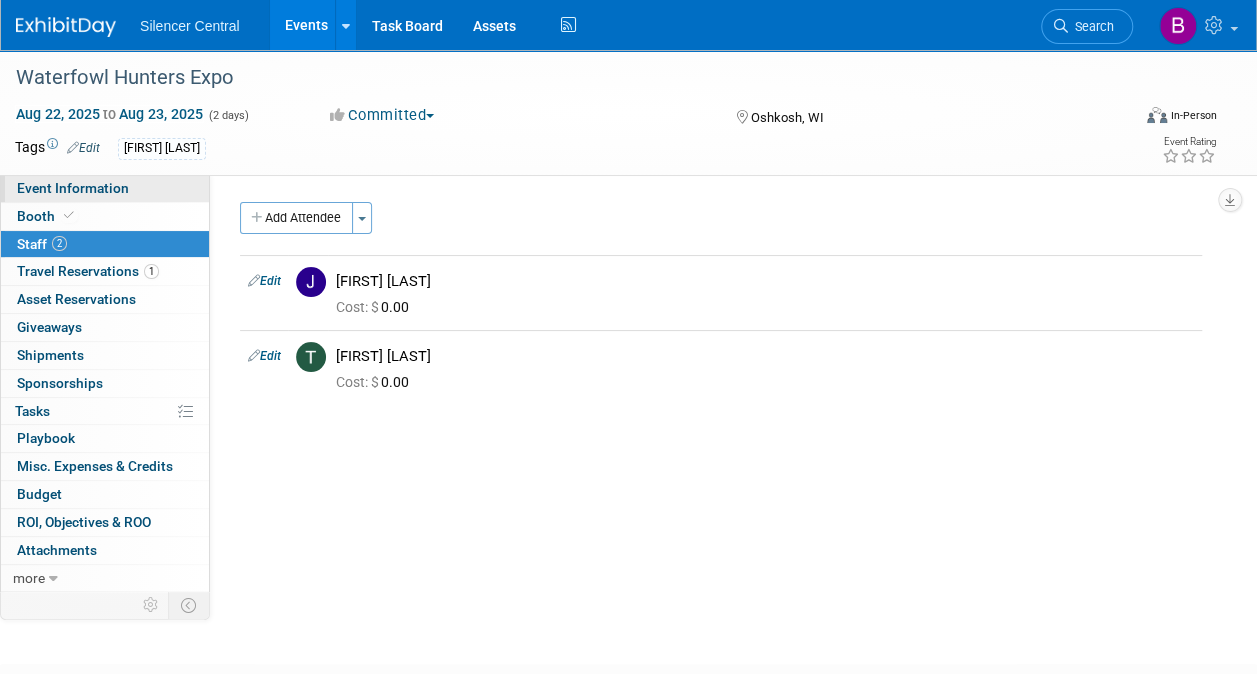 click on "Event Information" at bounding box center [73, 188] 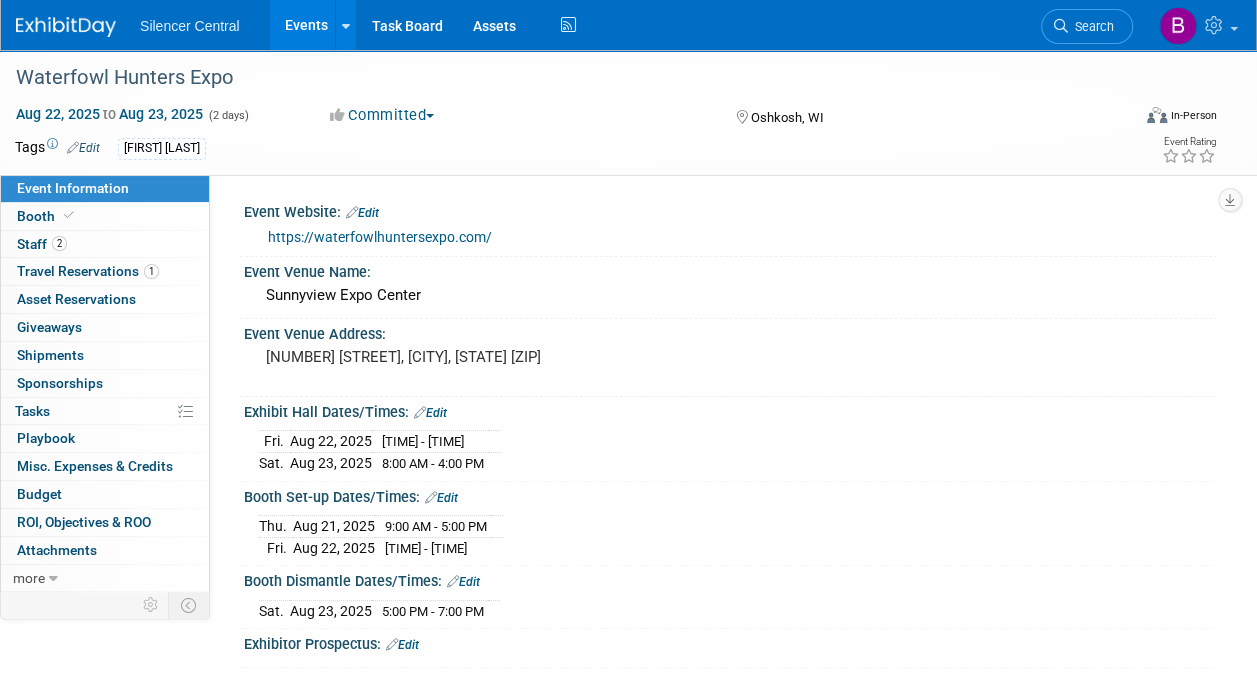 click at bounding box center (66, 27) 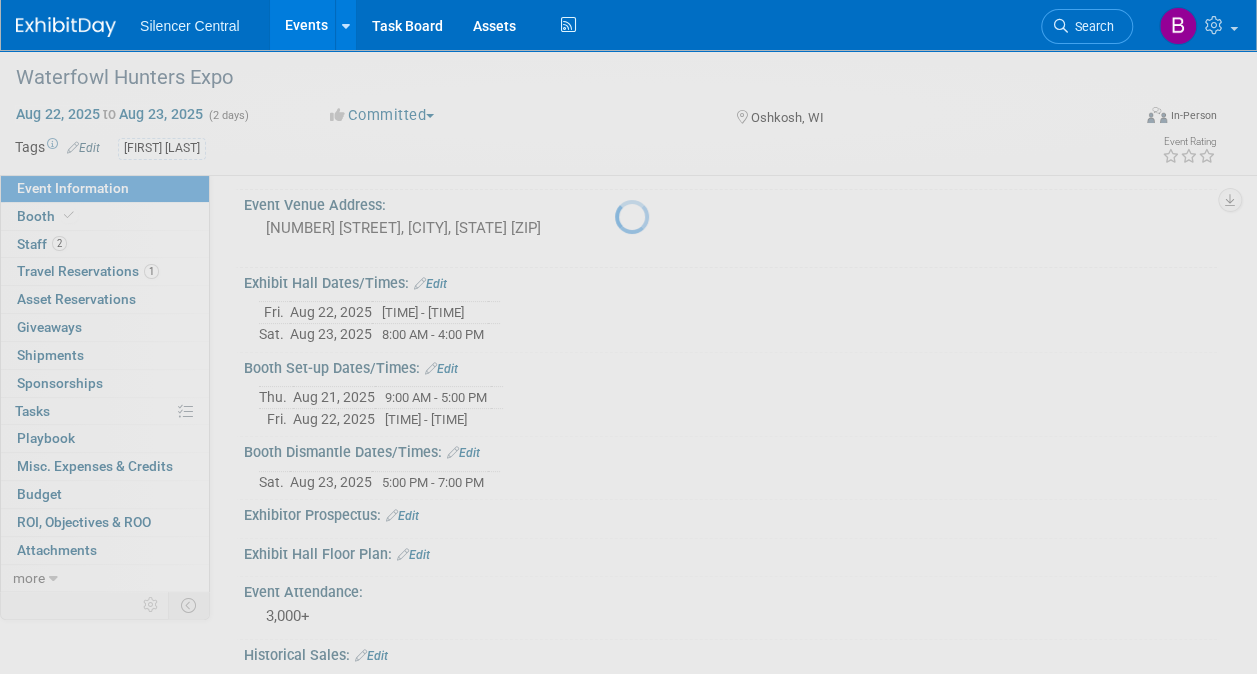 scroll, scrollTop: 136, scrollLeft: 0, axis: vertical 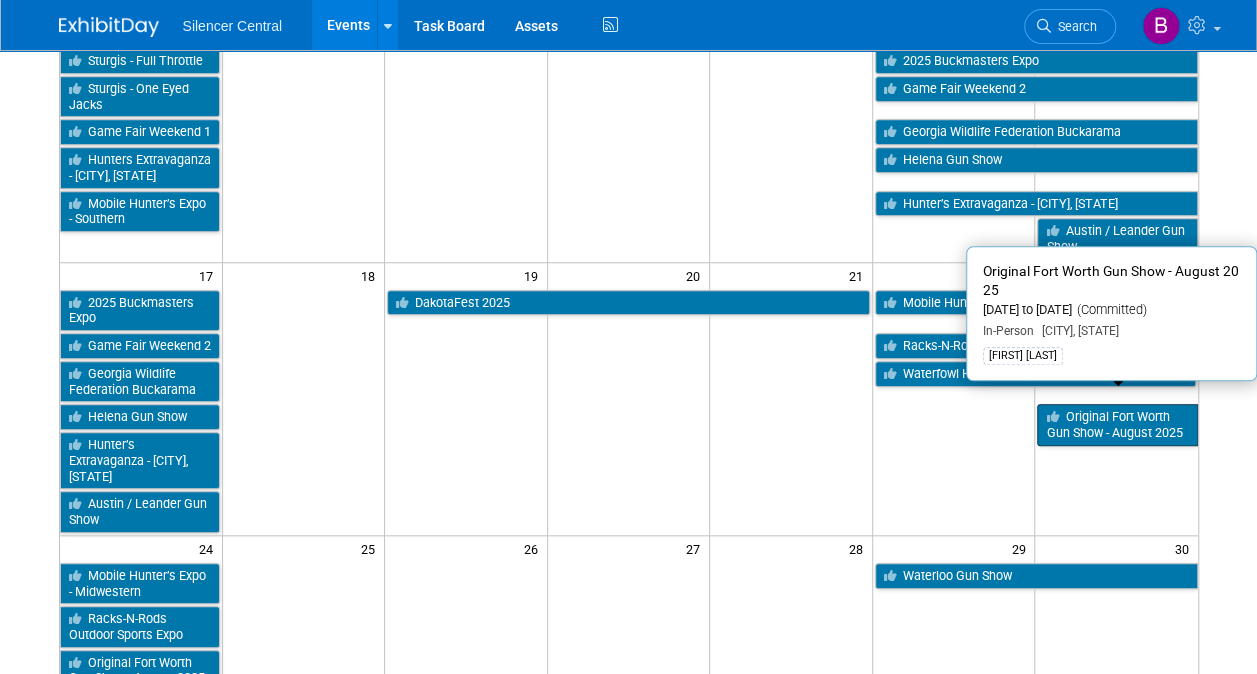 click on "Original Fort Worth Gun Show - August 2025" at bounding box center (1117, 424) 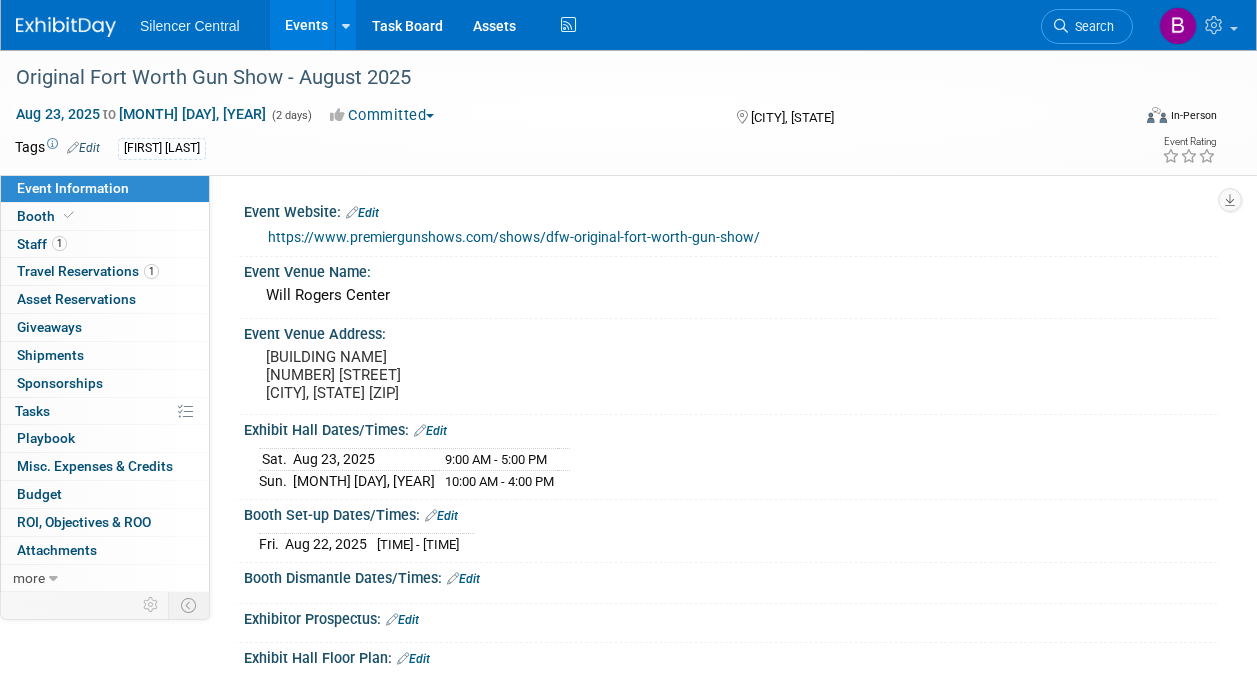 scroll, scrollTop: 0, scrollLeft: 0, axis: both 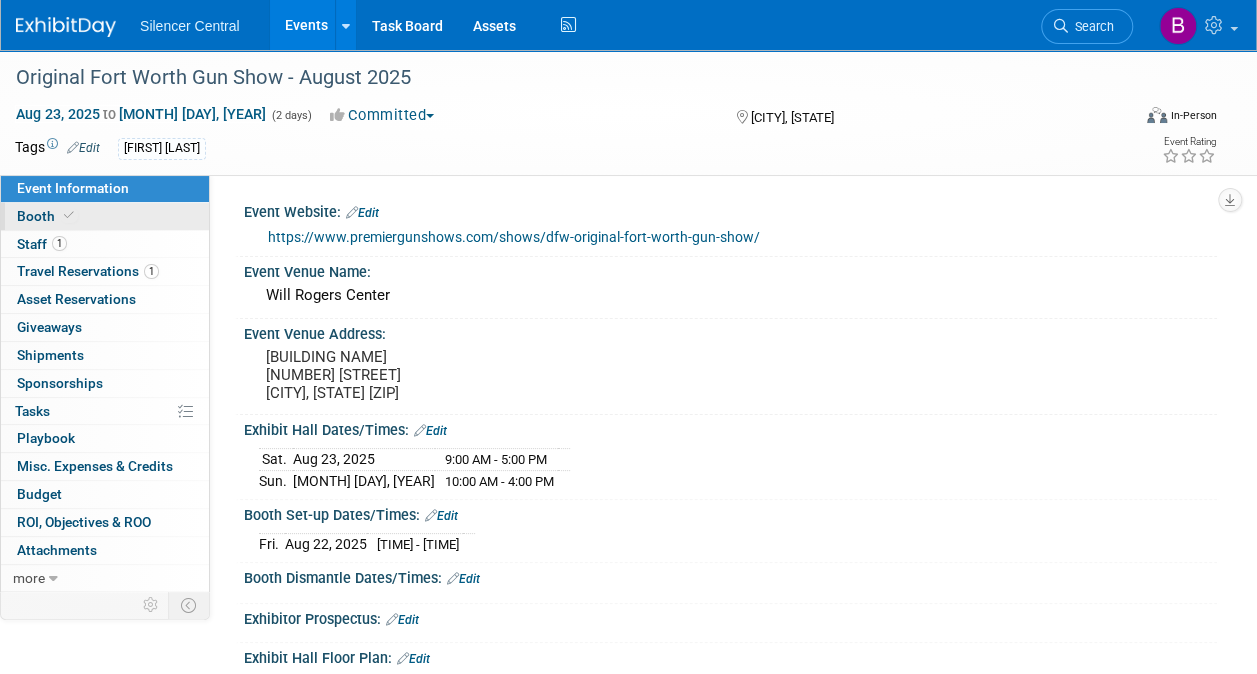 click on "Booth" at bounding box center [105, 216] 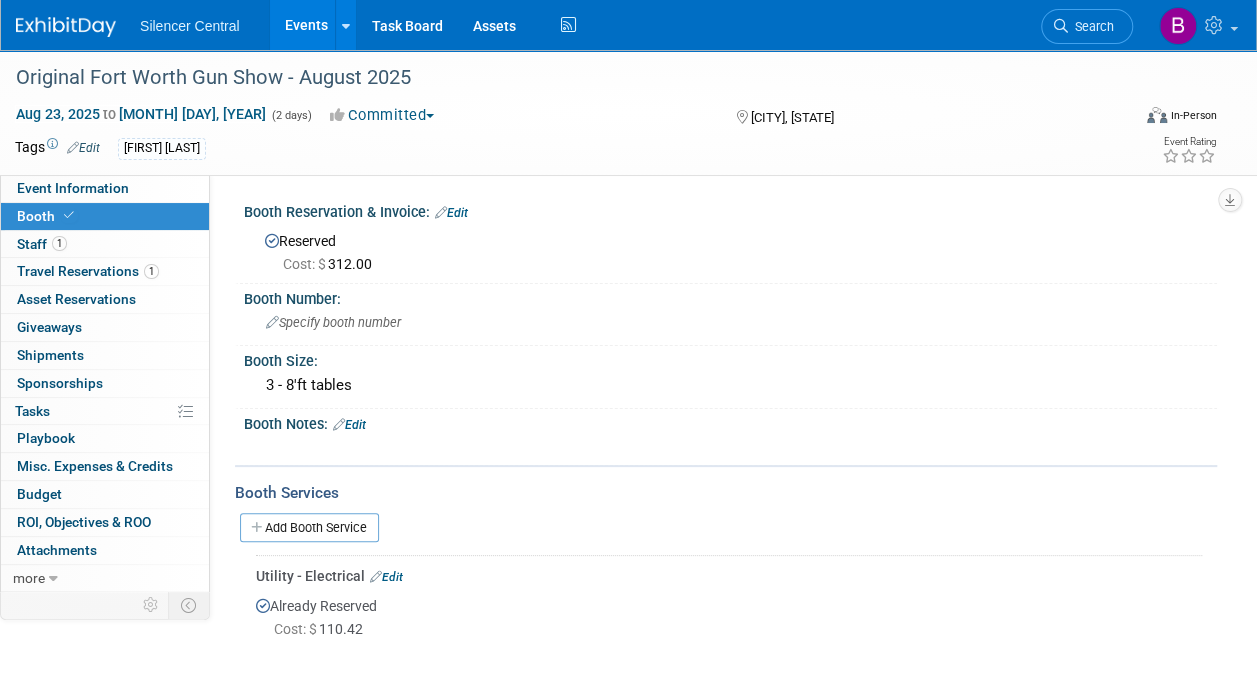 scroll, scrollTop: 223, scrollLeft: 0, axis: vertical 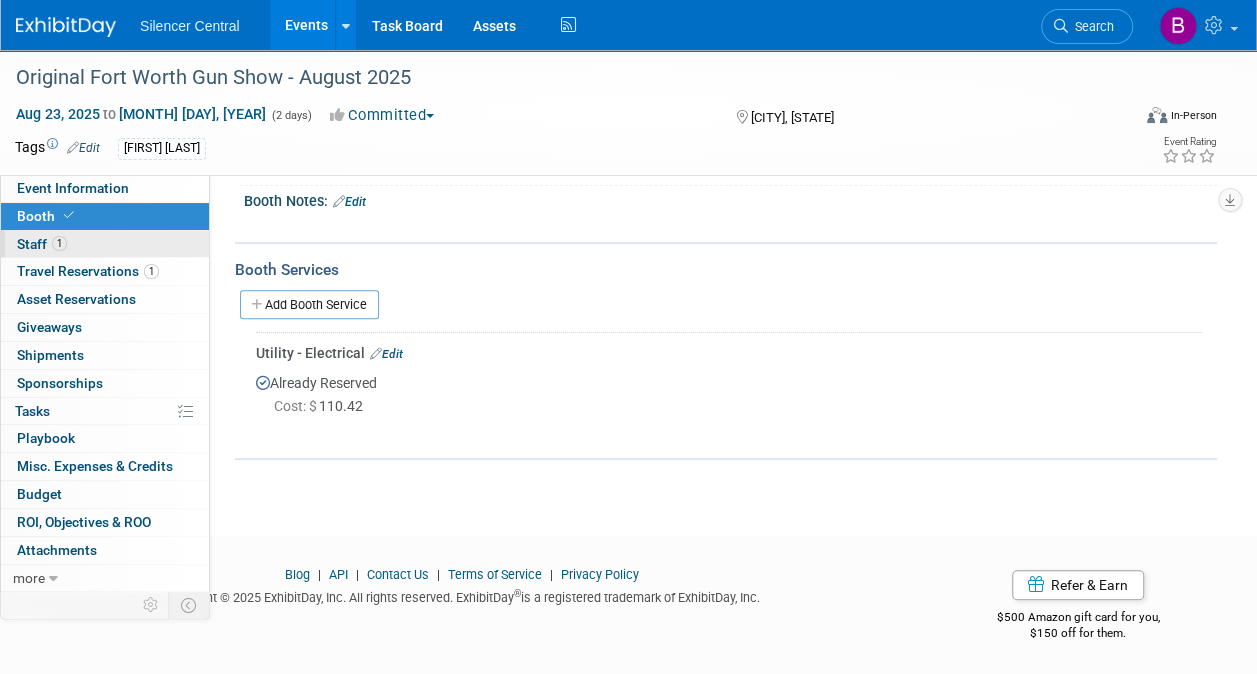 click on "1
Staff 1" at bounding box center (105, 244) 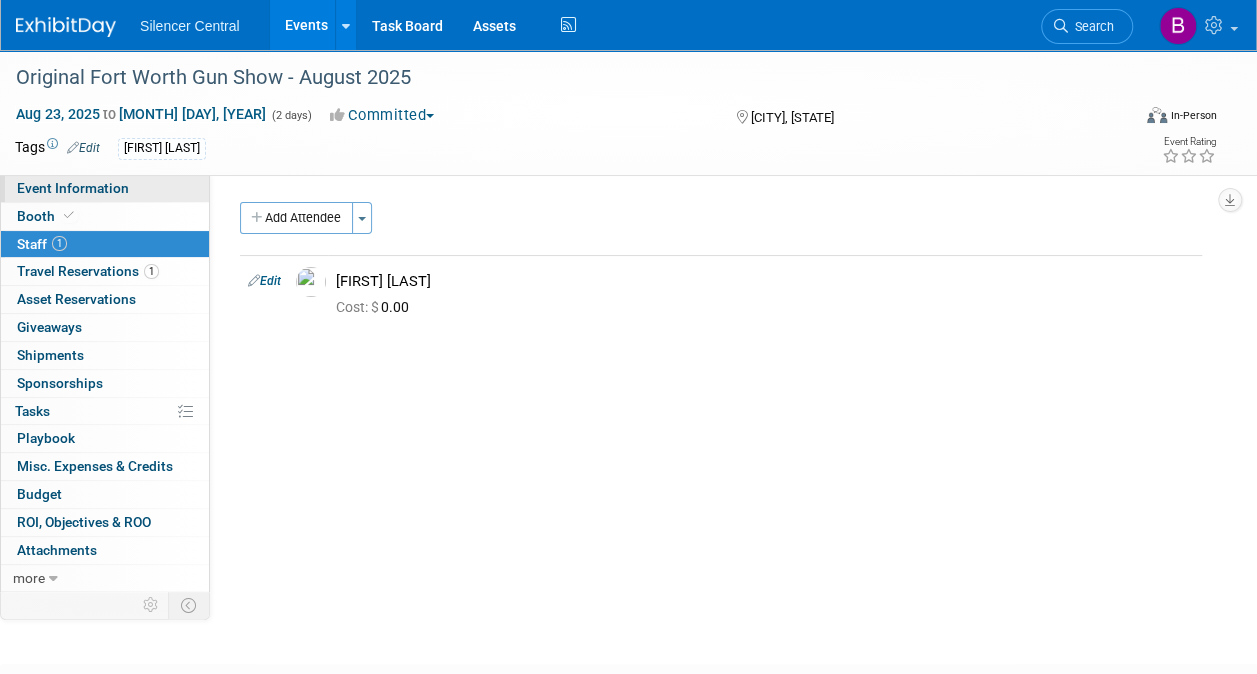 click on "Event Information" at bounding box center (105, 188) 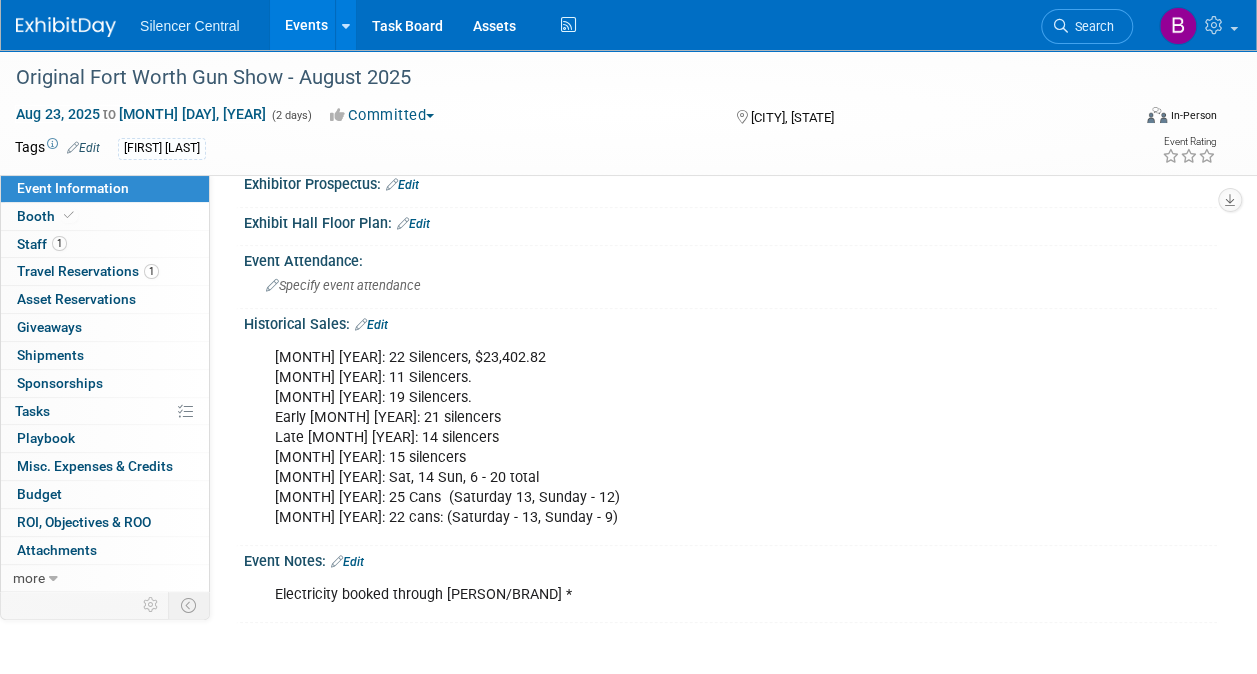 scroll, scrollTop: 434, scrollLeft: 0, axis: vertical 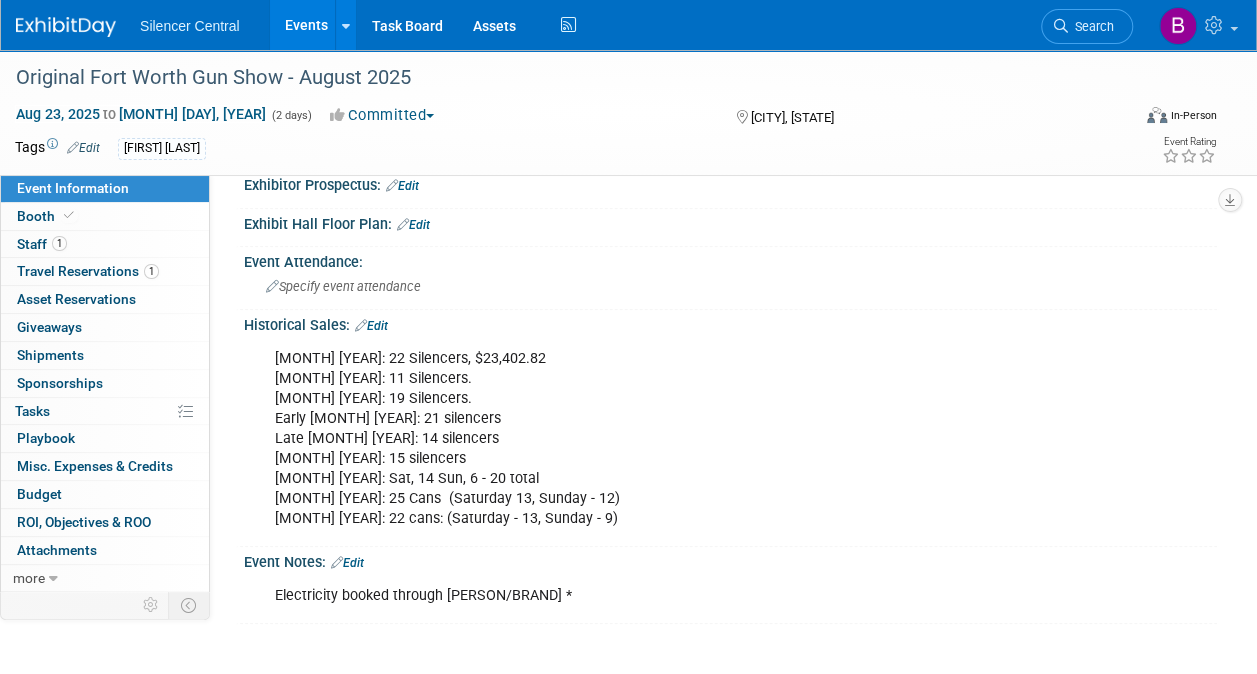 click at bounding box center [78, 17] 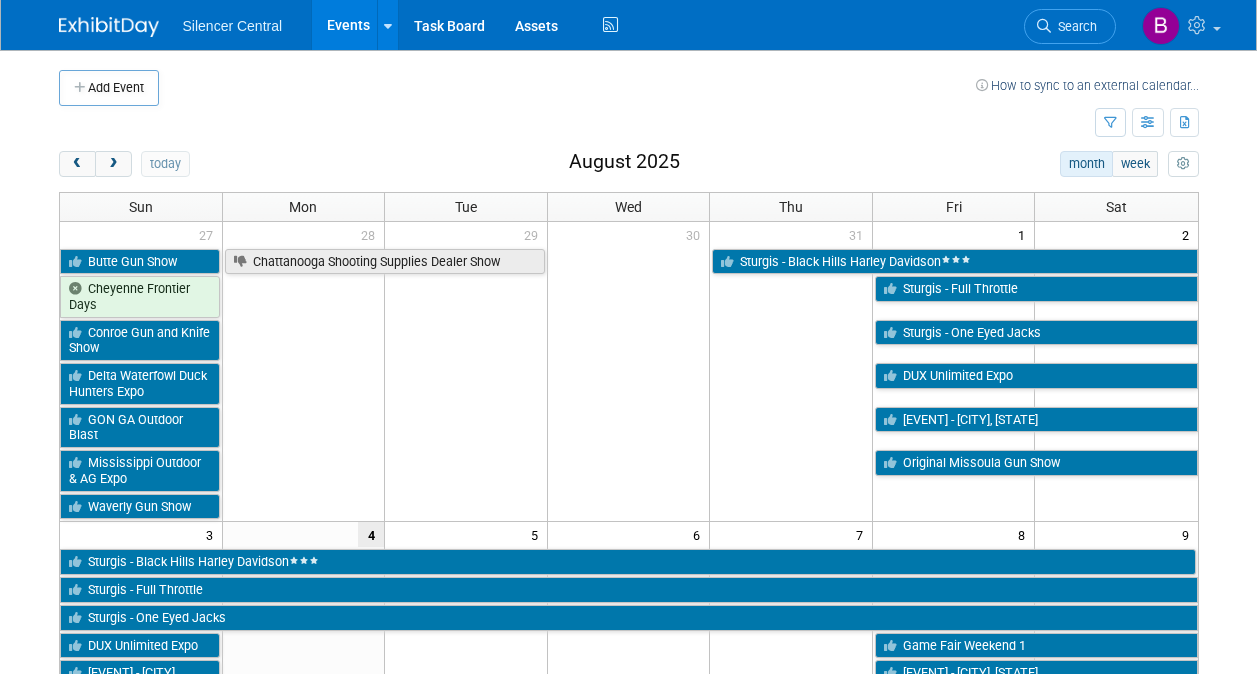 scroll, scrollTop: 0, scrollLeft: 0, axis: both 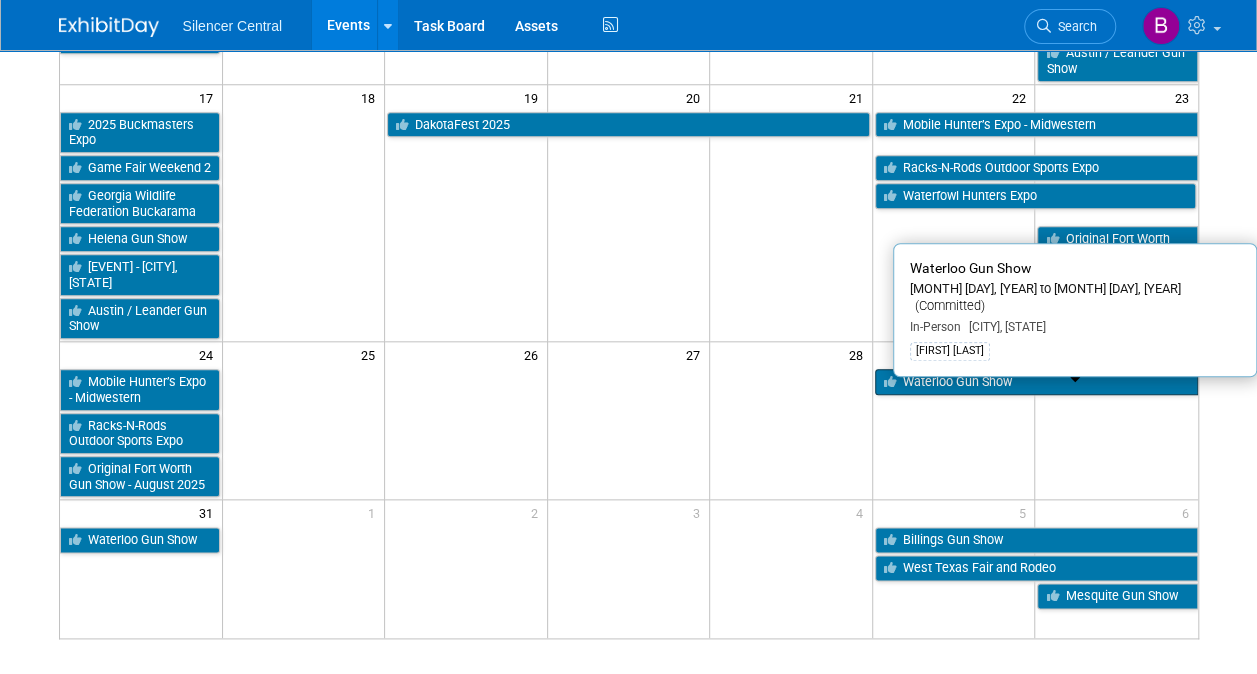click on "Waterloo Gun Show" at bounding box center [1036, 382] 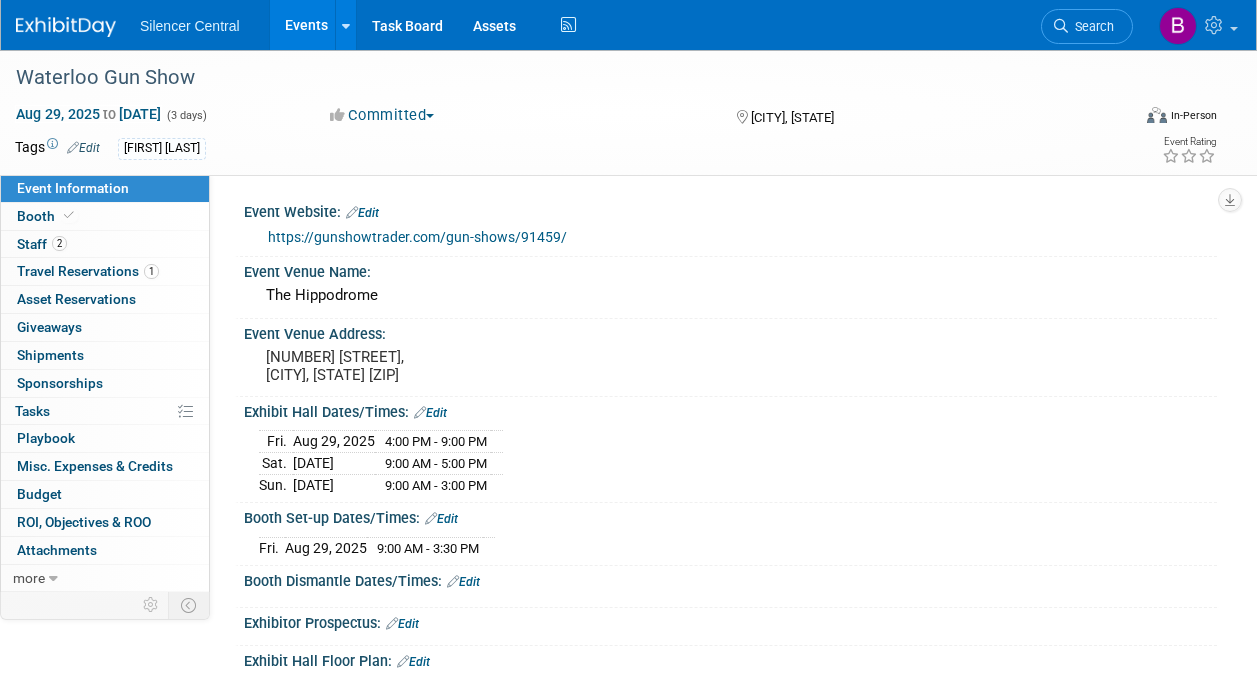 scroll, scrollTop: 0, scrollLeft: 0, axis: both 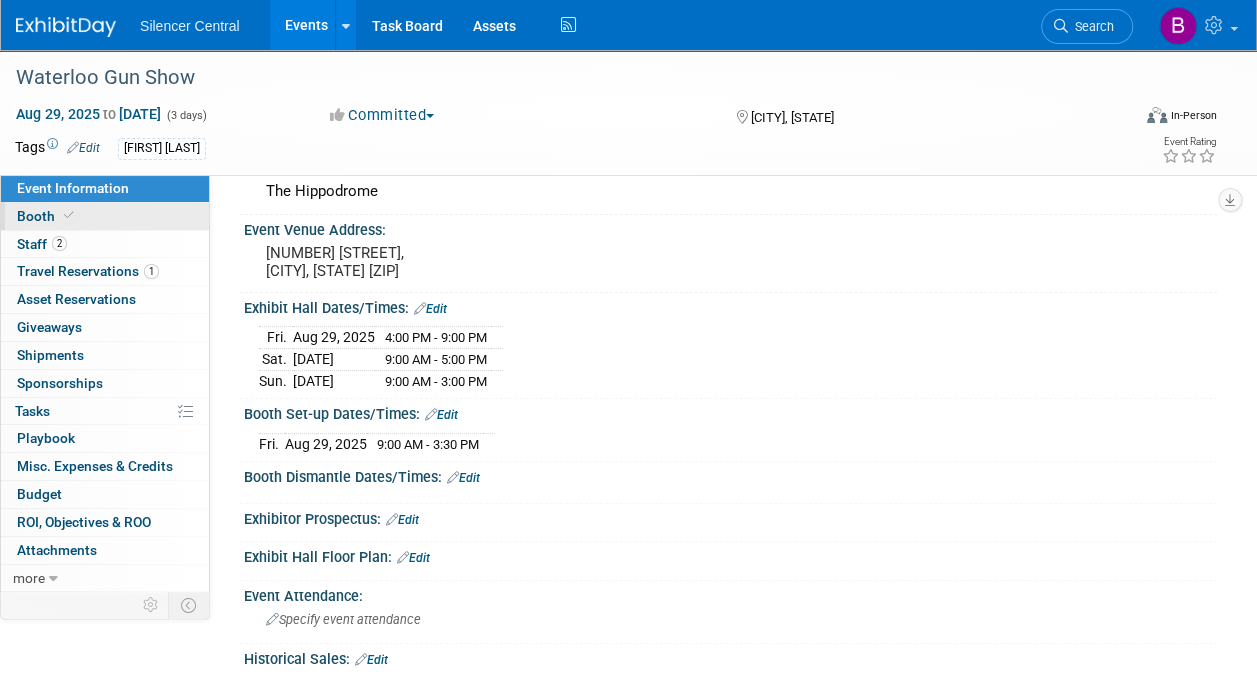 click on "Booth" at bounding box center (105, 216) 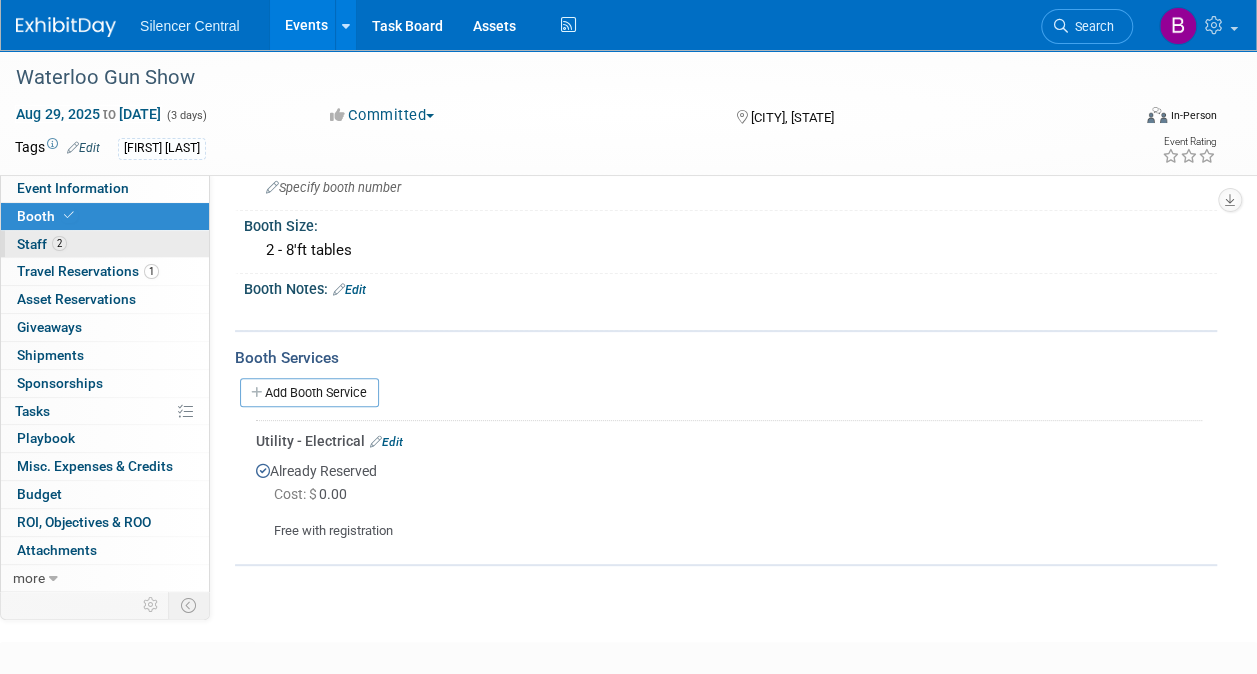 scroll, scrollTop: 138, scrollLeft: 0, axis: vertical 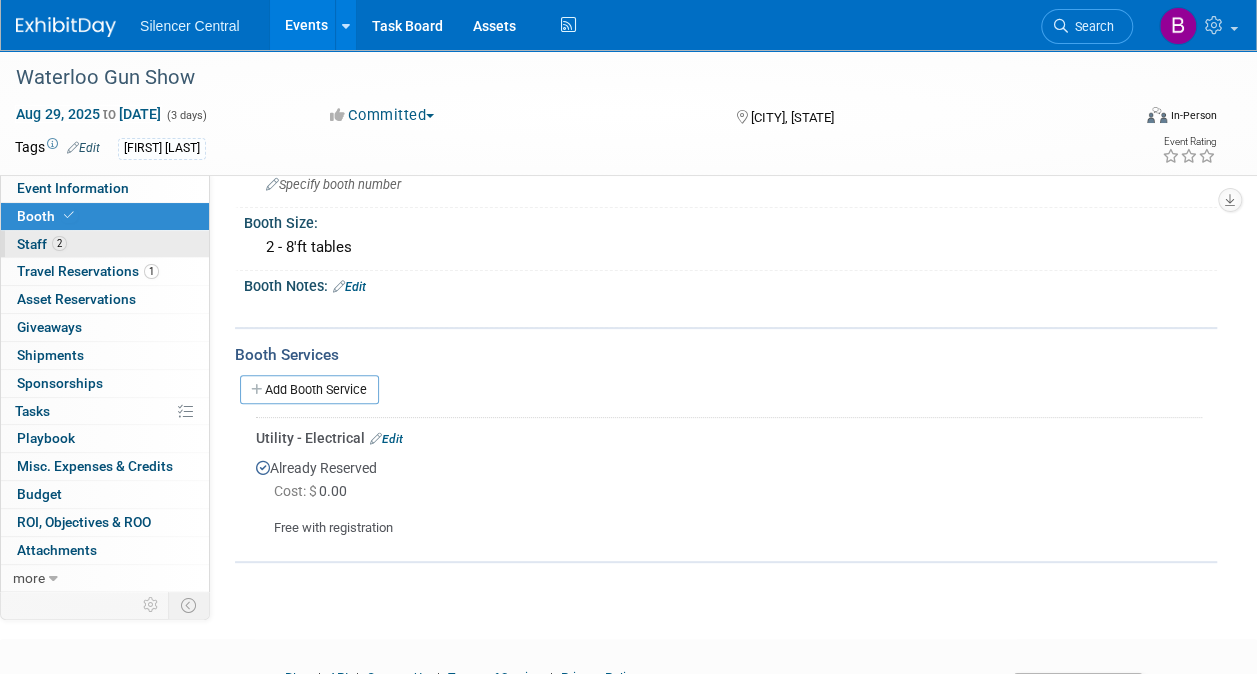 click on "2" at bounding box center [59, 243] 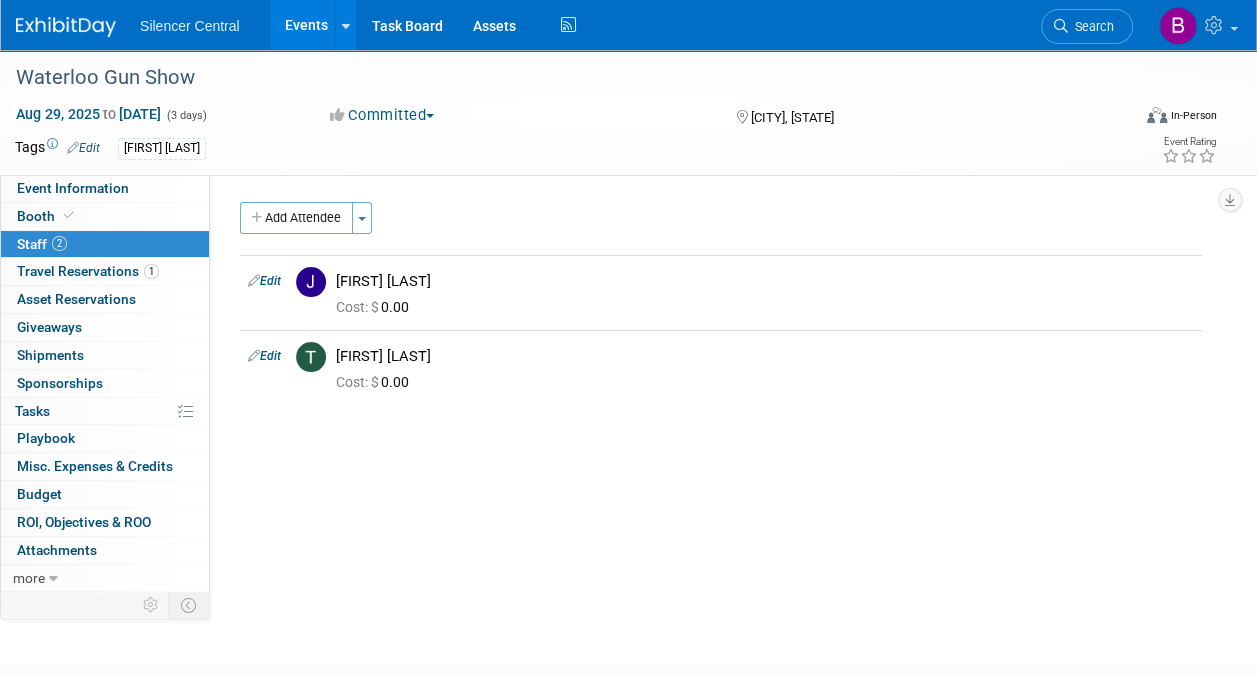 click at bounding box center [66, 27] 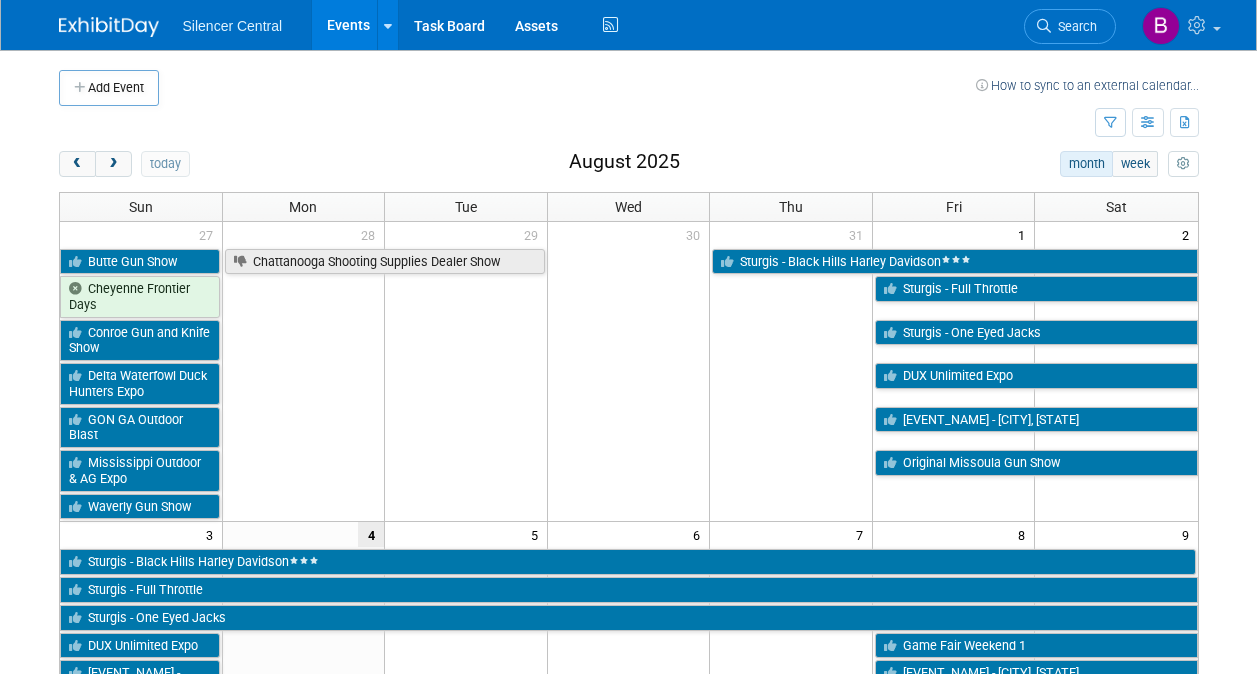 scroll, scrollTop: 0, scrollLeft: 0, axis: both 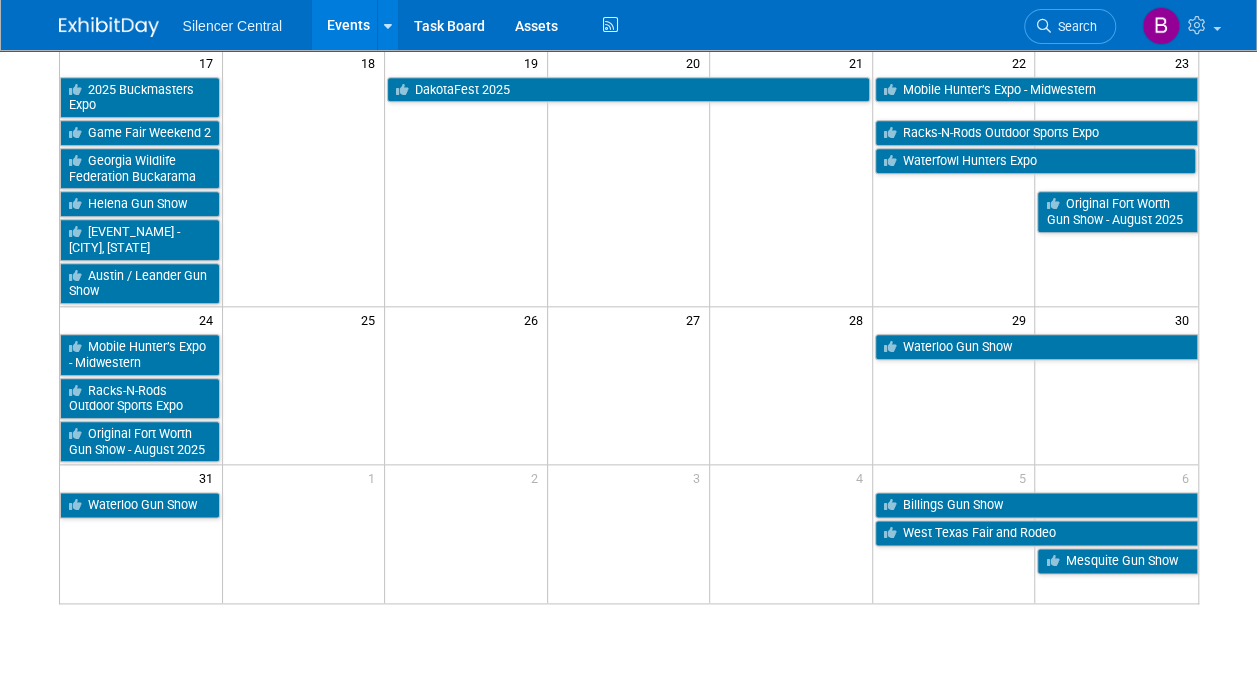 click on "Billings Gun Show" at bounding box center [1034, 504] 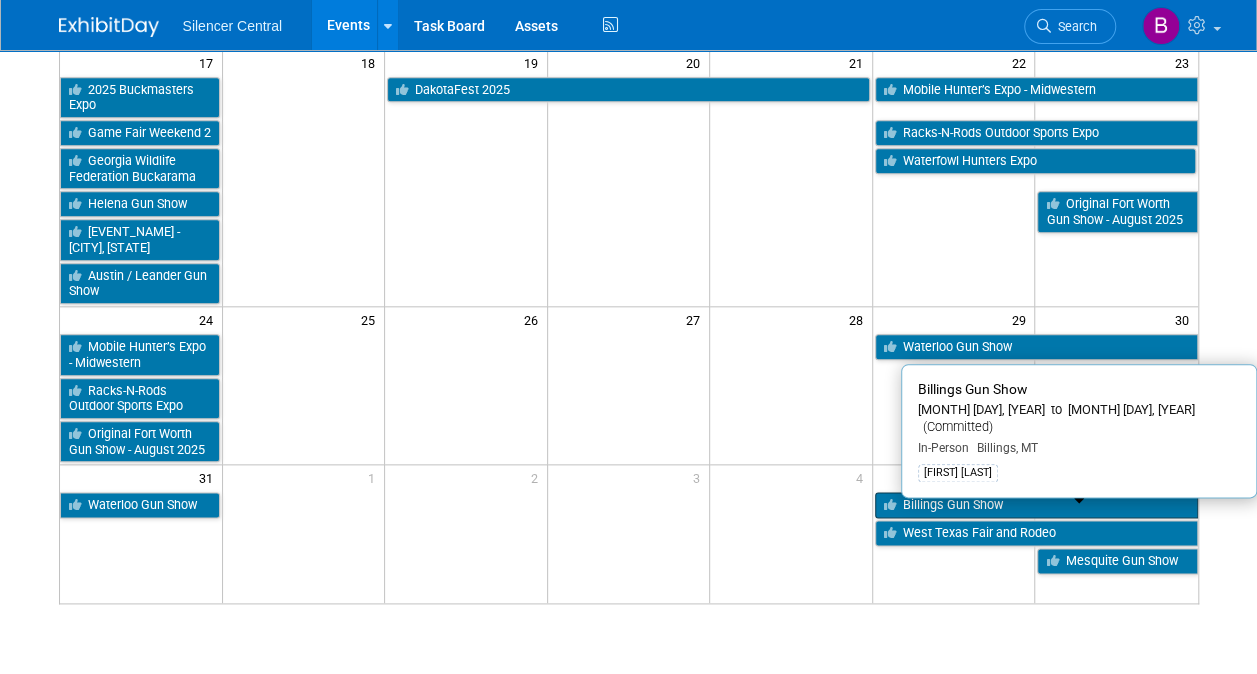 click on "Billings Gun Show" at bounding box center (1036, 505) 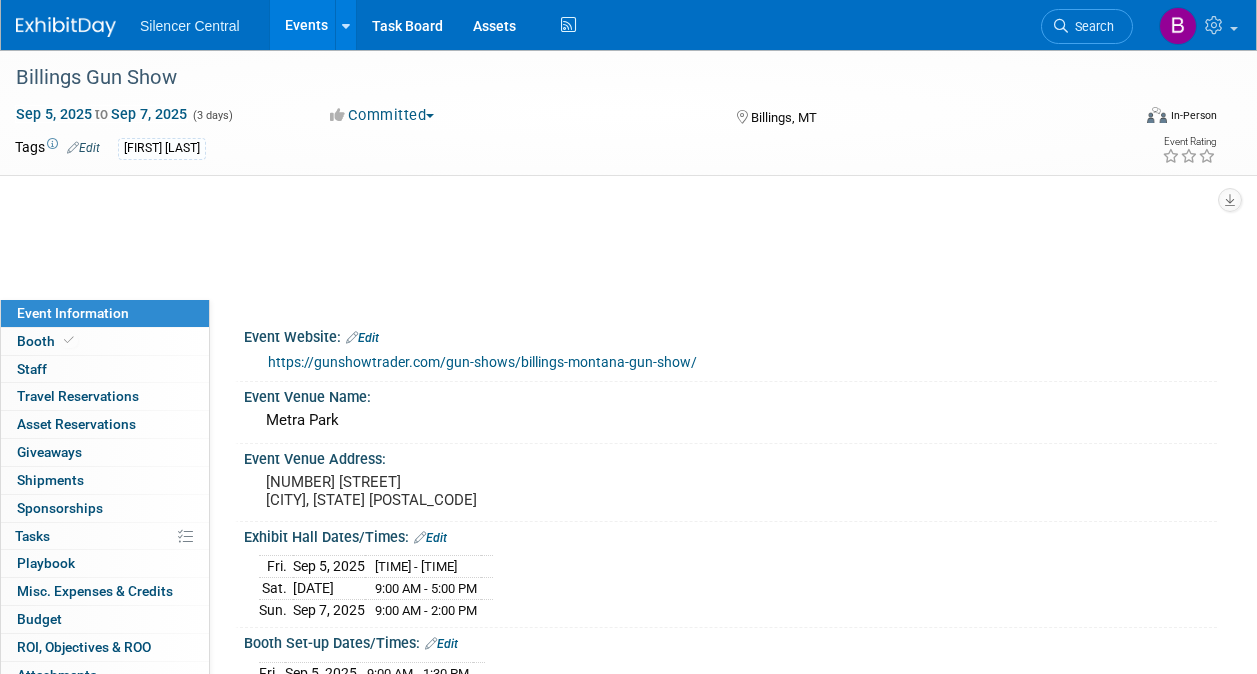 scroll, scrollTop: 0, scrollLeft: 0, axis: both 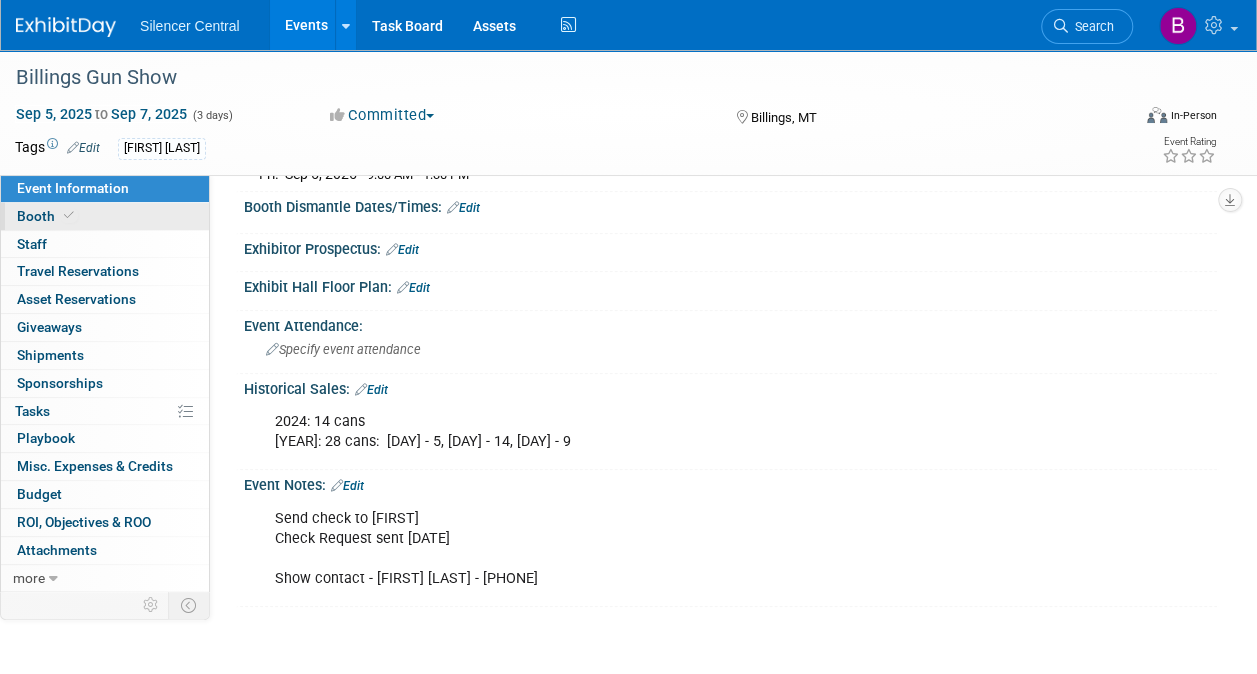 click on "Booth" at bounding box center (105, 216) 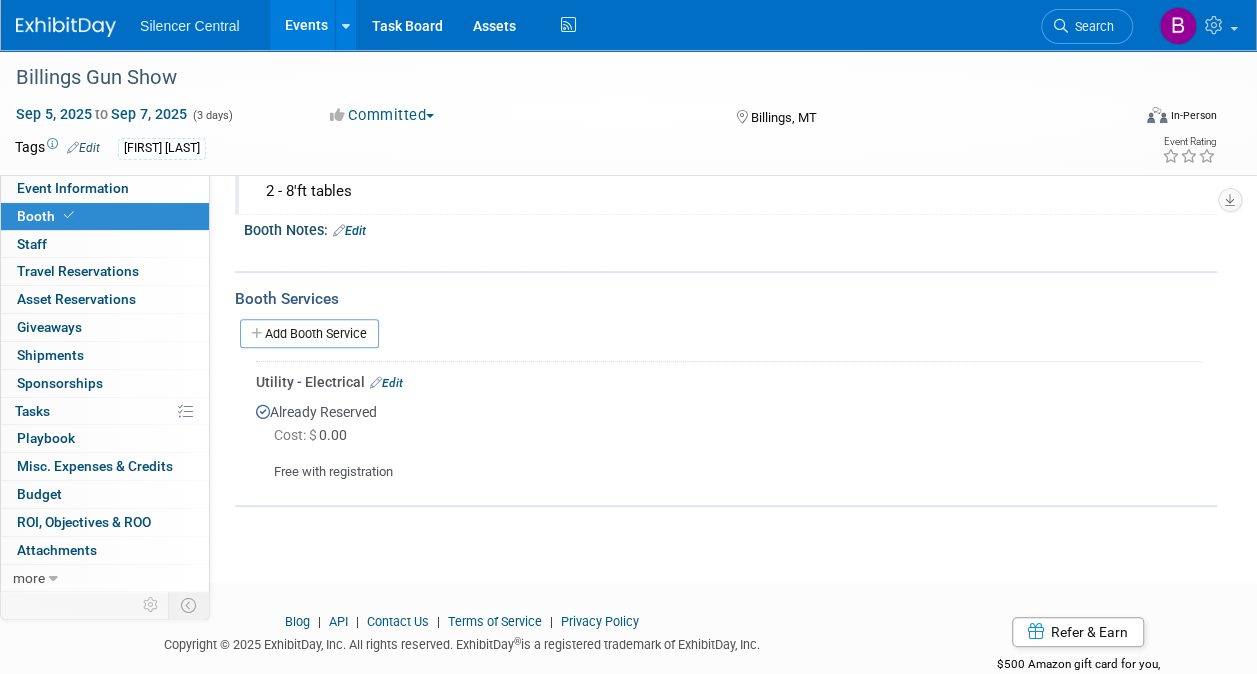 scroll, scrollTop: 195, scrollLeft: 0, axis: vertical 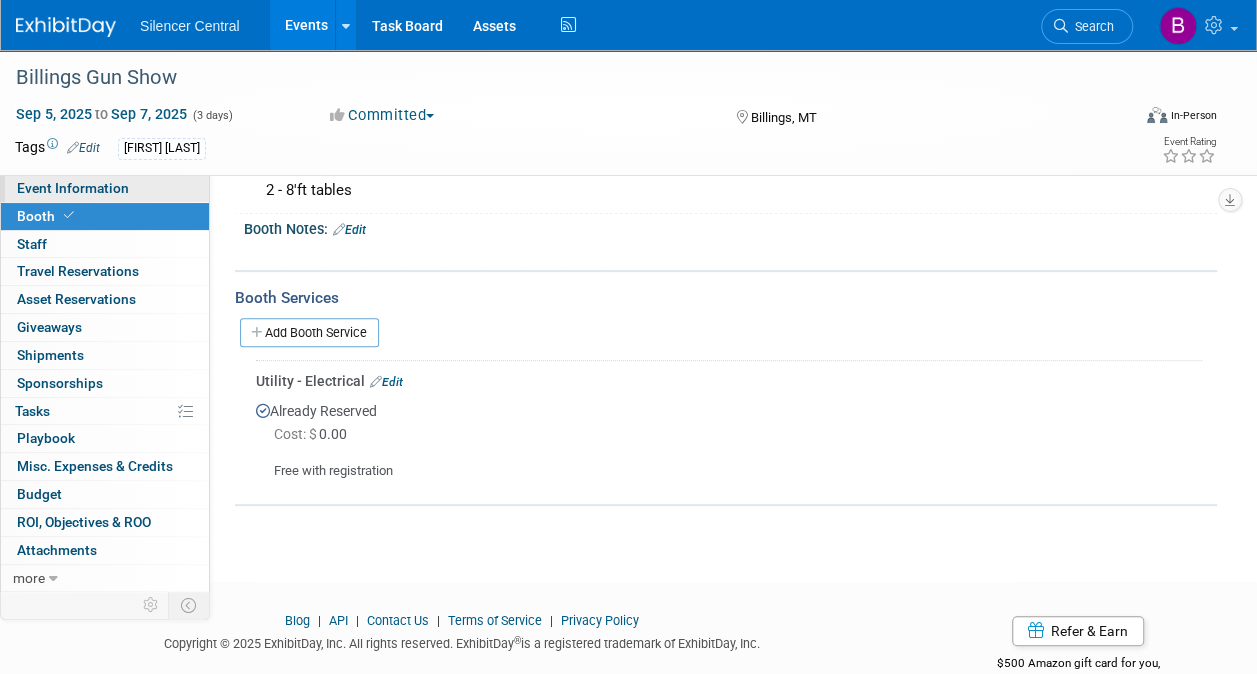 click on "Event Information" at bounding box center (105, 188) 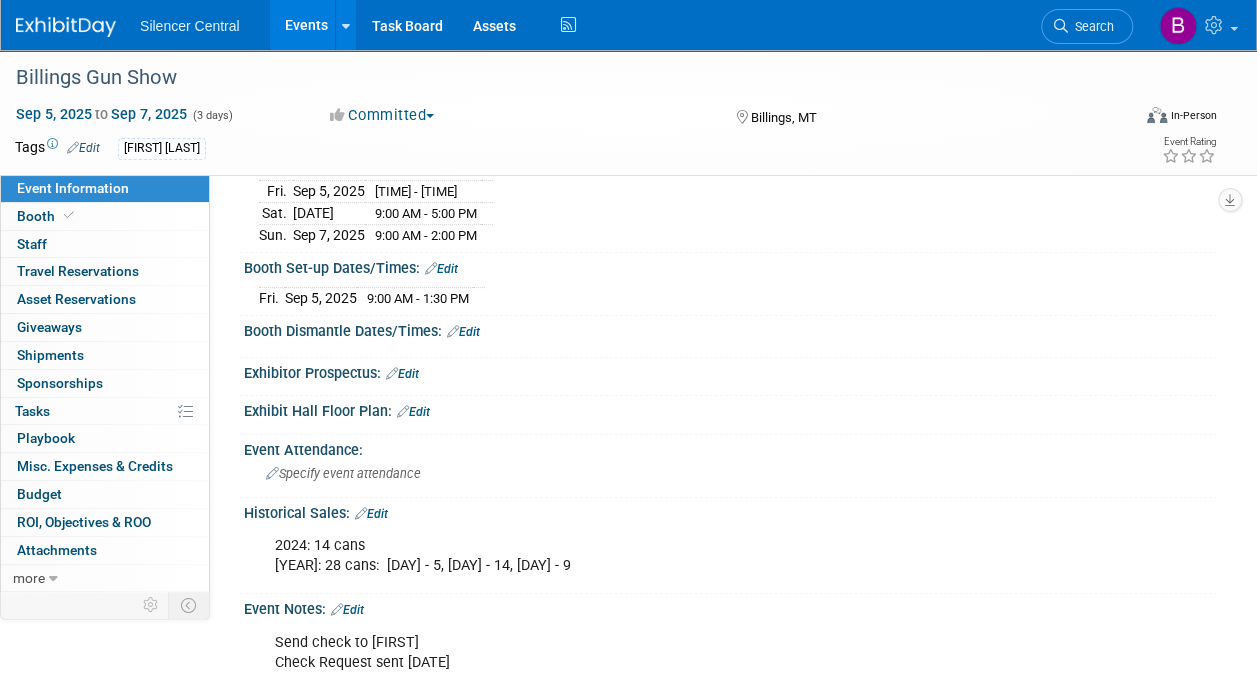 scroll, scrollTop: 251, scrollLeft: 0, axis: vertical 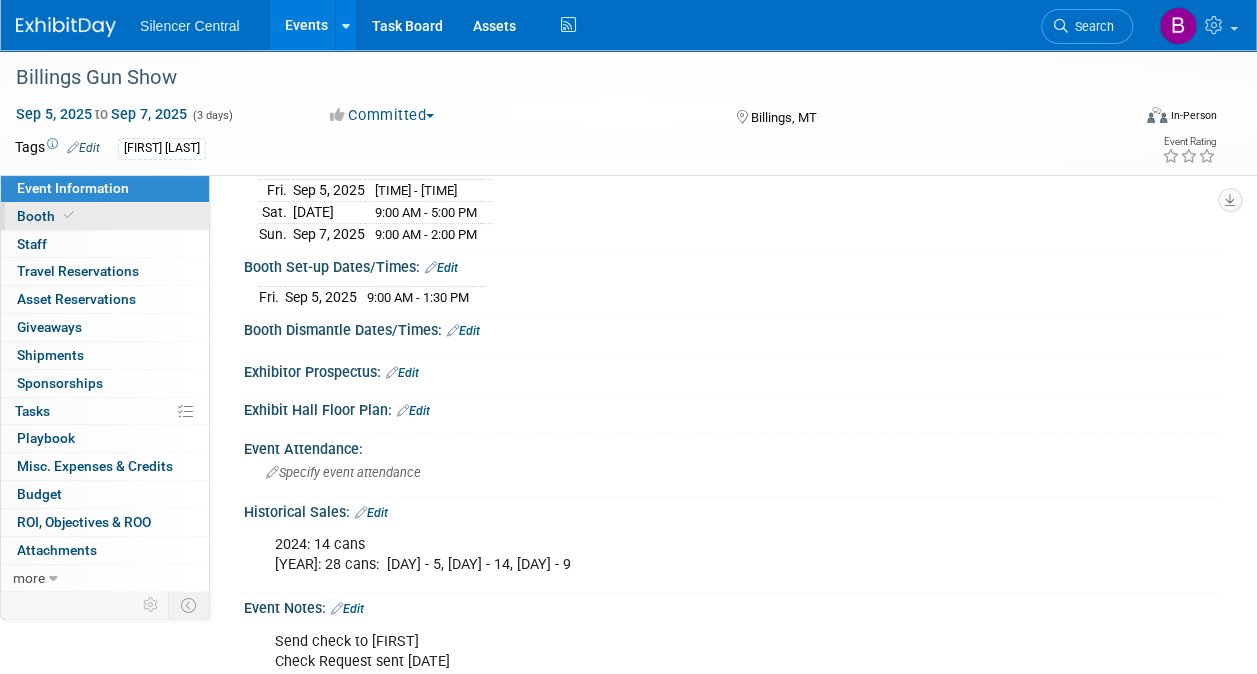 click on "Booth" at bounding box center (105, 216) 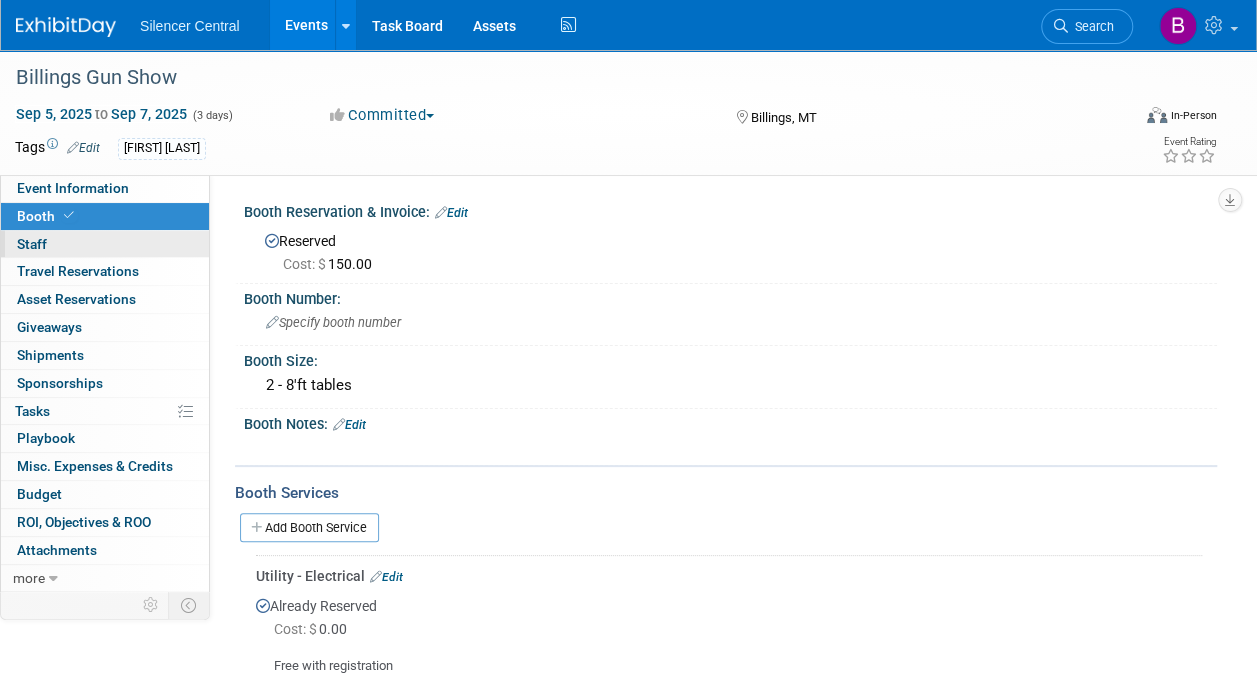 click on "0
Staff 0" at bounding box center [105, 244] 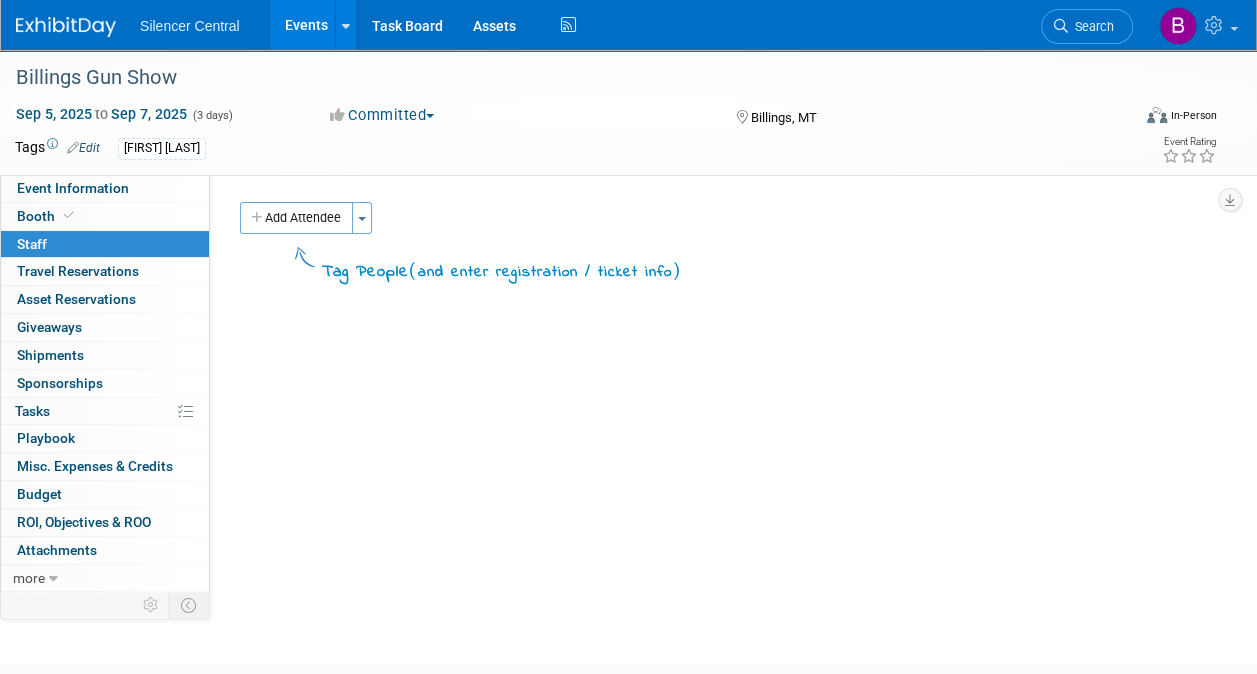 click on "0
Staff 0" at bounding box center [105, 244] 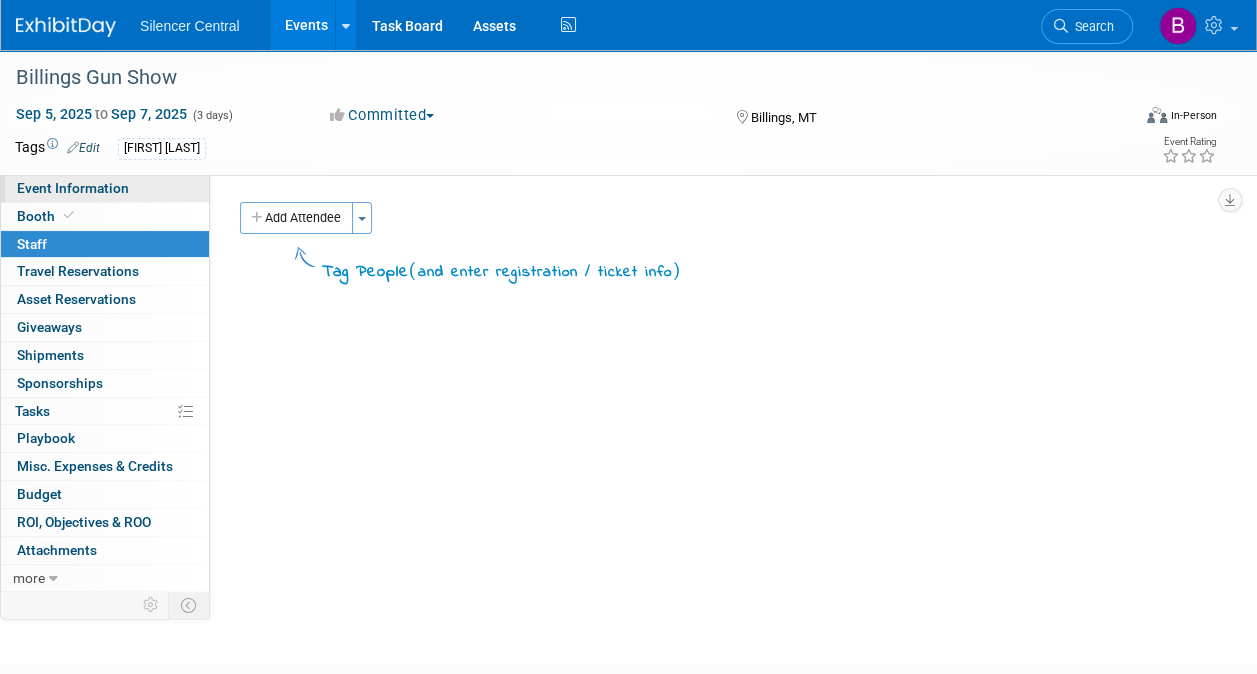 click on "Event Information" at bounding box center [73, 188] 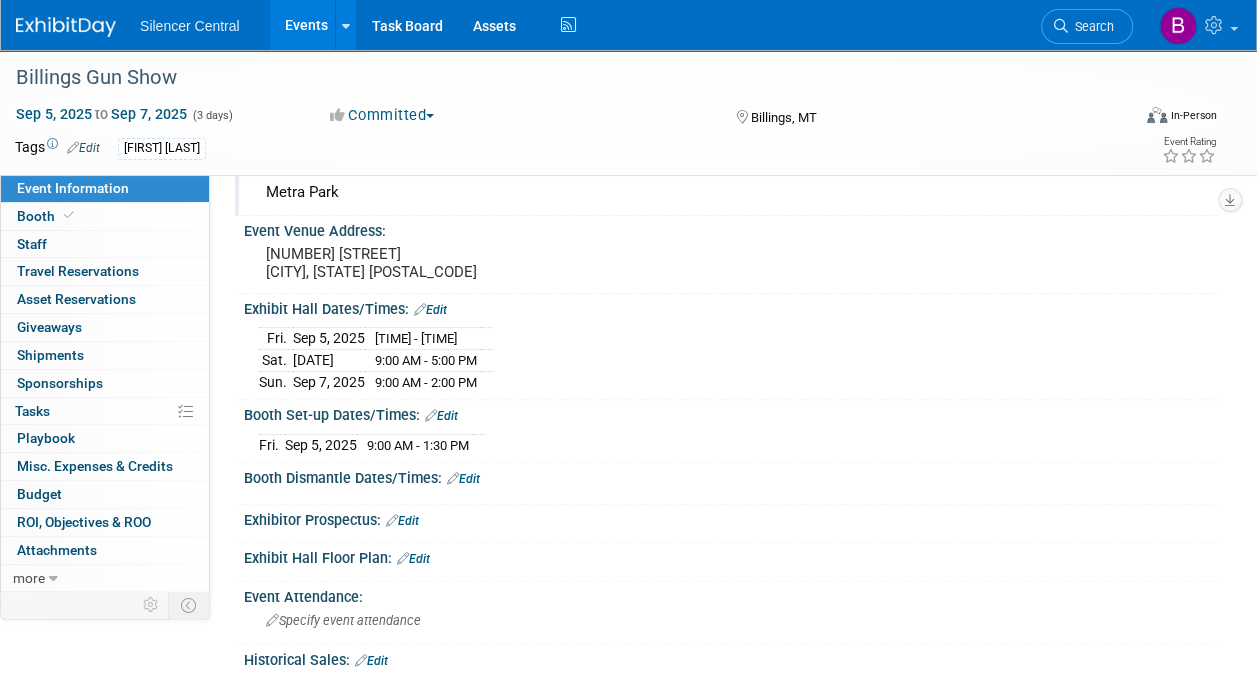 scroll, scrollTop: 0, scrollLeft: 0, axis: both 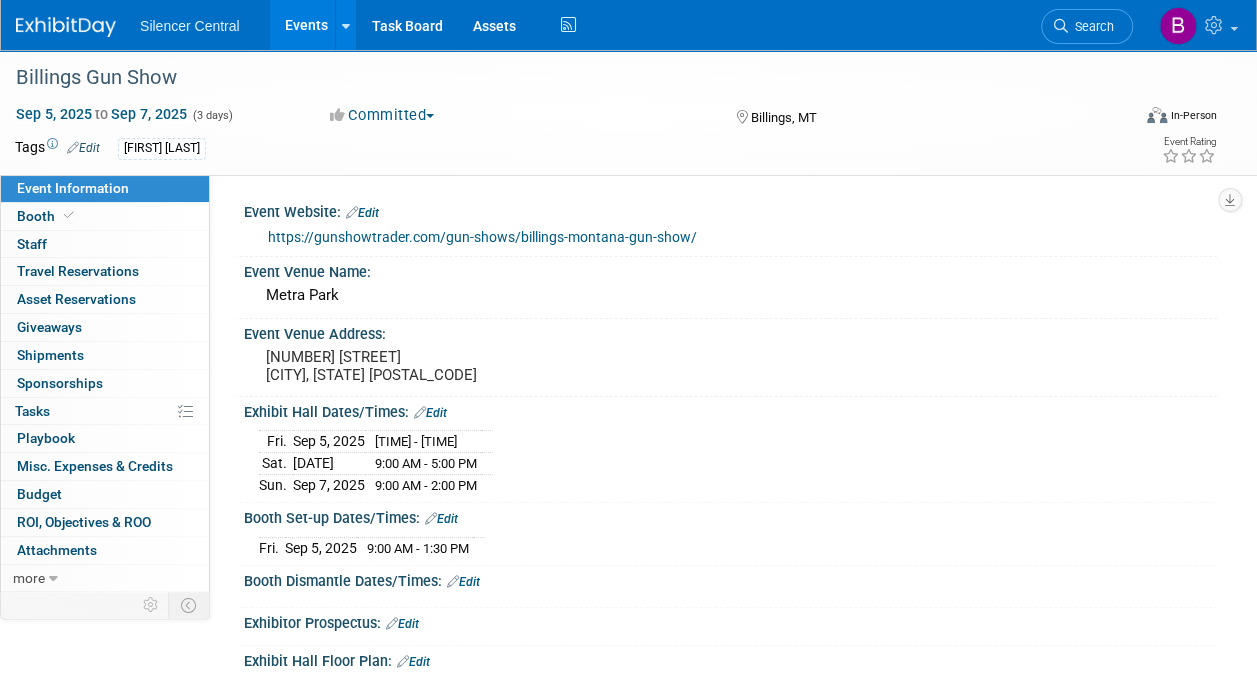 click at bounding box center [78, 17] 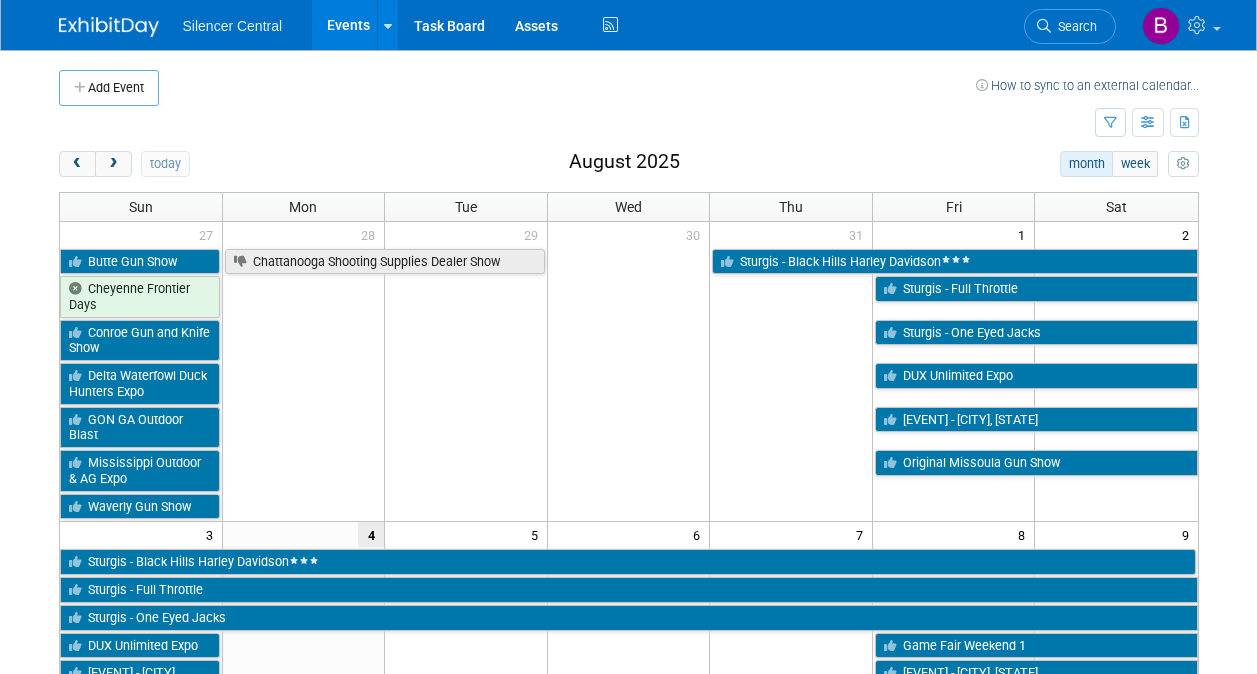 scroll, scrollTop: 0, scrollLeft: 0, axis: both 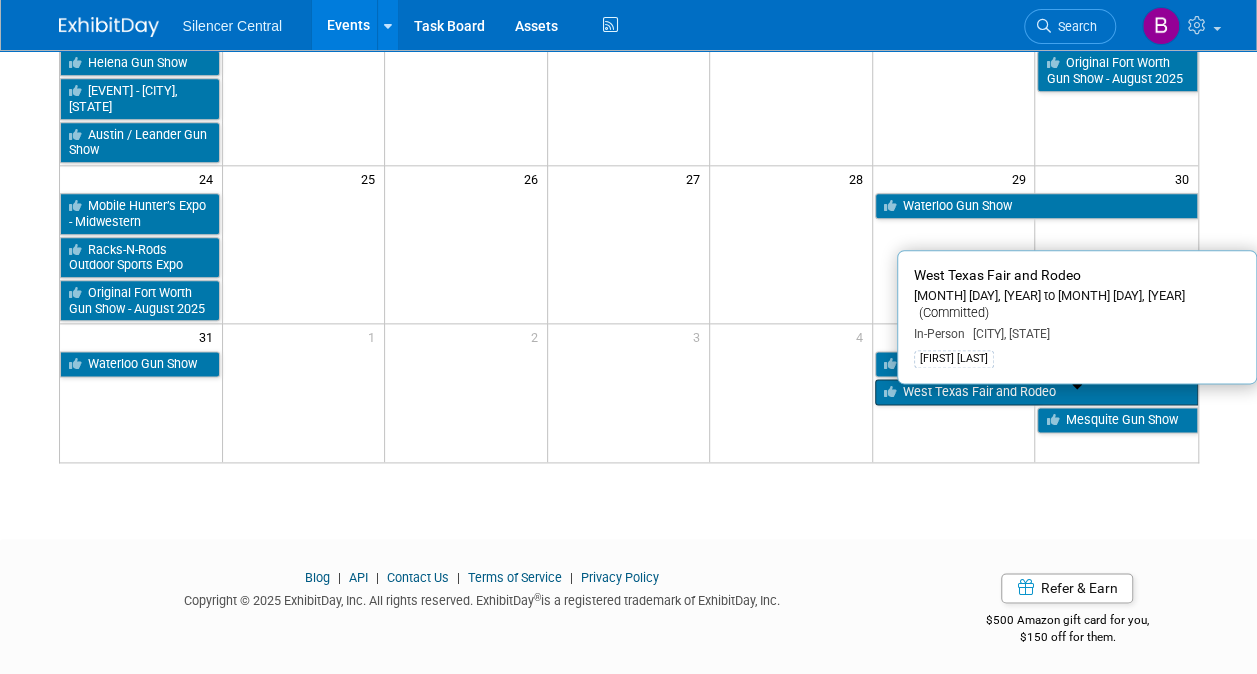 click on "West Texas Fair and Rodeo" at bounding box center (1036, 392) 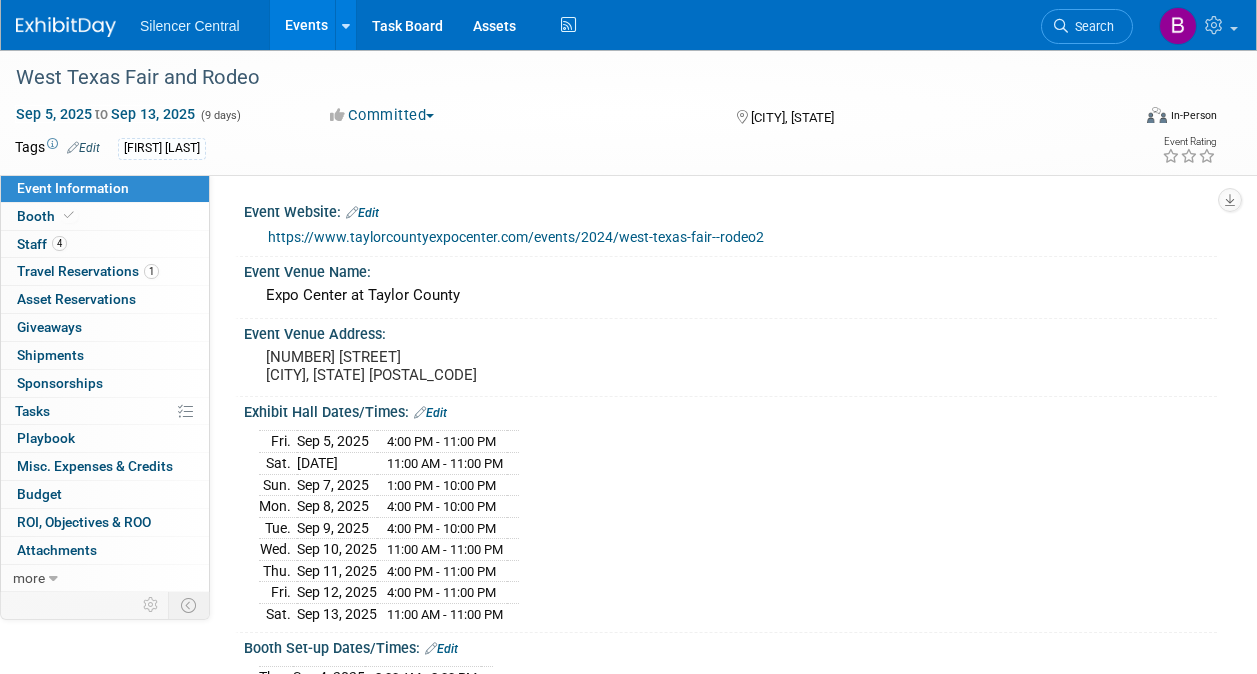 scroll, scrollTop: 0, scrollLeft: 0, axis: both 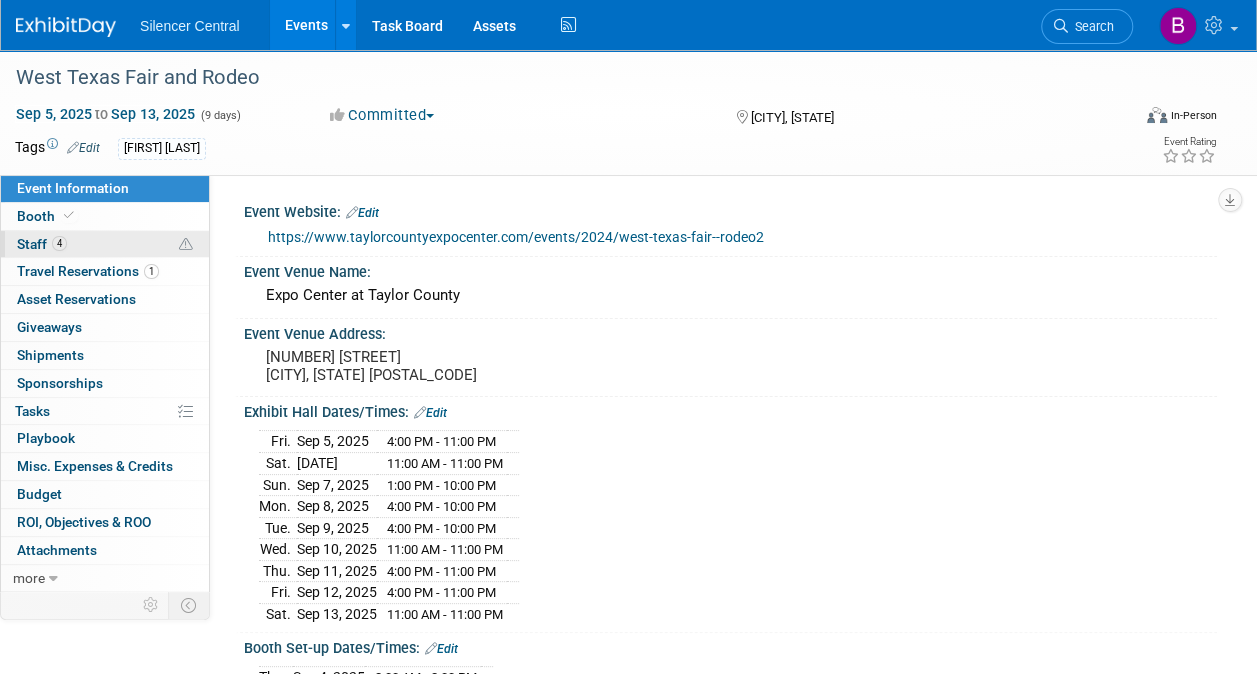 click on "4
Staff 4" at bounding box center (105, 244) 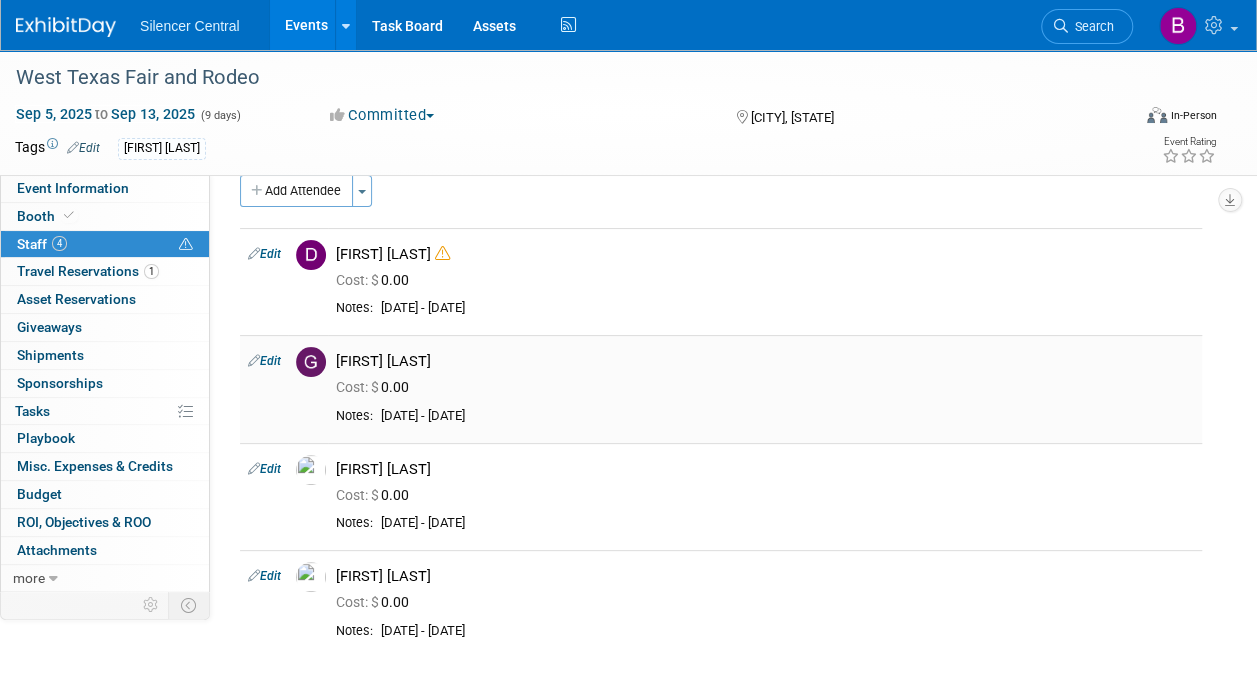 scroll, scrollTop: 25, scrollLeft: 0, axis: vertical 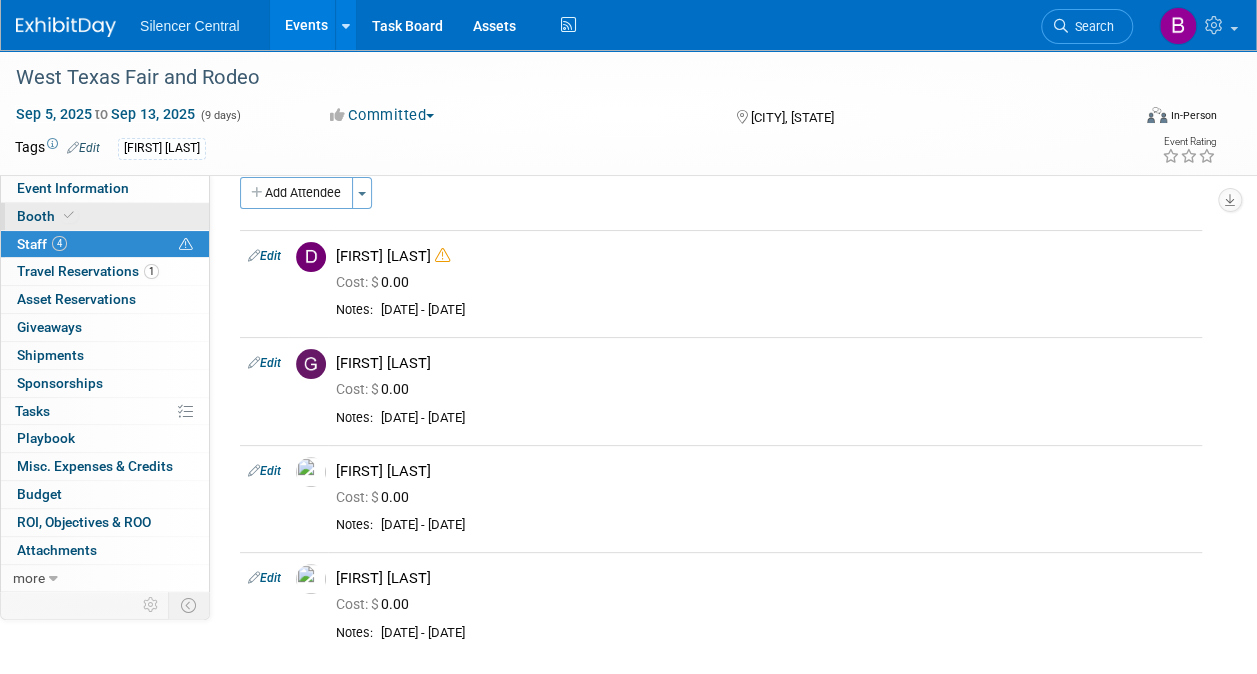 click on "Booth" at bounding box center (105, 216) 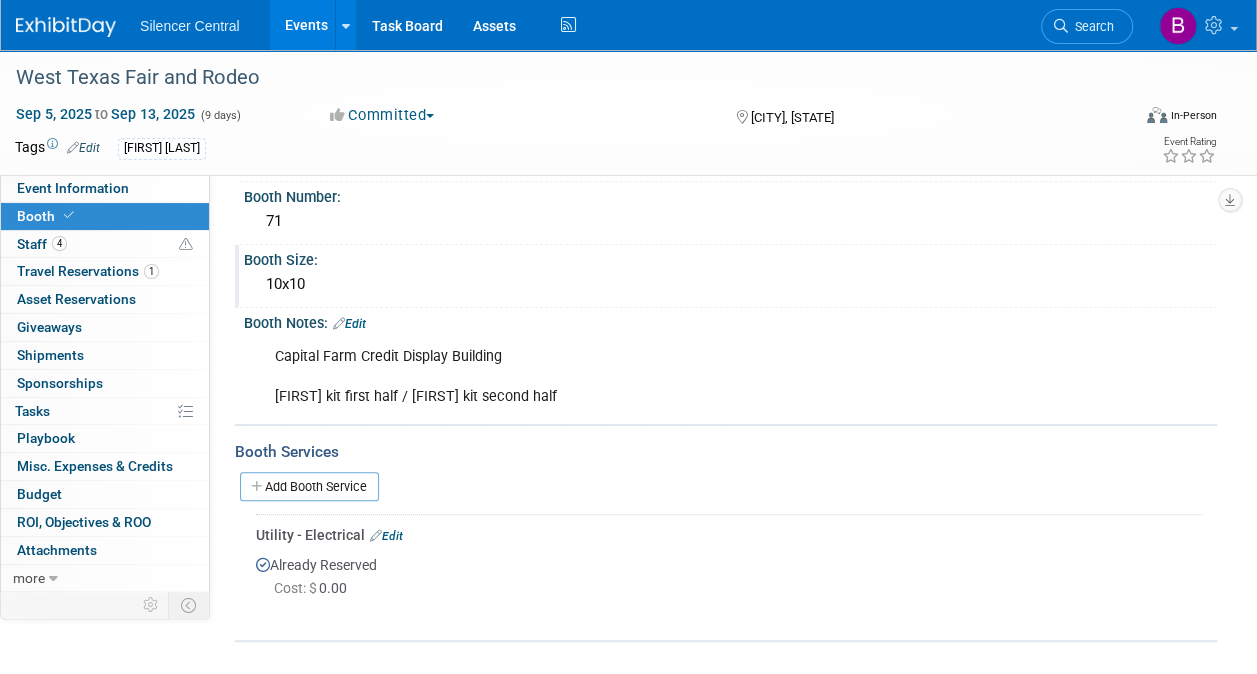 scroll, scrollTop: 34, scrollLeft: 0, axis: vertical 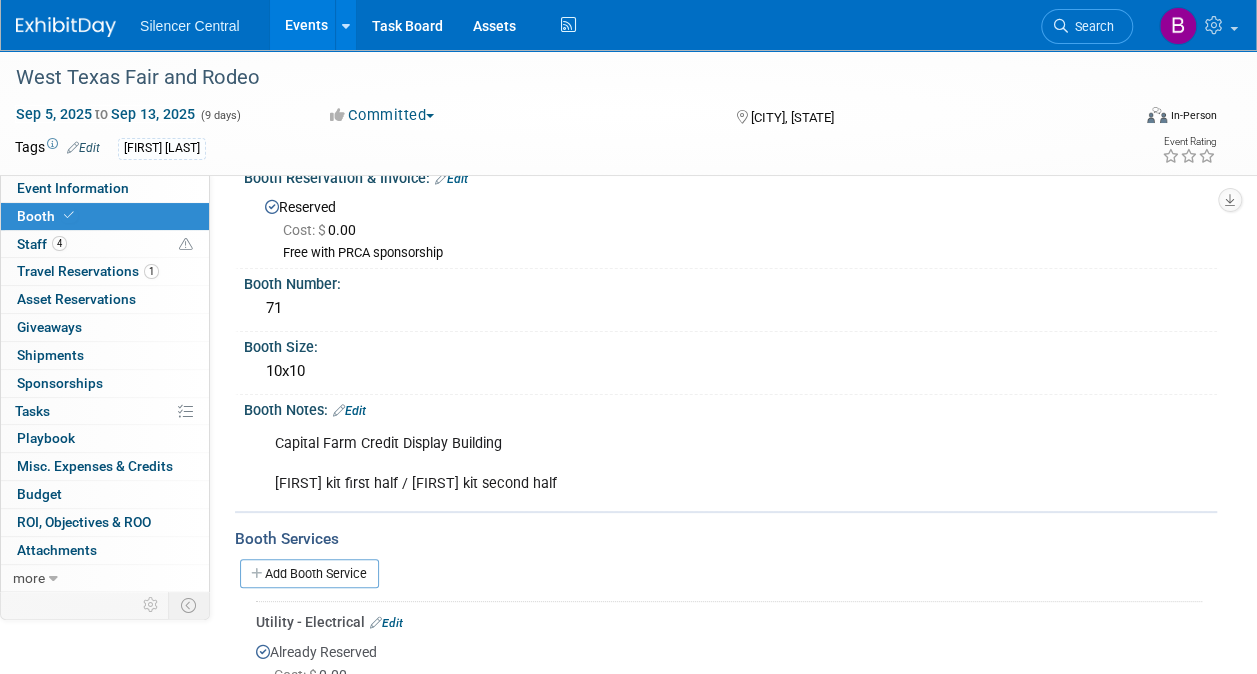 click at bounding box center [78, 17] 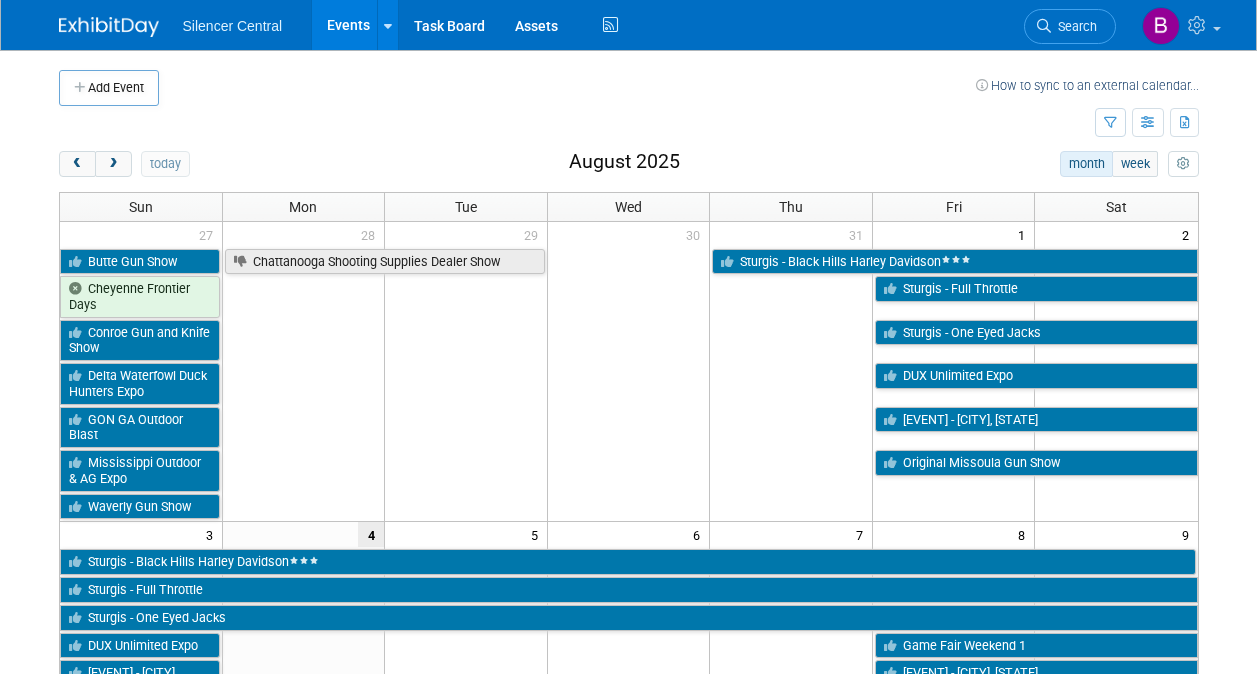 scroll, scrollTop: 0, scrollLeft: 0, axis: both 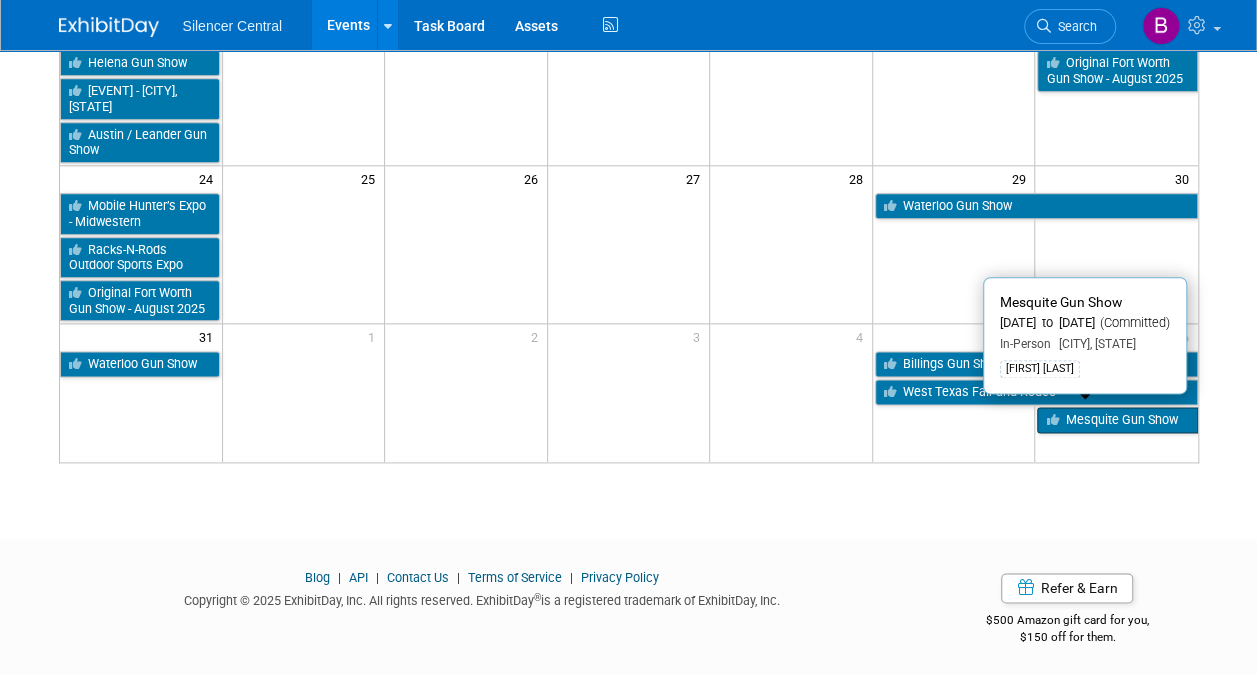 click on "Mesquite Gun Show" at bounding box center (1117, 420) 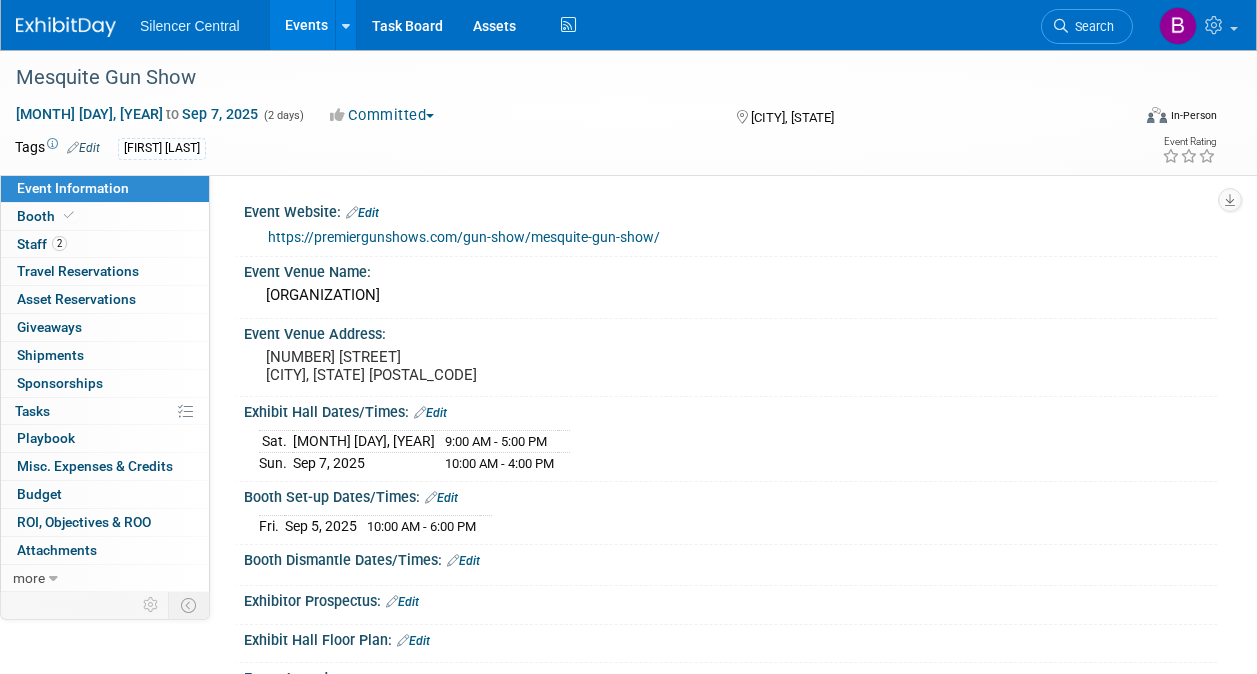 scroll, scrollTop: 0, scrollLeft: 0, axis: both 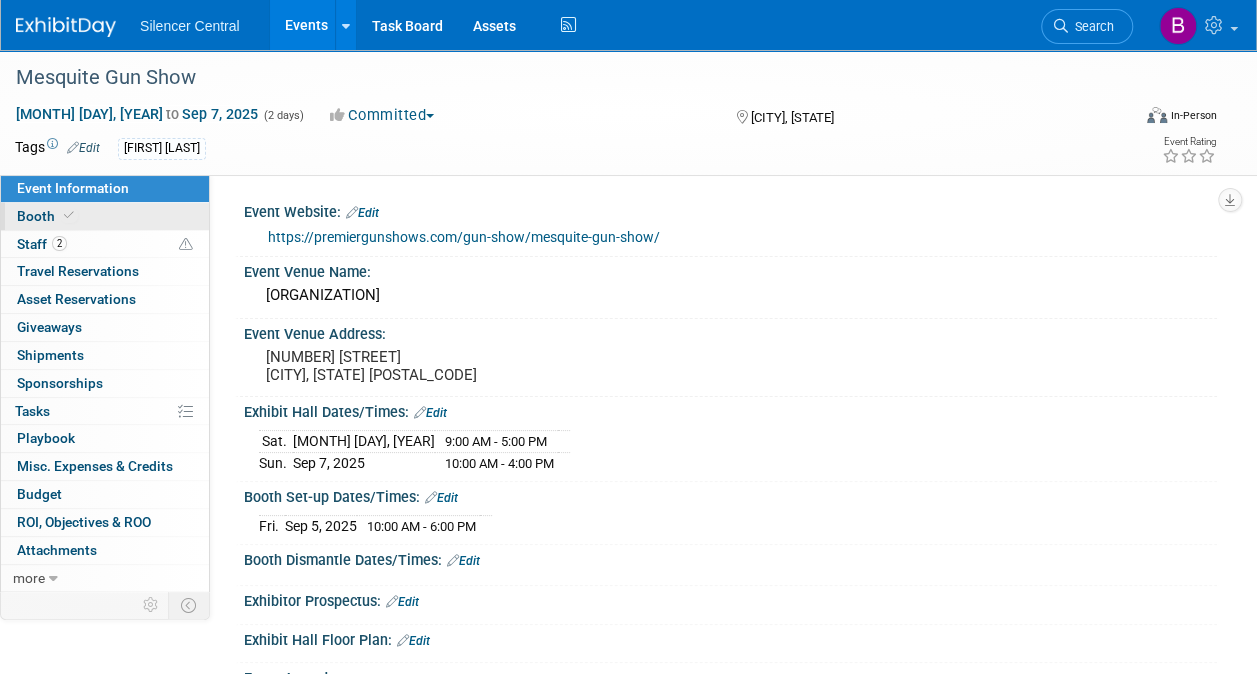 click on "Booth" at bounding box center (105, 216) 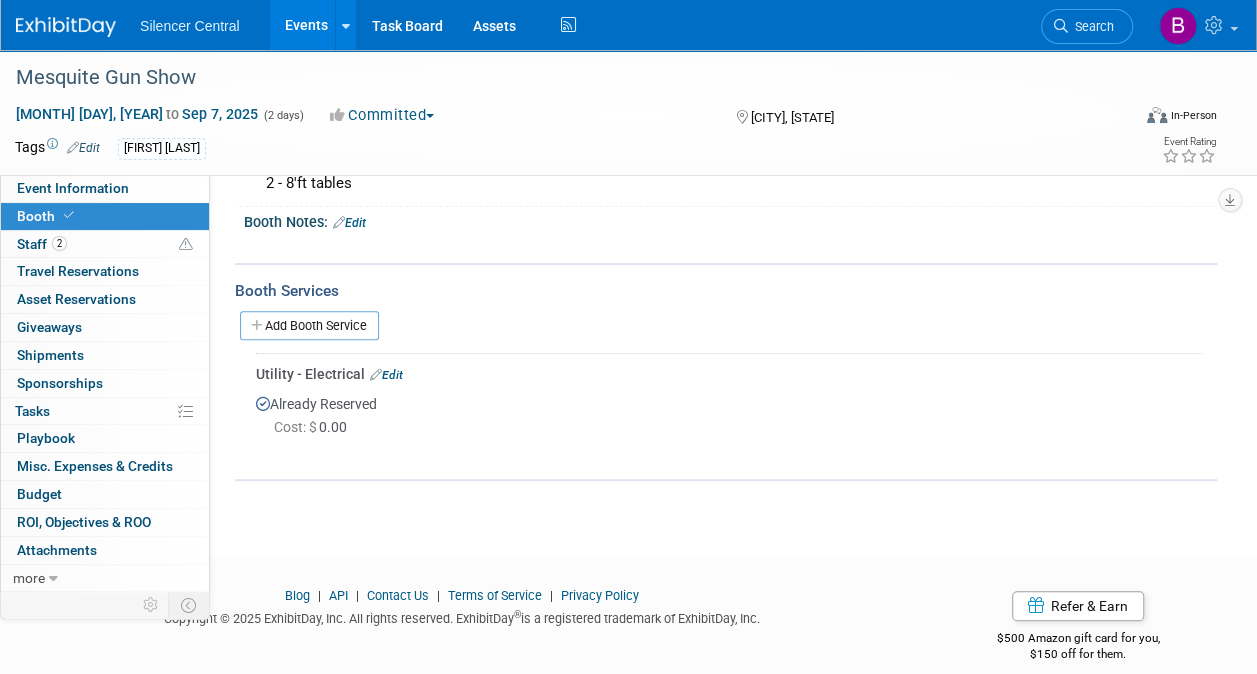 scroll, scrollTop: 204, scrollLeft: 0, axis: vertical 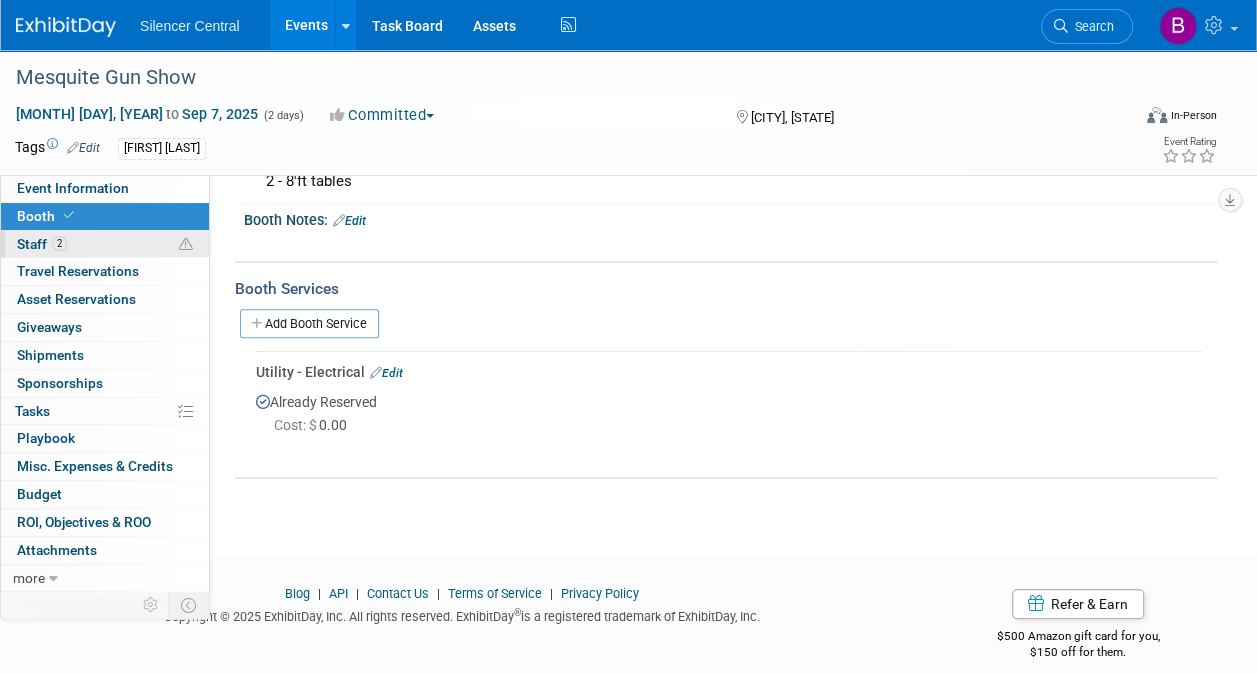 click on "2
Staff 2" at bounding box center [105, 244] 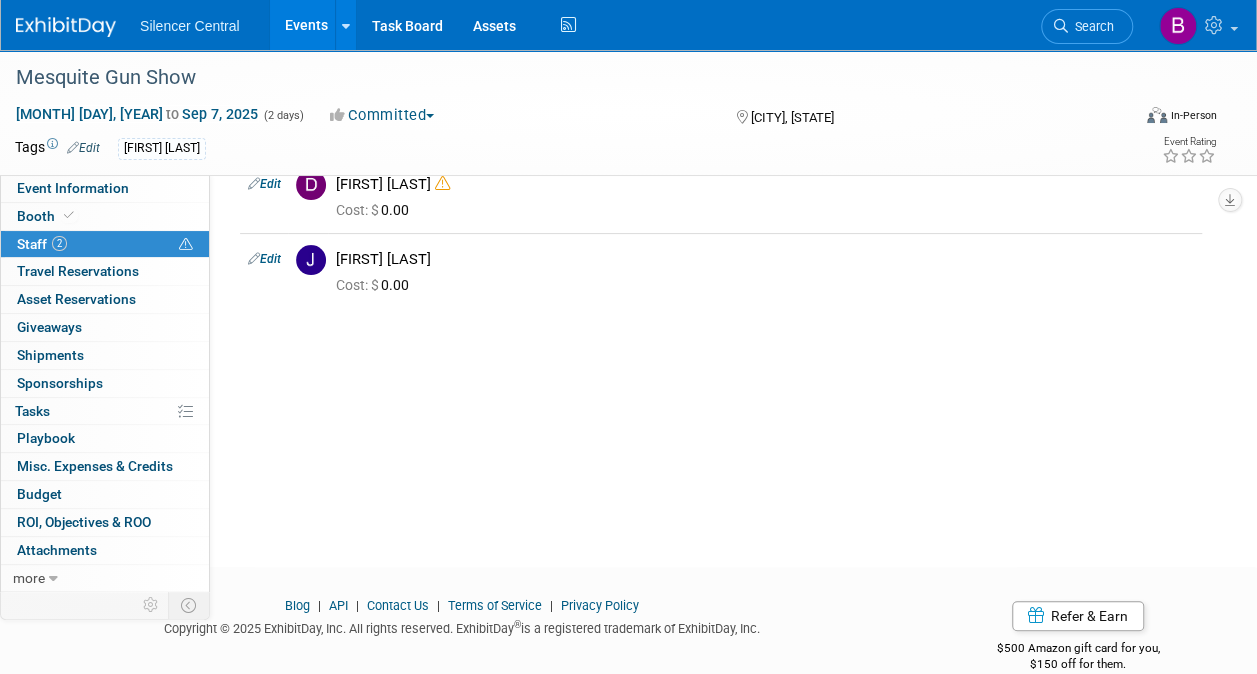 scroll, scrollTop: 102, scrollLeft: 0, axis: vertical 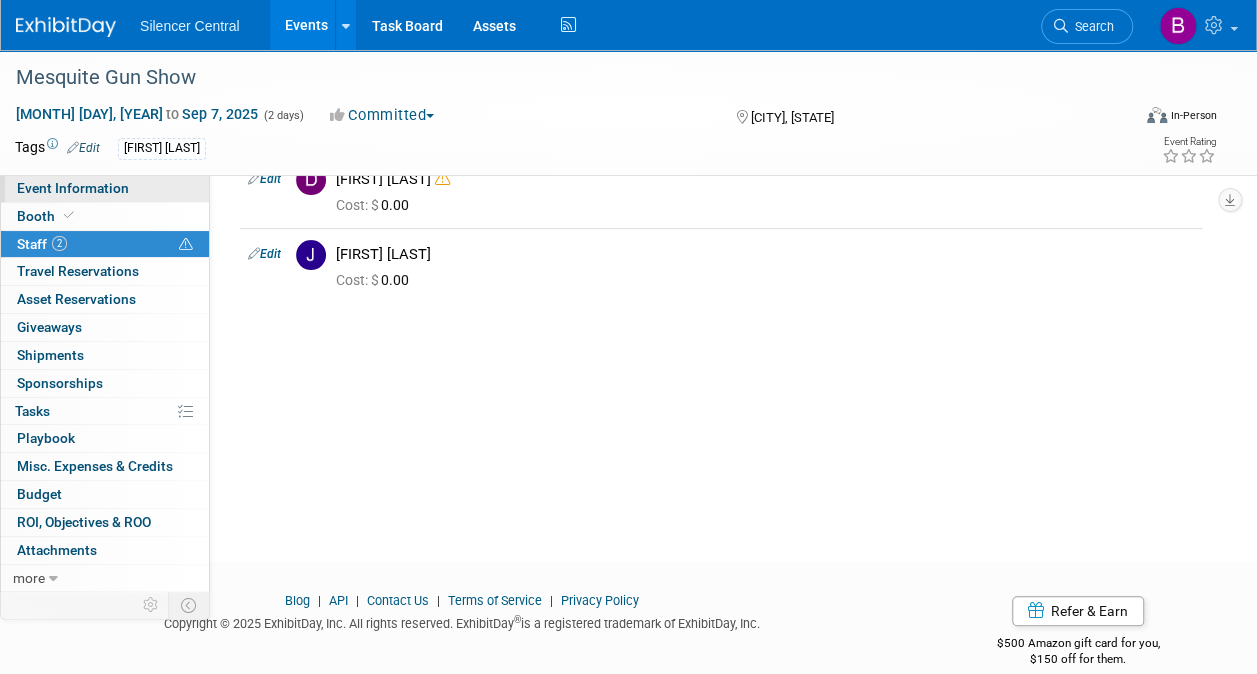 click on "Event Information" at bounding box center [73, 188] 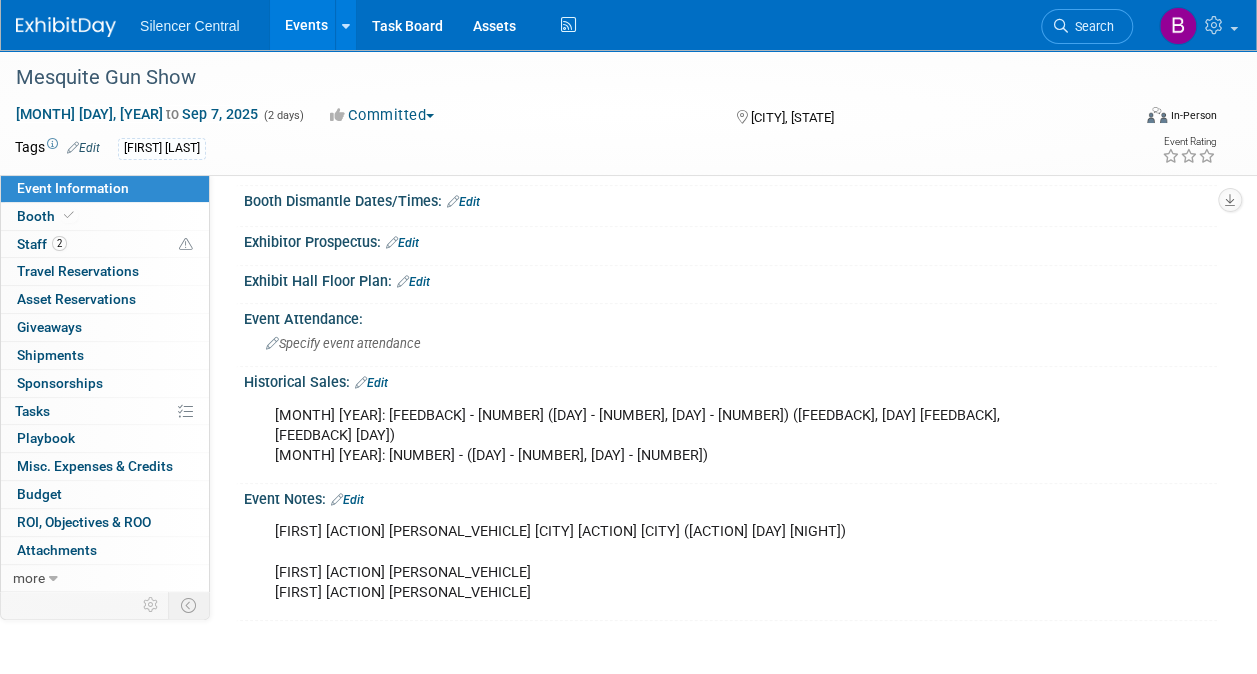 scroll, scrollTop: 0, scrollLeft: 0, axis: both 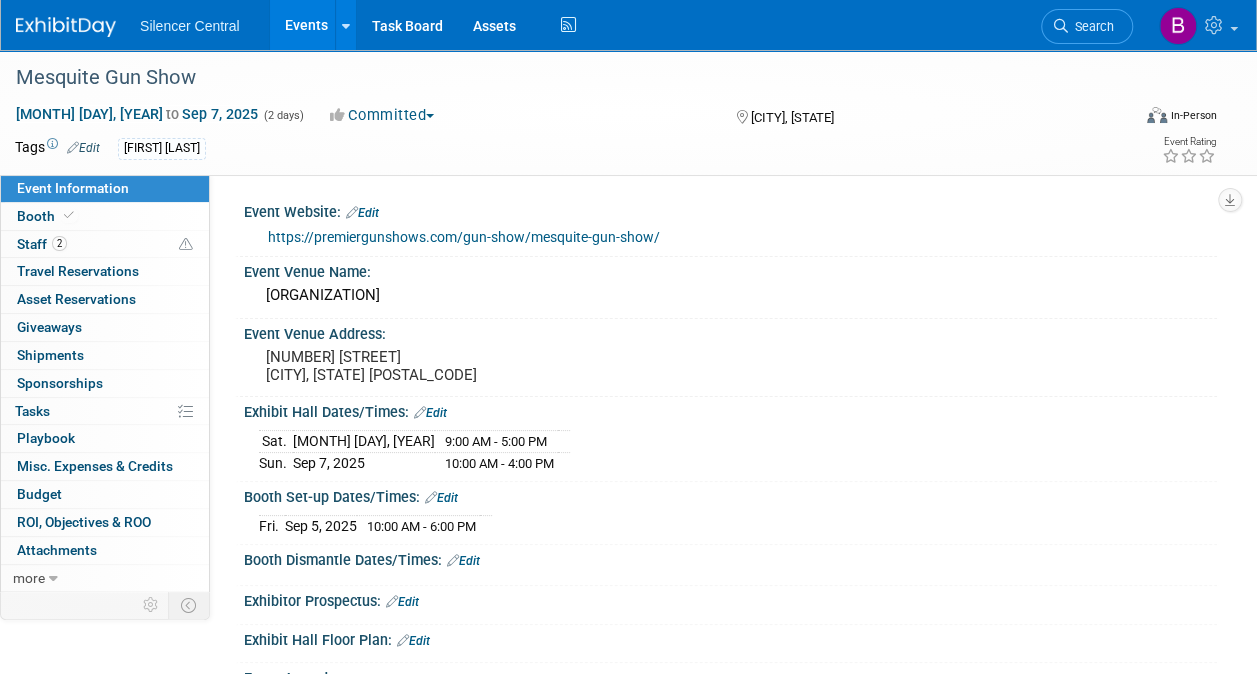 click at bounding box center [66, 27] 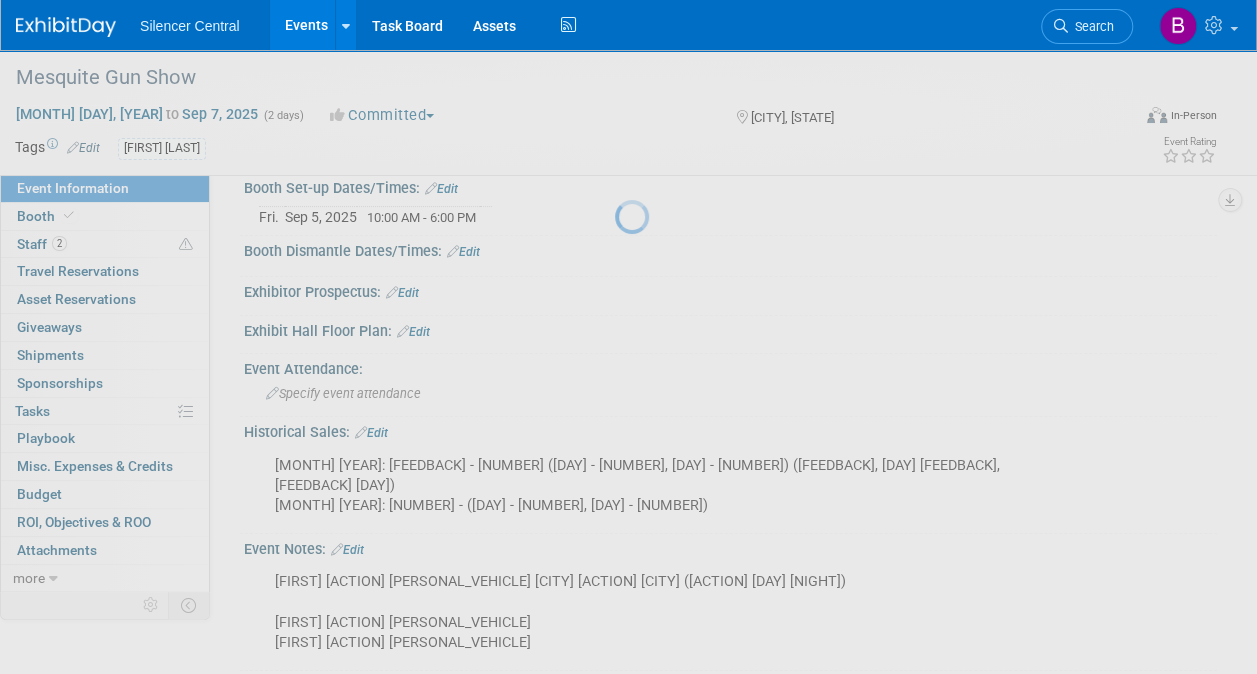 scroll, scrollTop: 311, scrollLeft: 0, axis: vertical 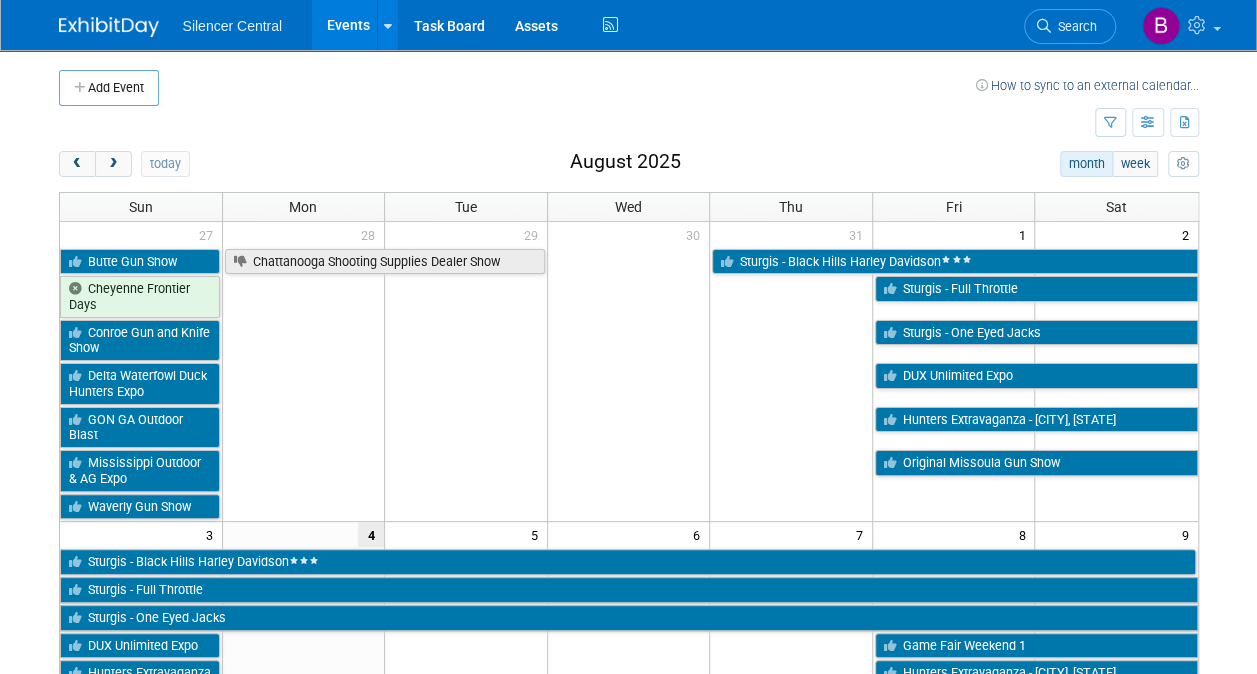 click at bounding box center [791, 396] 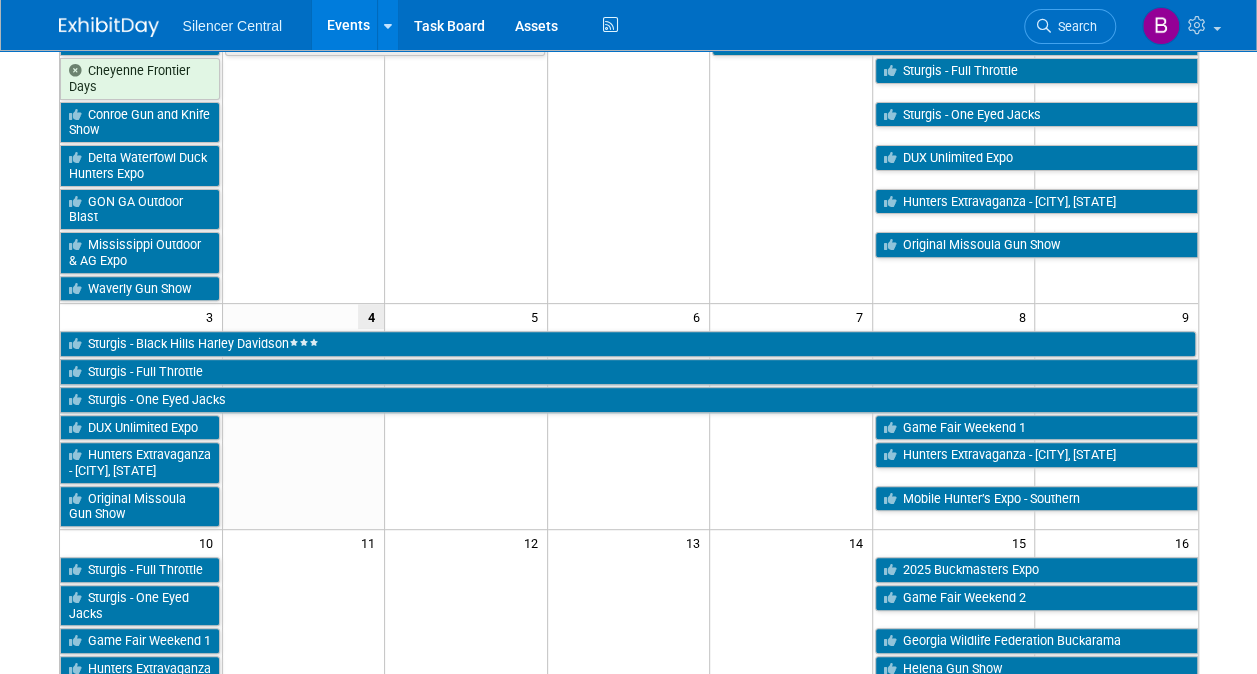 scroll, scrollTop: 217, scrollLeft: 0, axis: vertical 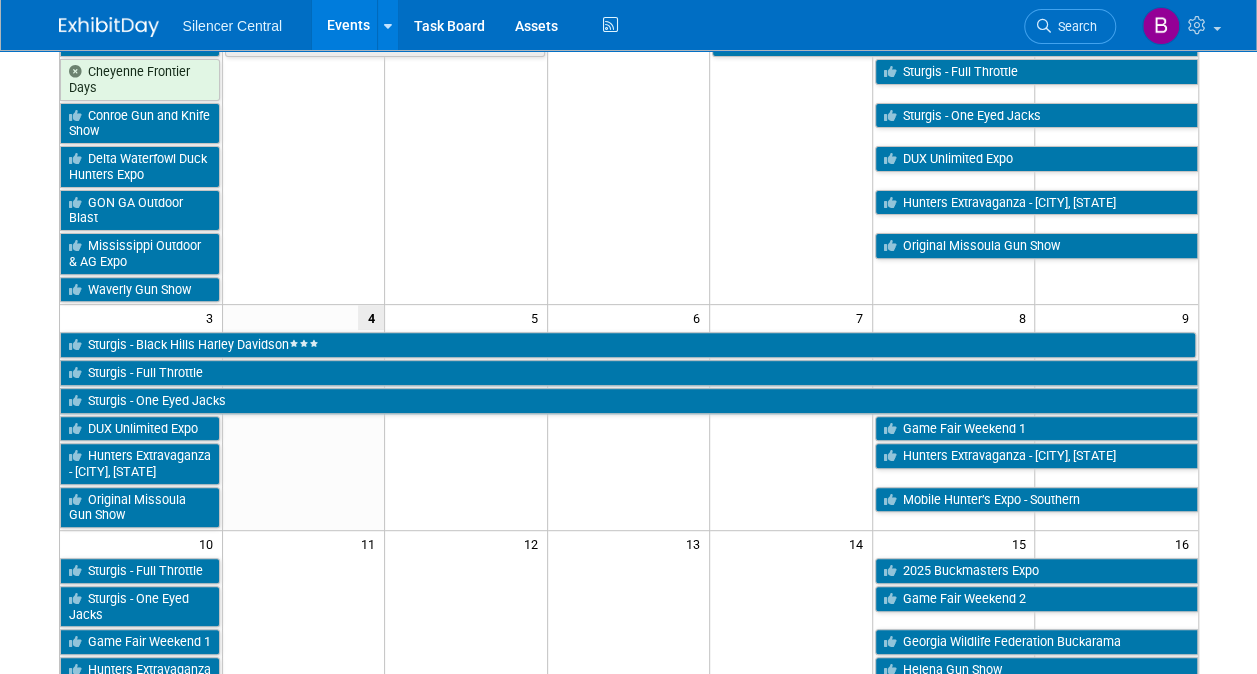 click at bounding box center (953, 289) 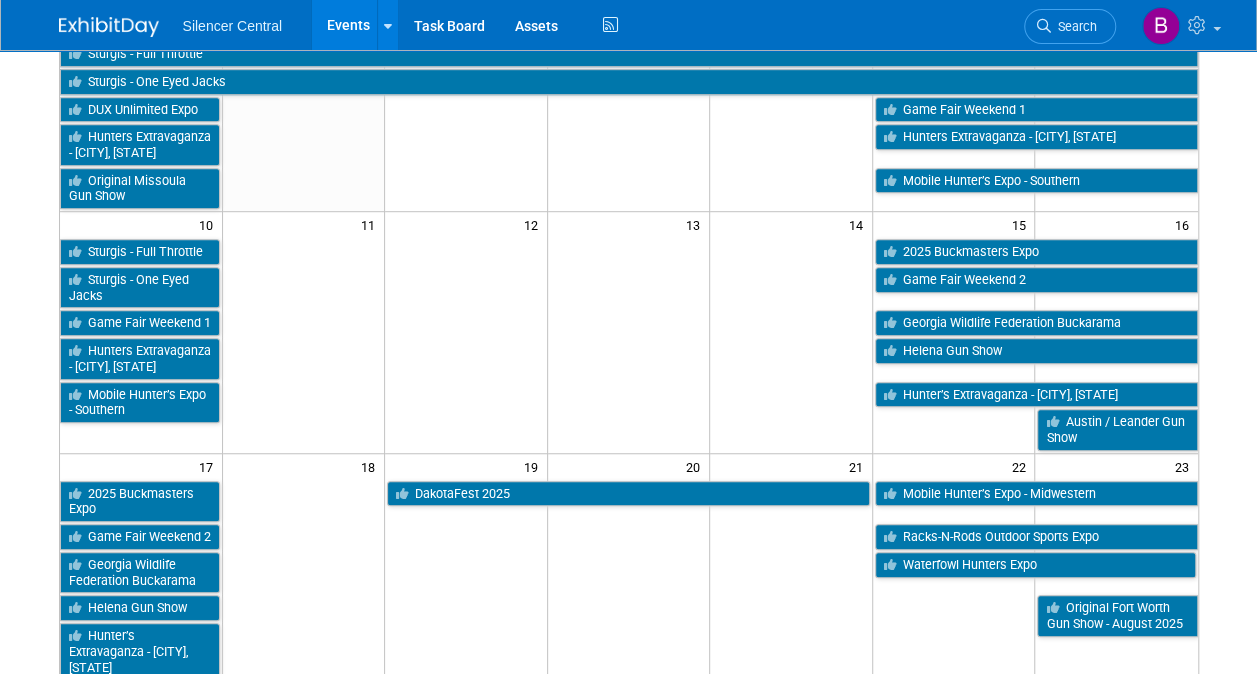 scroll, scrollTop: 0, scrollLeft: 0, axis: both 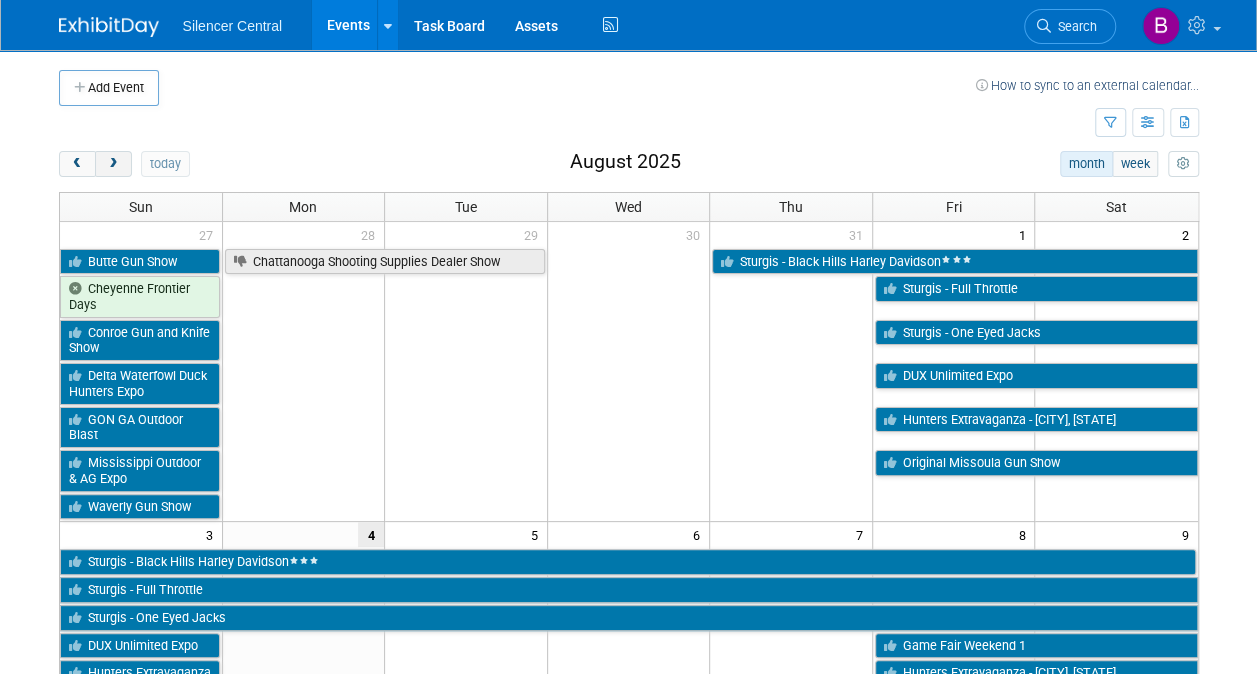 click at bounding box center (113, 164) 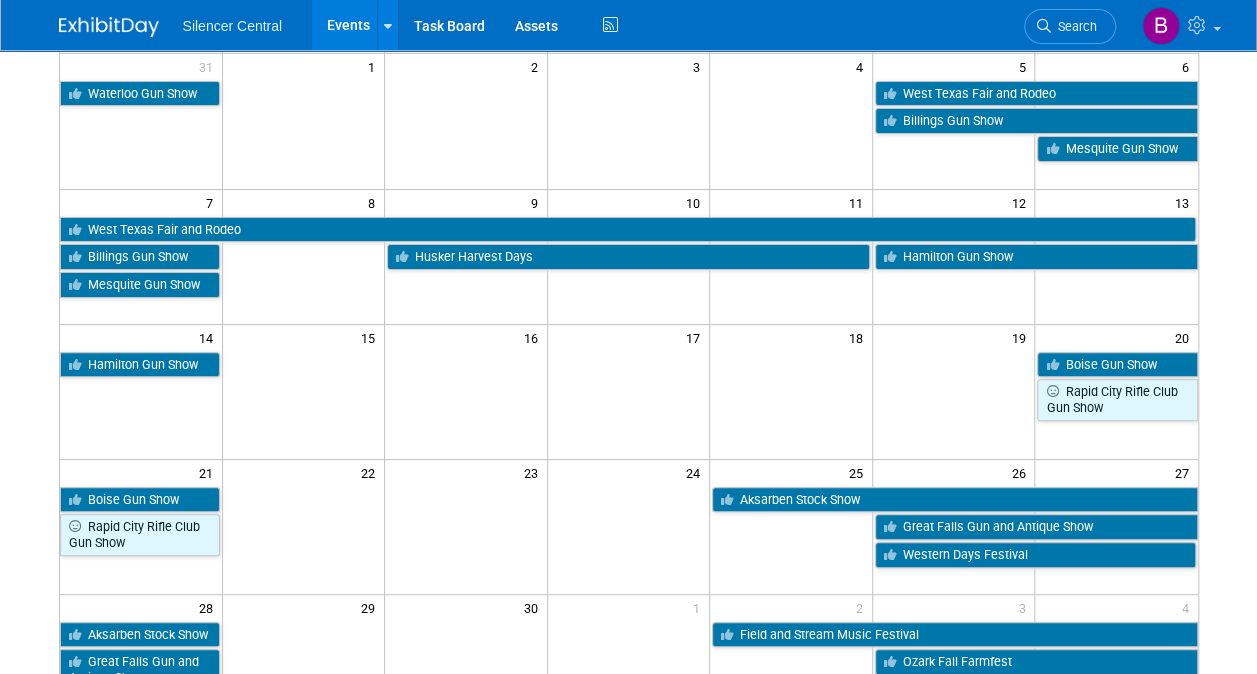 scroll, scrollTop: 0, scrollLeft: 0, axis: both 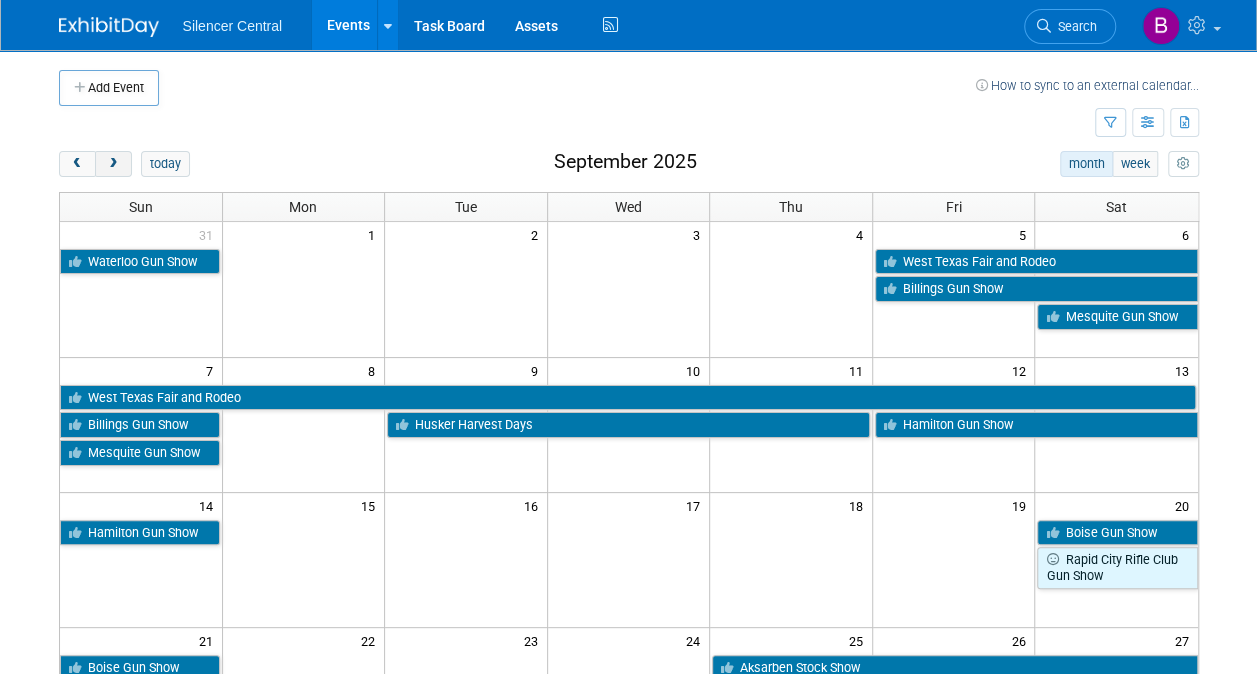 click at bounding box center (113, 164) 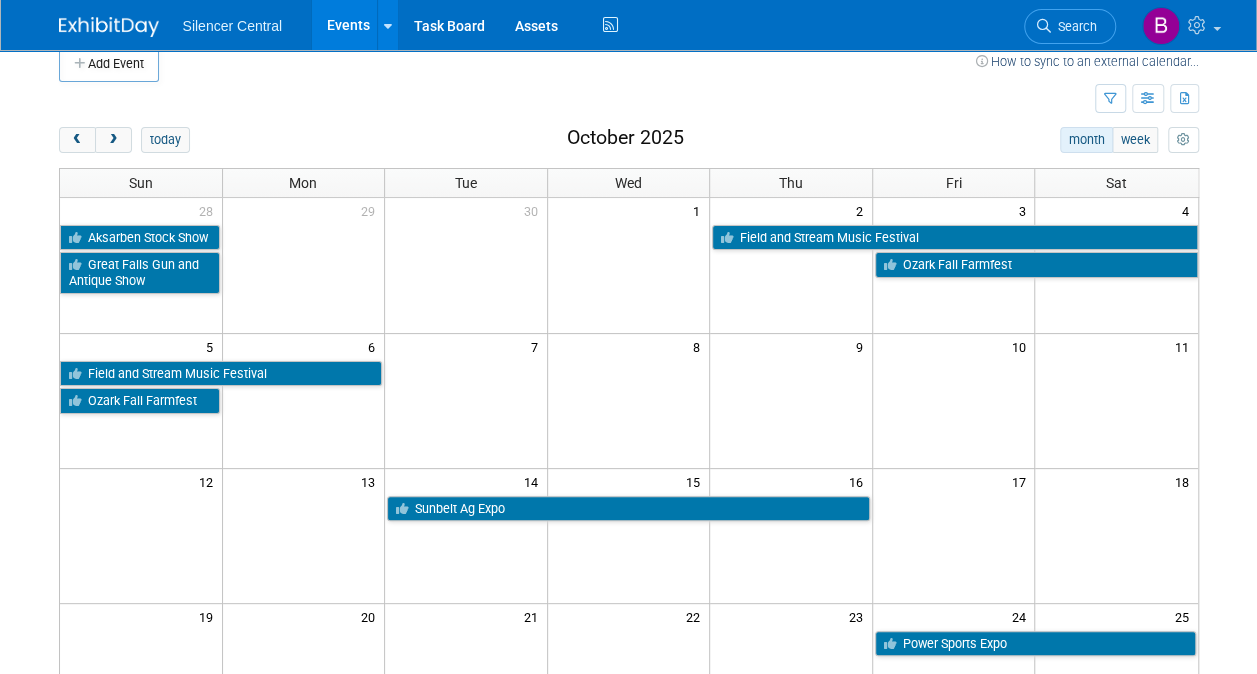 scroll, scrollTop: 20, scrollLeft: 0, axis: vertical 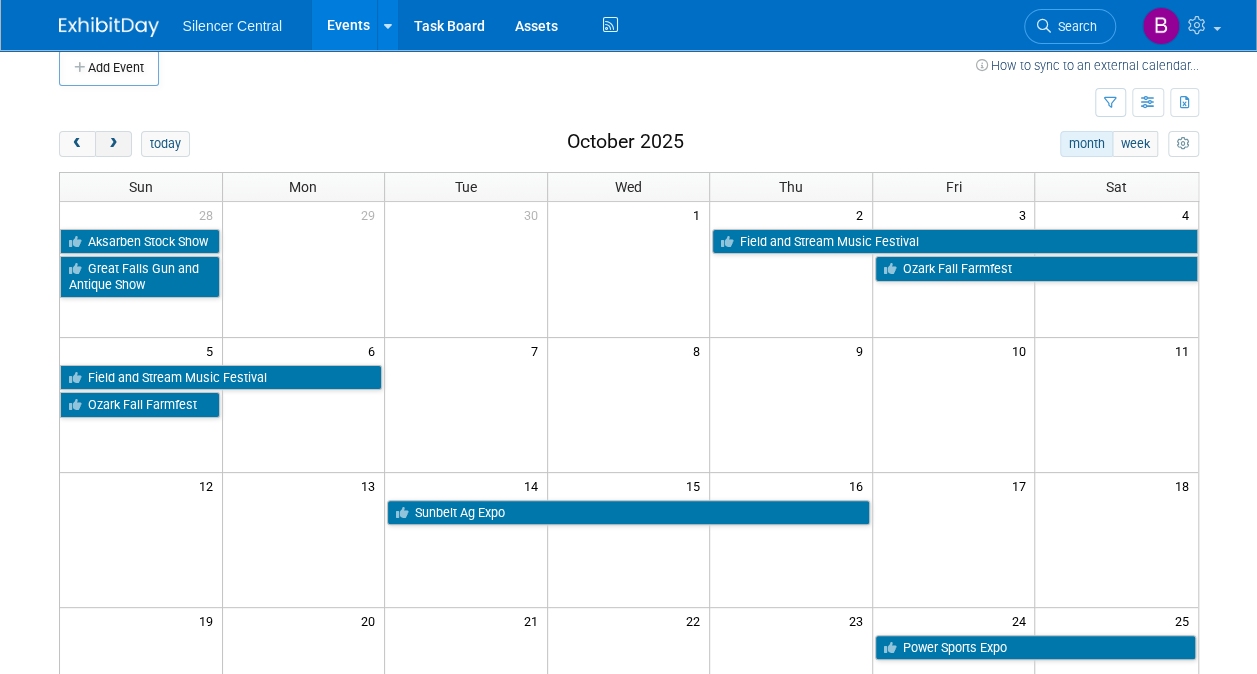 click at bounding box center [113, 144] 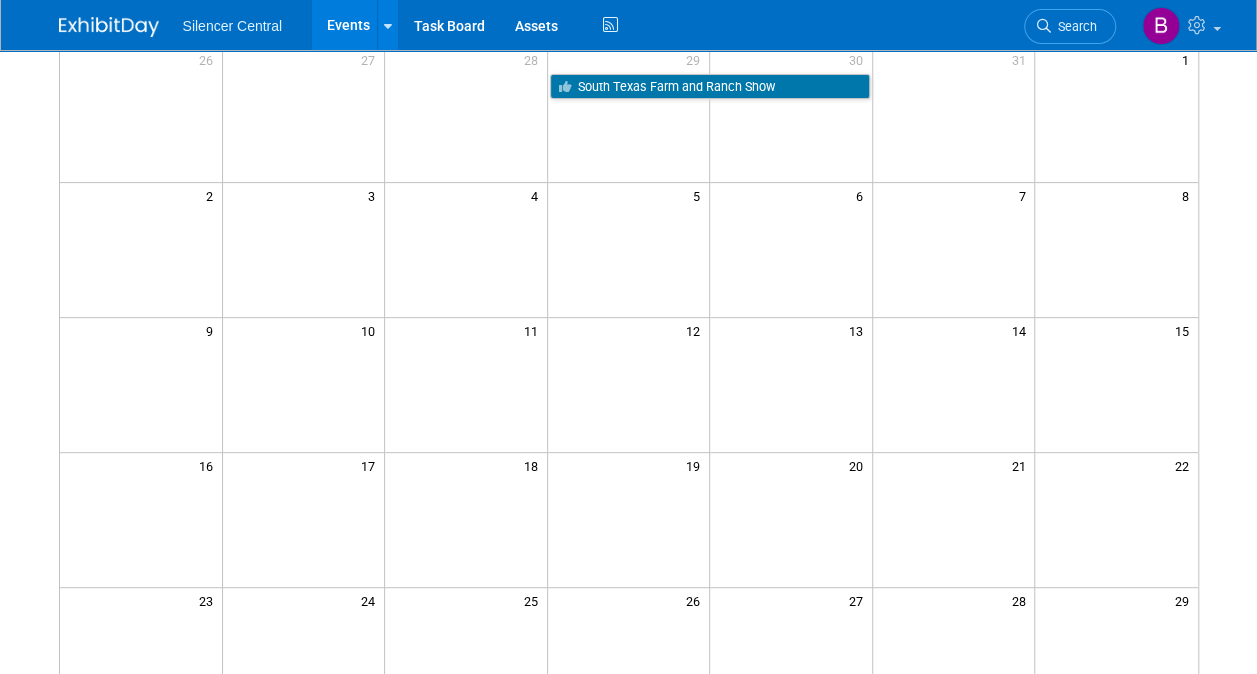 scroll, scrollTop: 576, scrollLeft: 0, axis: vertical 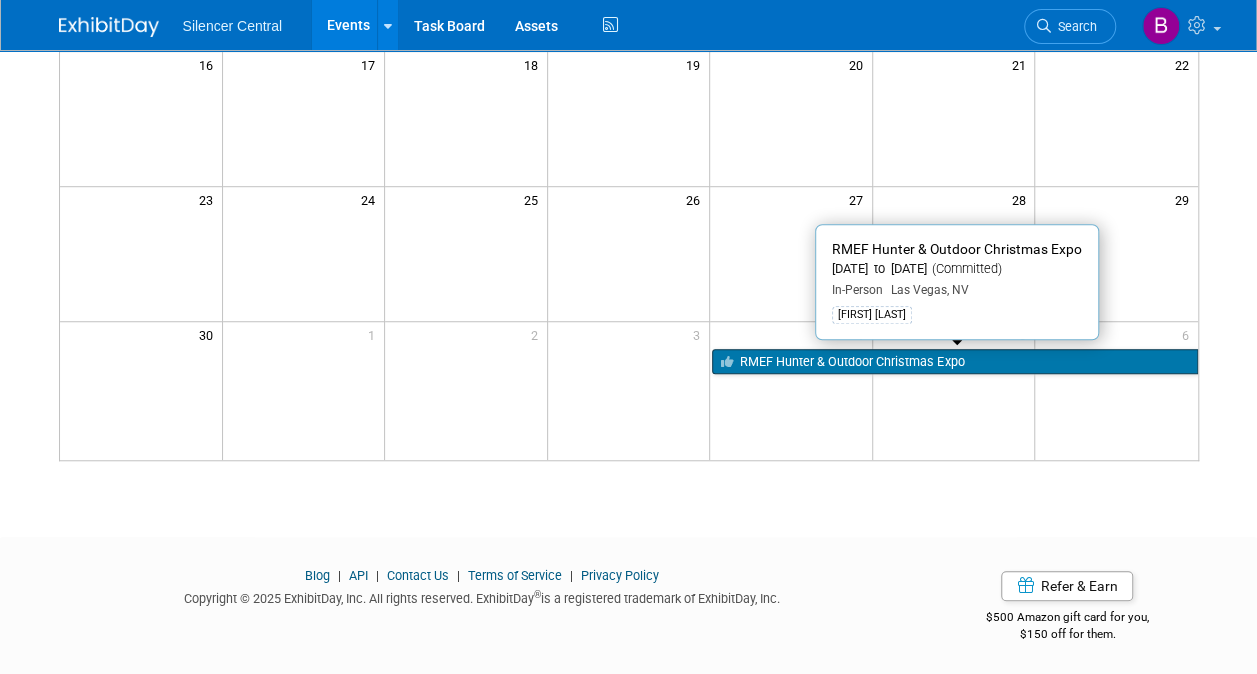 click on "RMEF Hunter & Outdoor Christmas Expo" at bounding box center (954, 362) 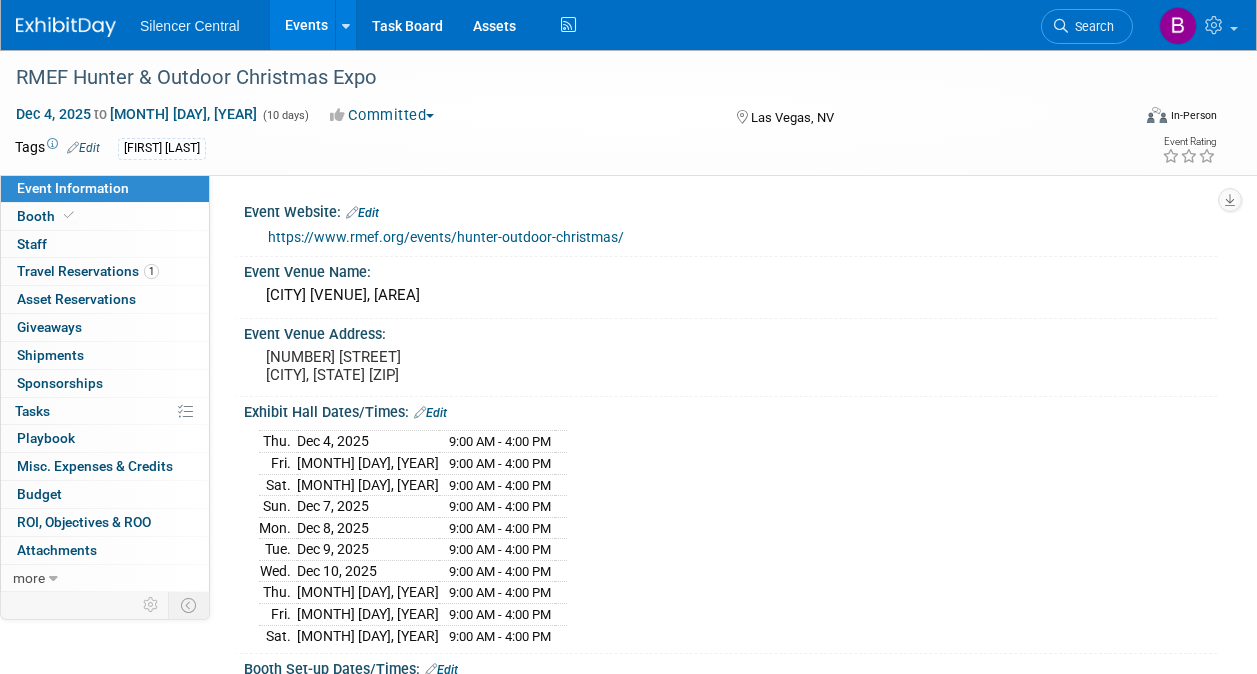 scroll, scrollTop: 0, scrollLeft: 0, axis: both 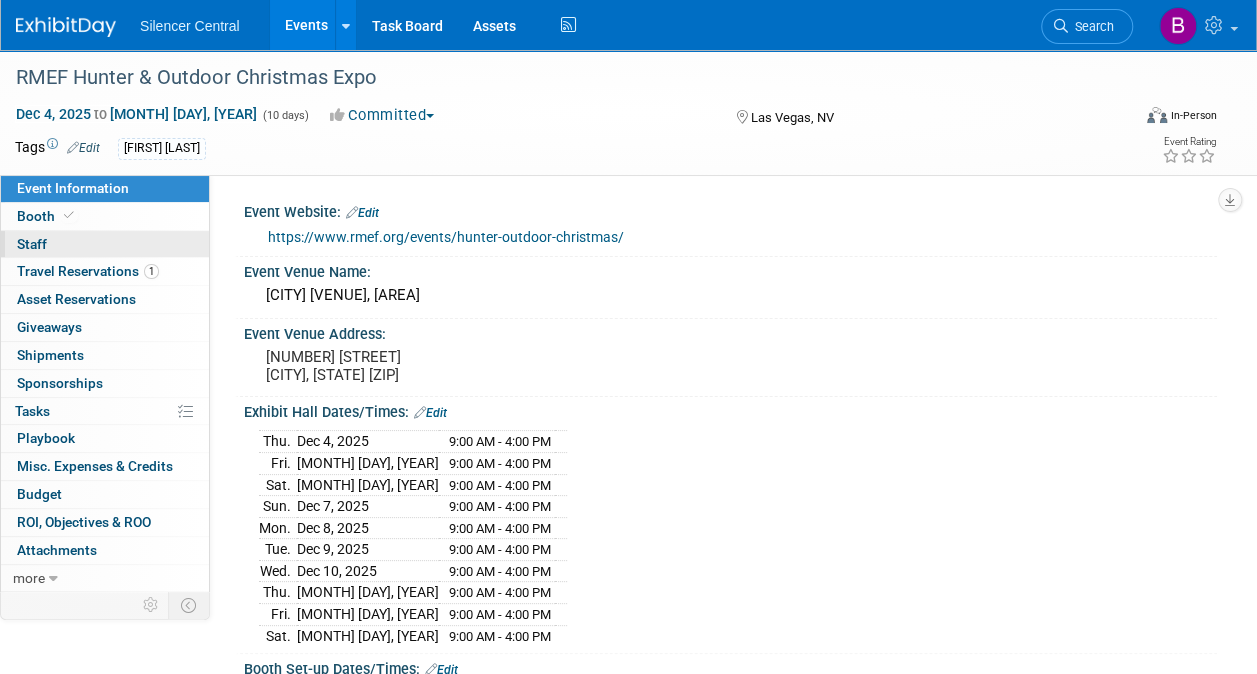 click on "0
Staff 0" at bounding box center (105, 244) 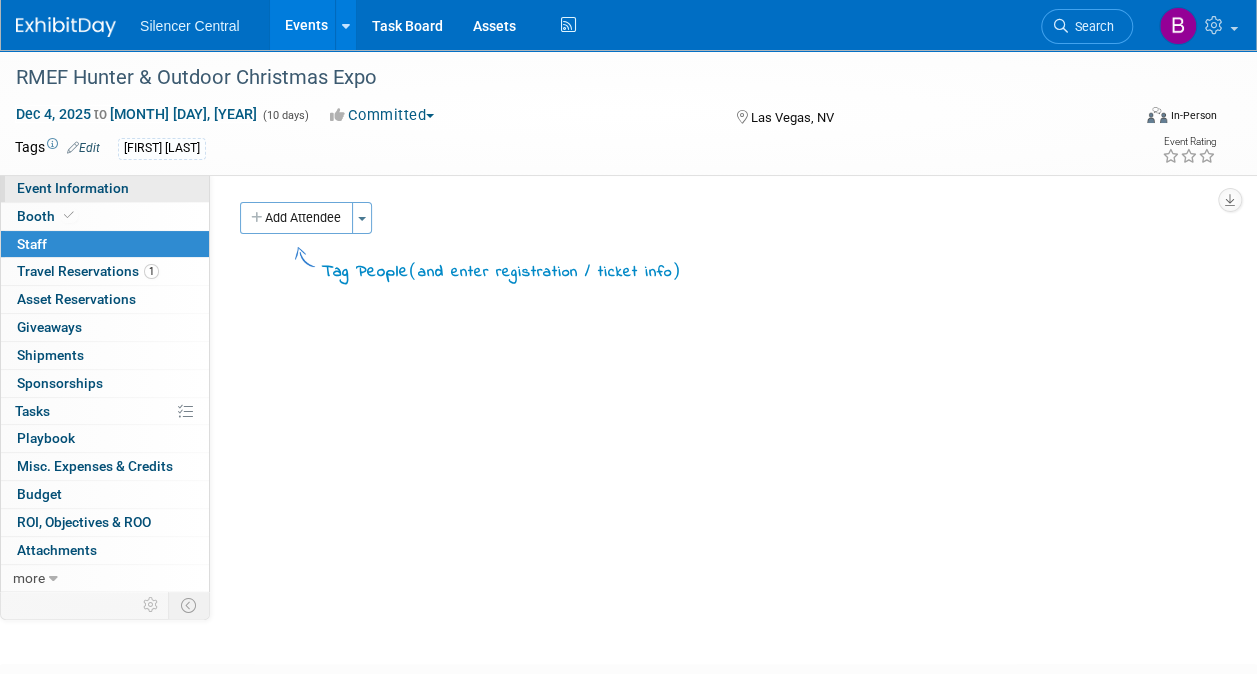 click on "Event Information" at bounding box center (105, 188) 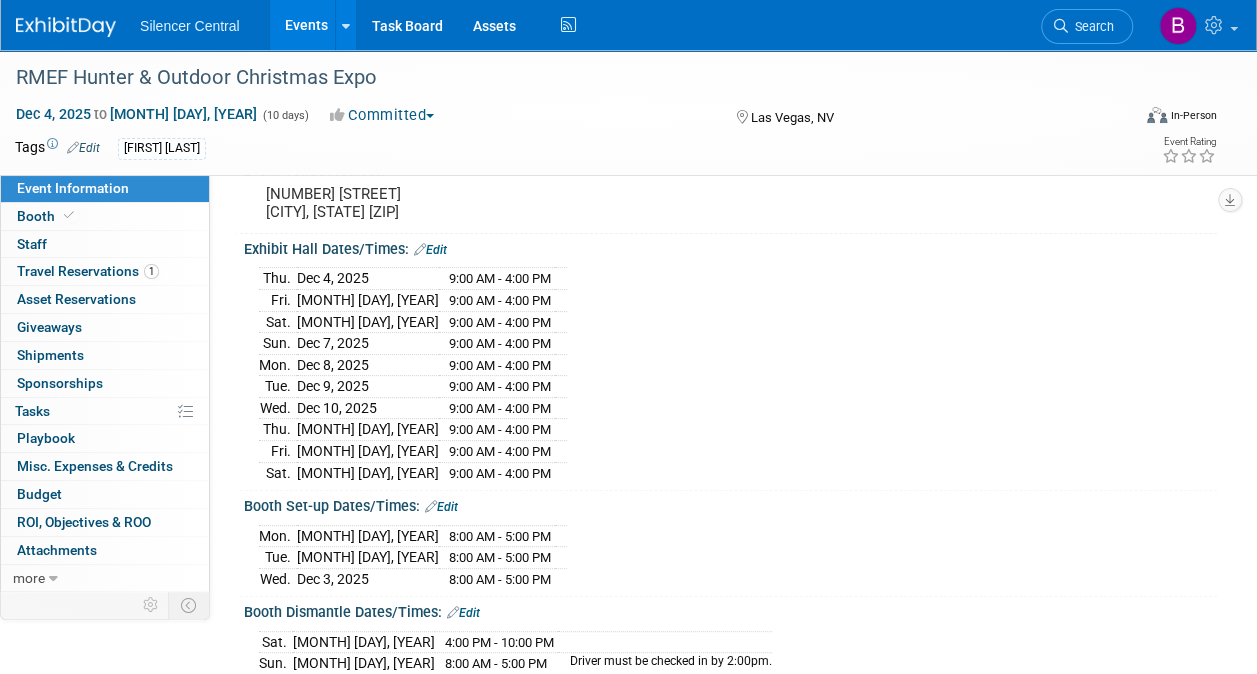 scroll, scrollTop: 159, scrollLeft: 0, axis: vertical 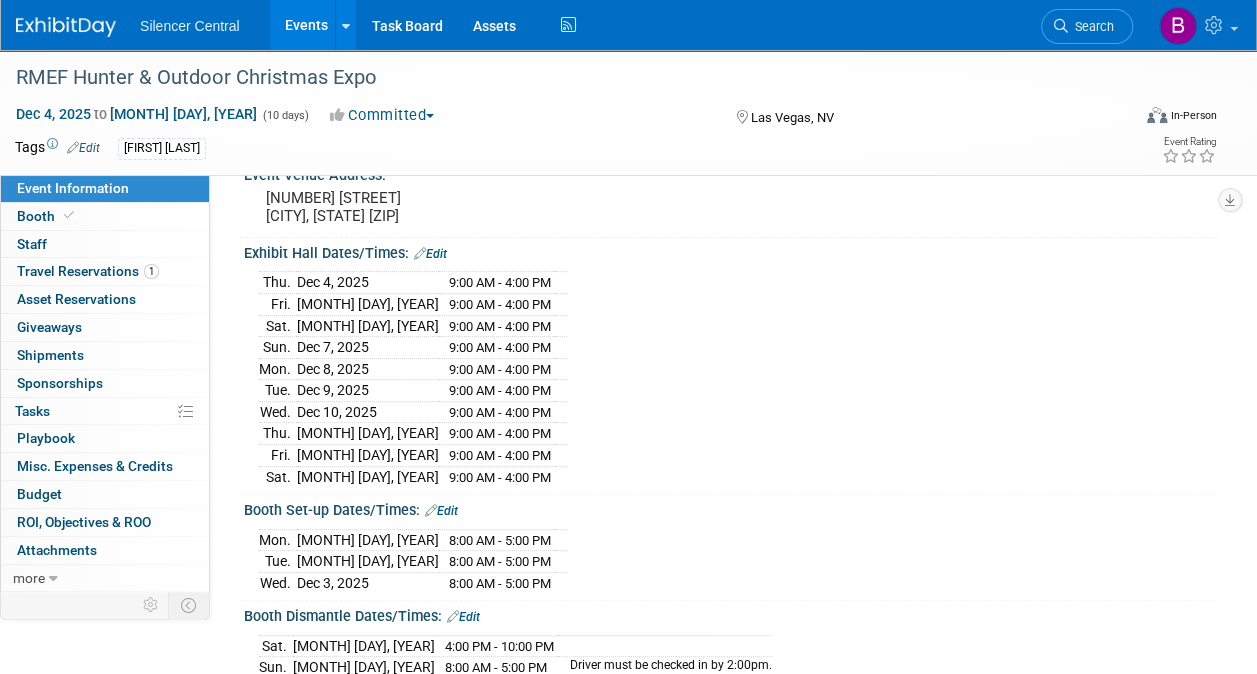 click at bounding box center [78, 17] 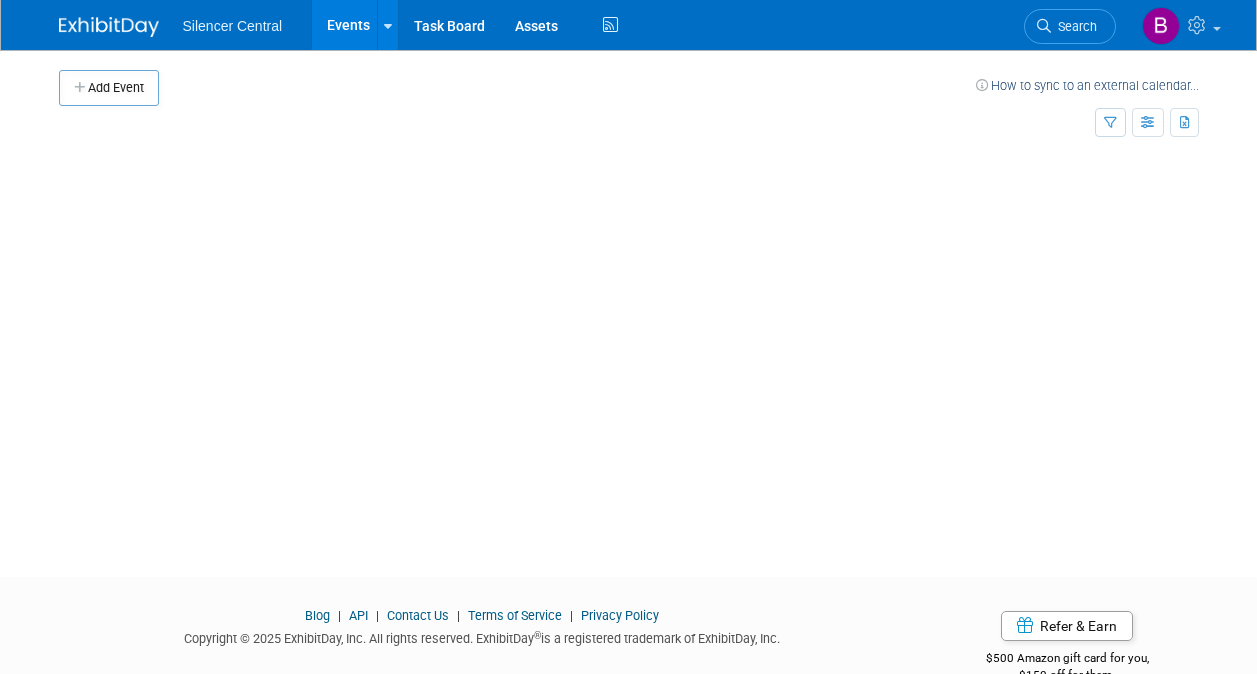 scroll, scrollTop: 0, scrollLeft: 0, axis: both 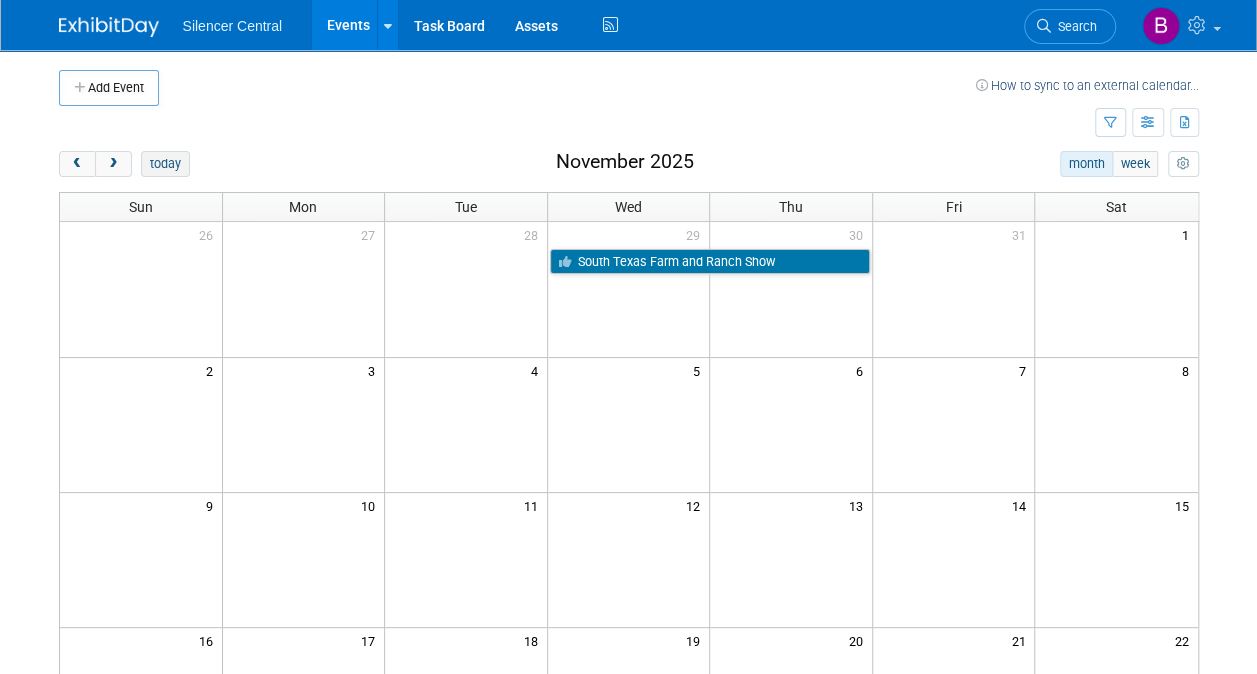 click on "today" at bounding box center (165, 164) 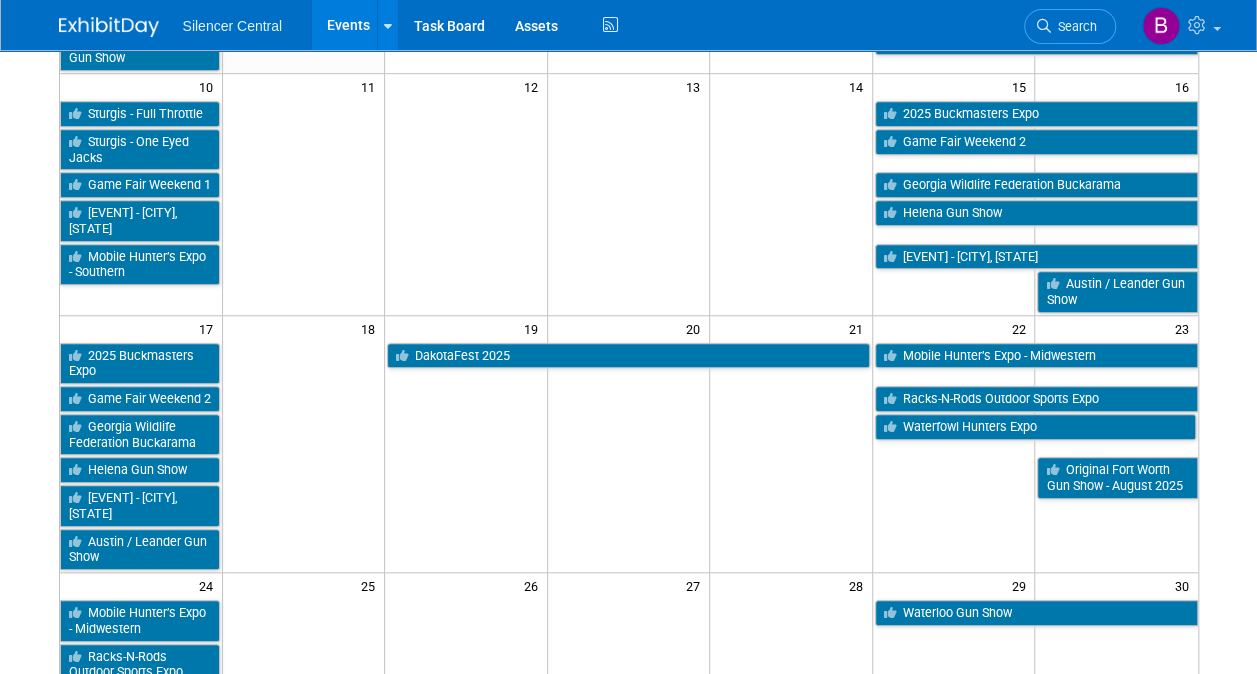 scroll, scrollTop: 680, scrollLeft: 0, axis: vertical 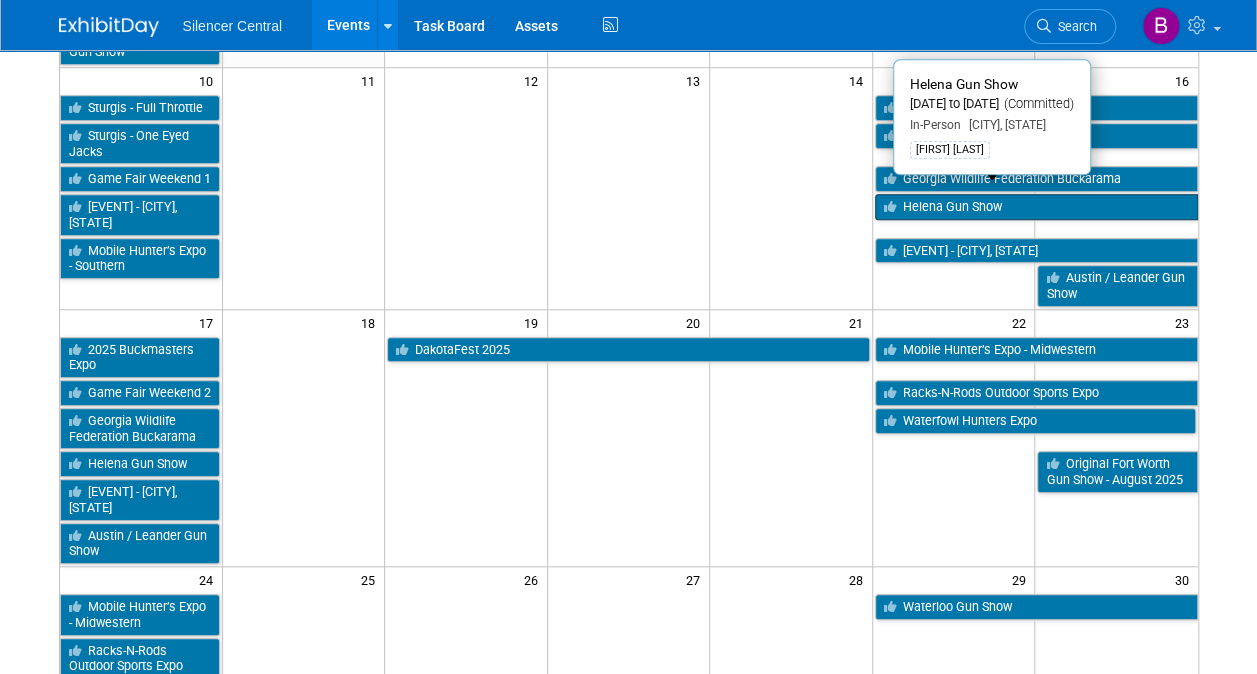 click on "Helena Gun Show" at bounding box center (1036, 207) 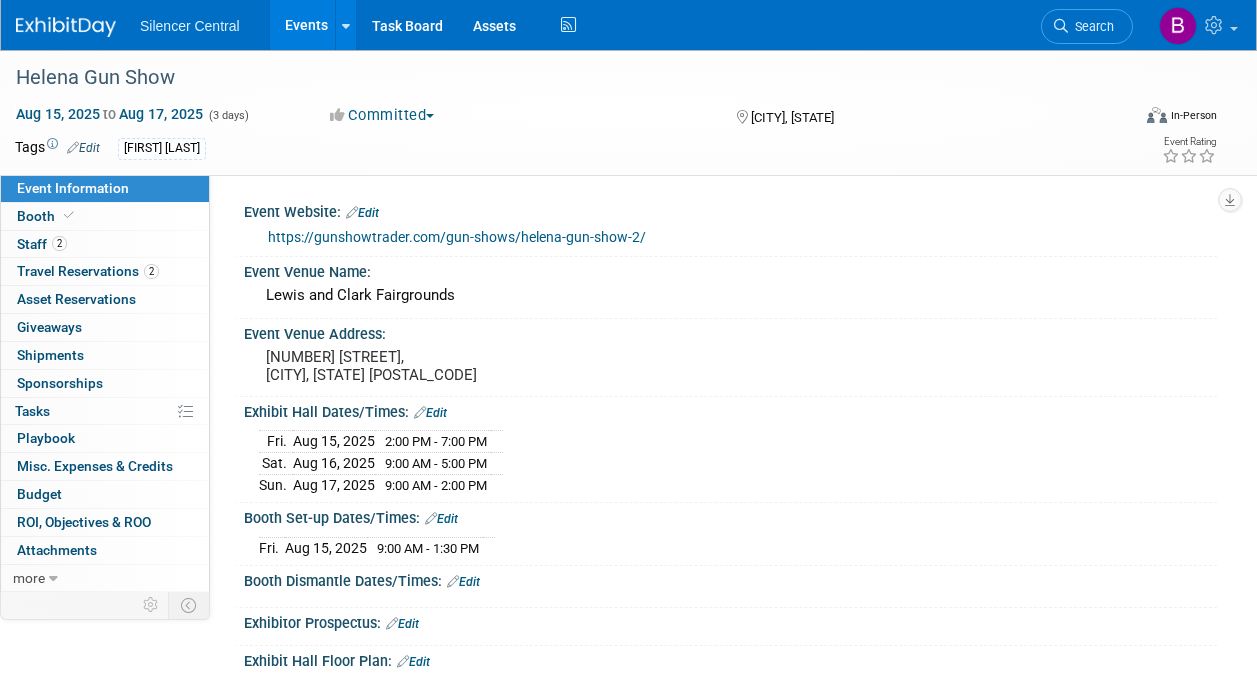 scroll, scrollTop: 0, scrollLeft: 0, axis: both 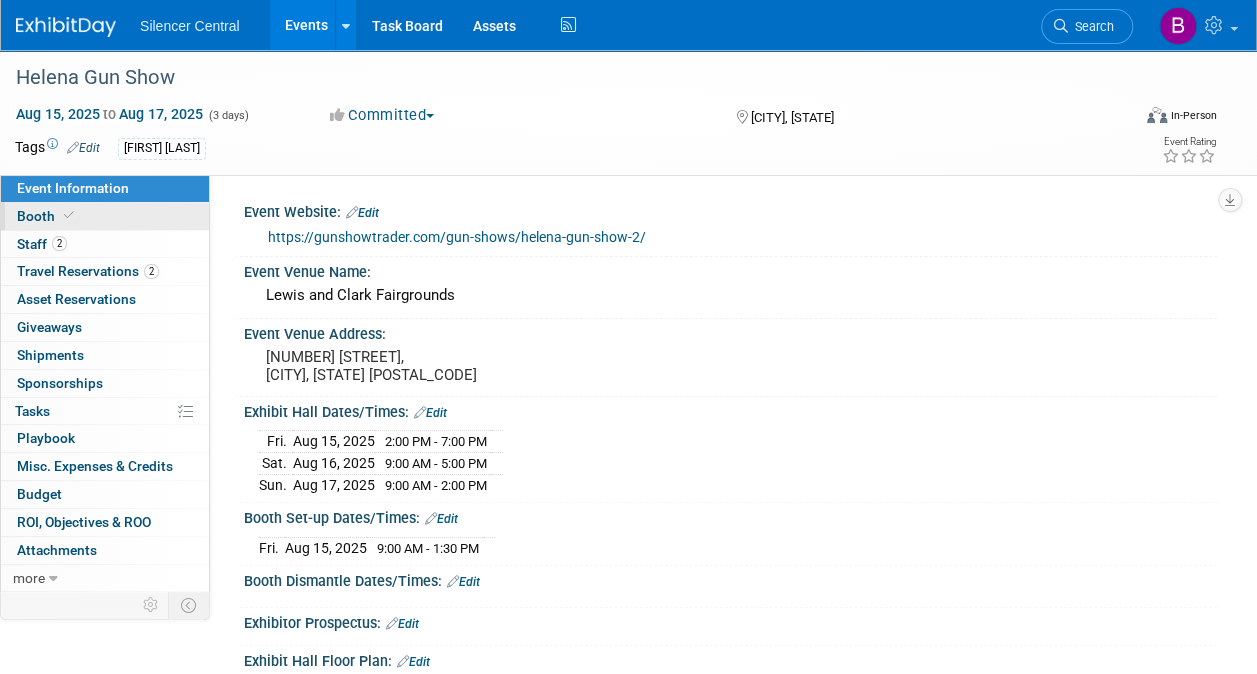 click on "Booth" at bounding box center [105, 216] 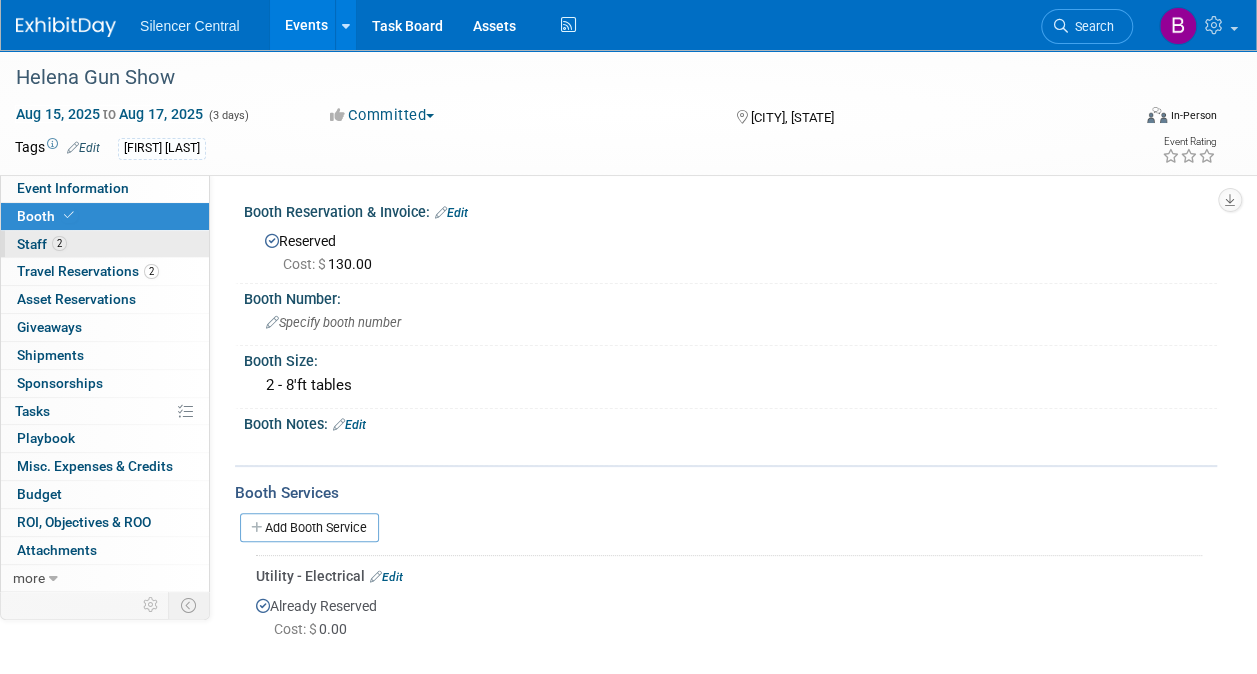 click on "2
Staff 2" at bounding box center (105, 244) 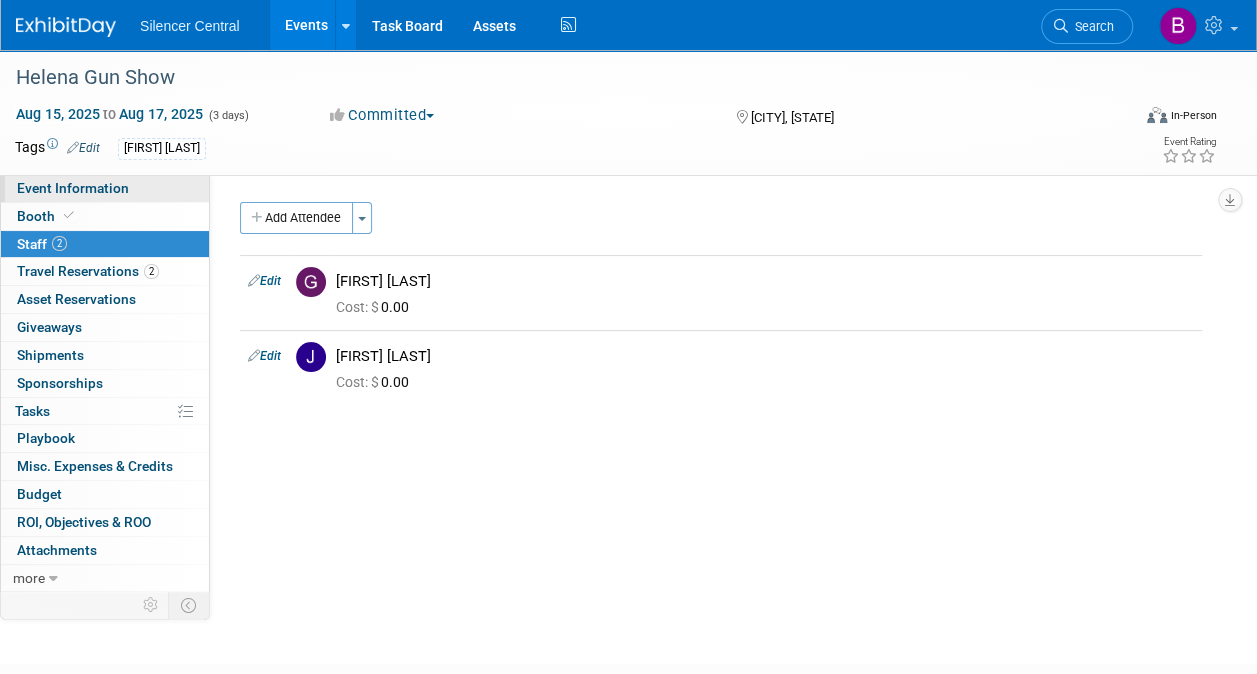 click on "Event Information" at bounding box center (105, 188) 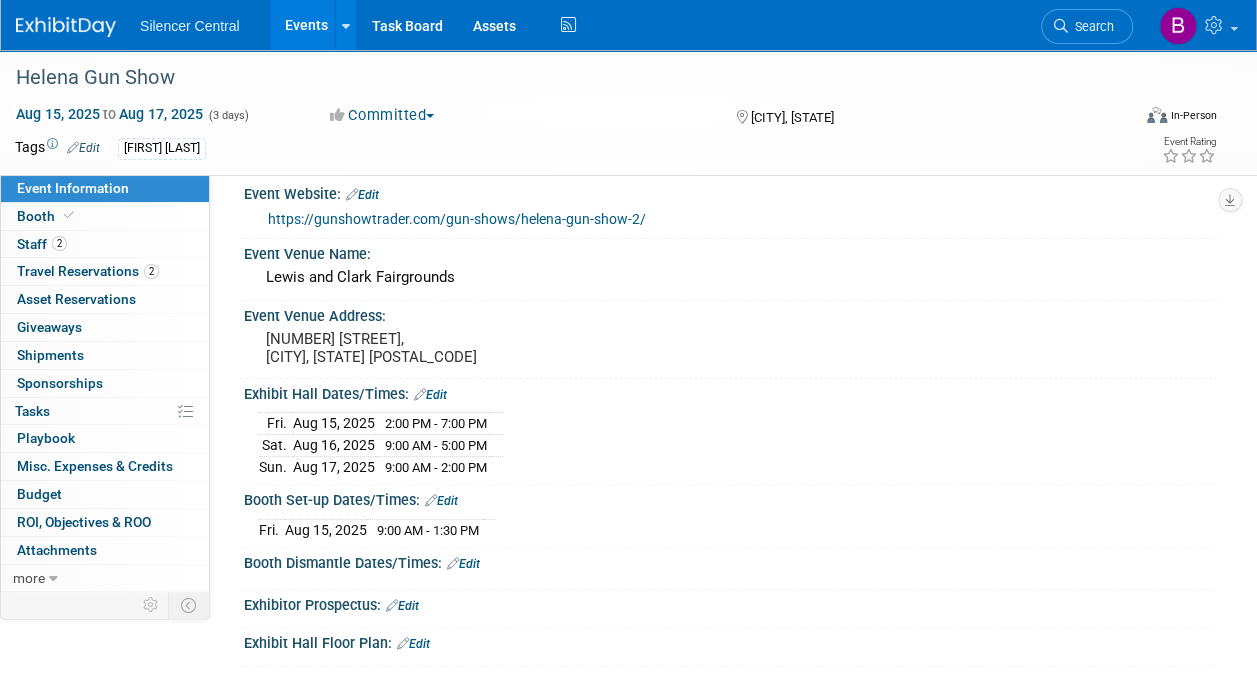 scroll, scrollTop: 0, scrollLeft: 0, axis: both 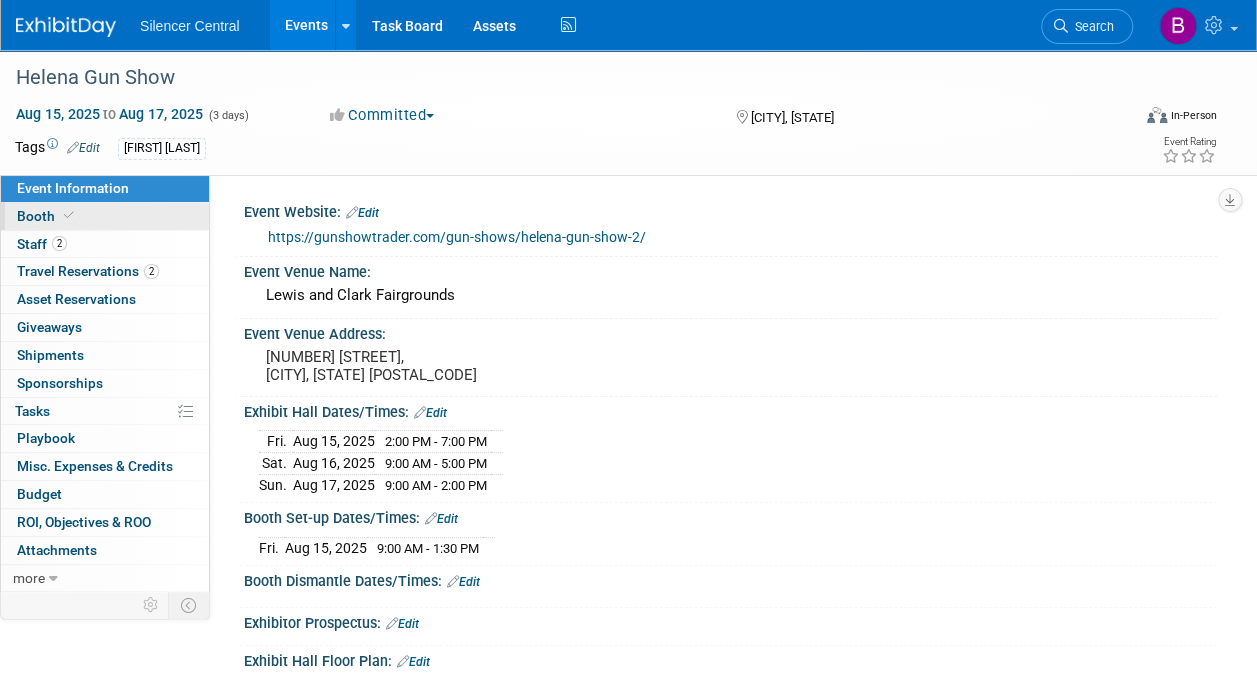 click on "Booth" at bounding box center (47, 216) 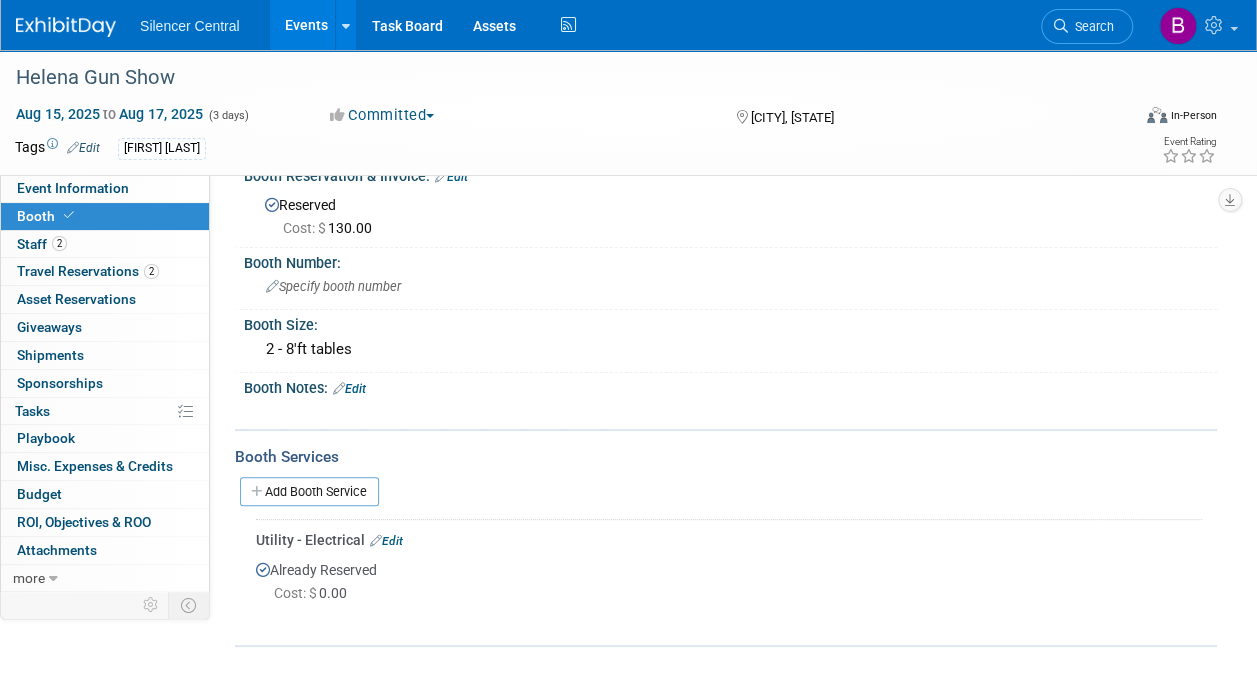 scroll, scrollTop: 35, scrollLeft: 0, axis: vertical 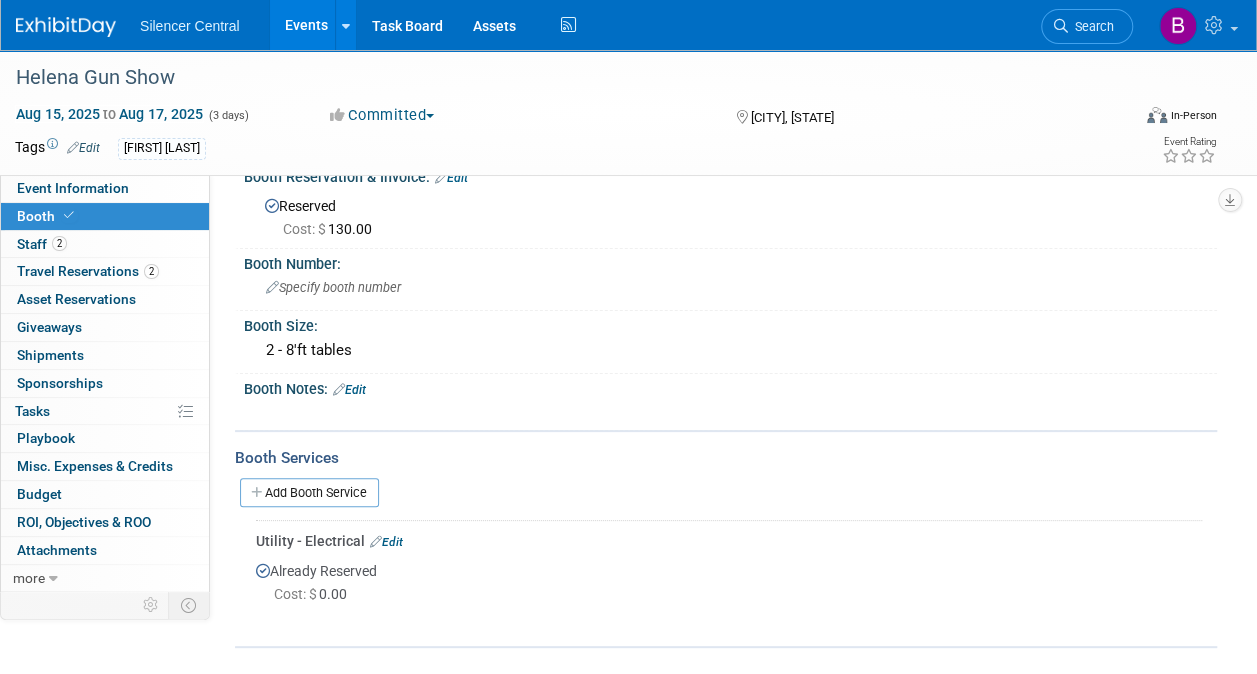 click at bounding box center [66, 27] 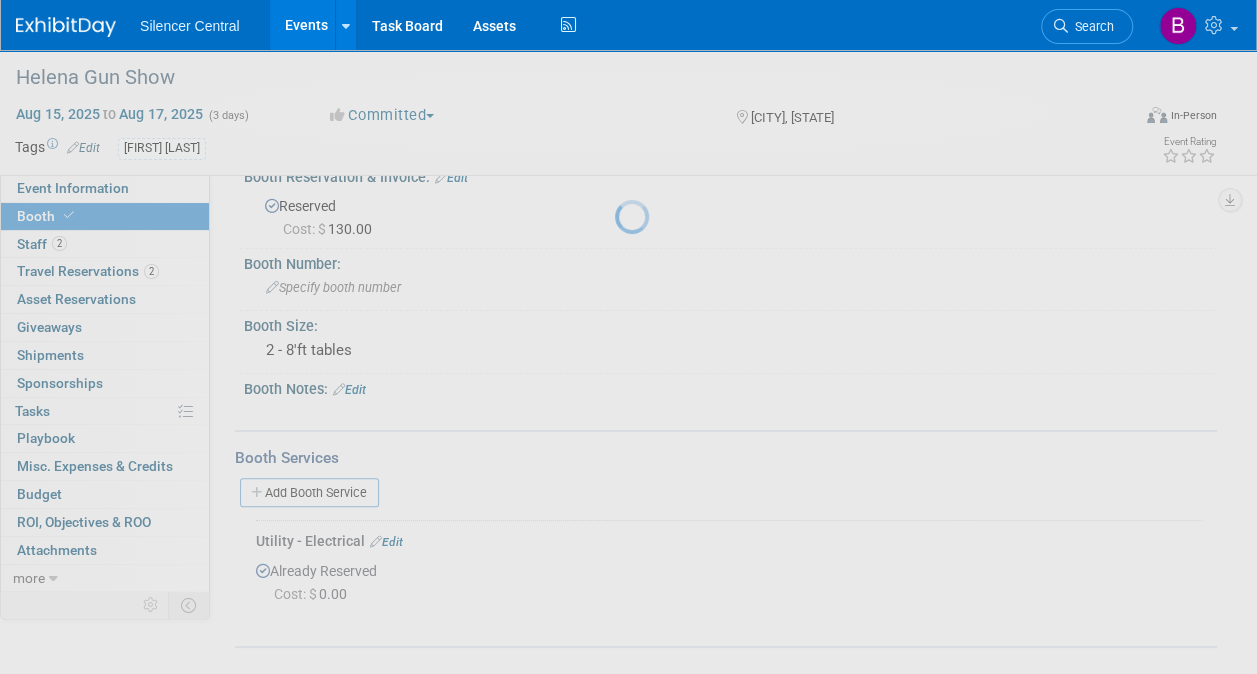 click at bounding box center (629, 337) 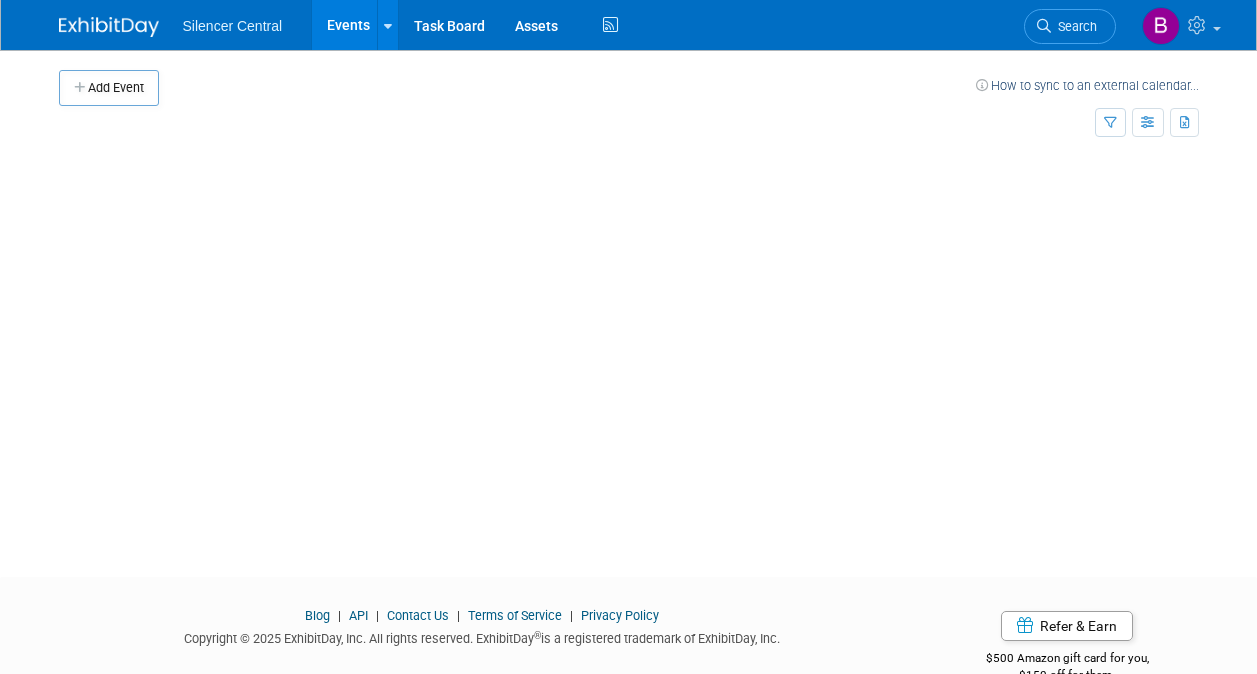 scroll, scrollTop: 0, scrollLeft: 0, axis: both 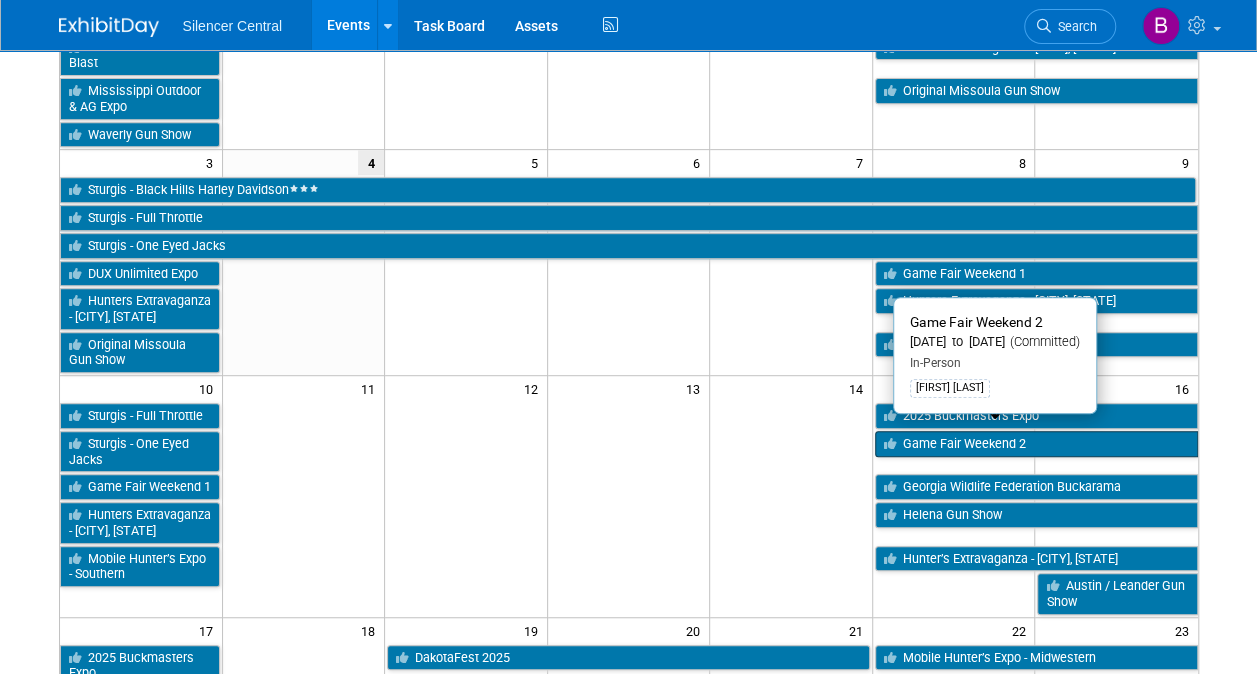 click on "Game Fair Weekend 2" at bounding box center [1036, 444] 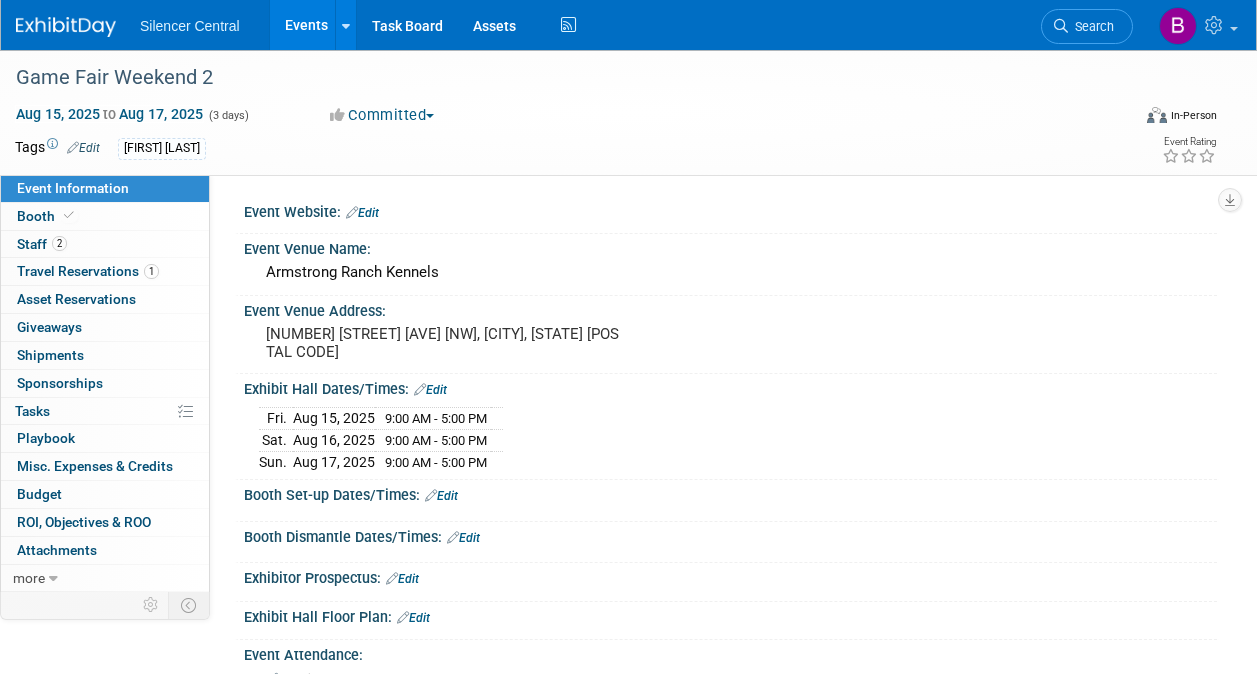 scroll, scrollTop: 0, scrollLeft: 0, axis: both 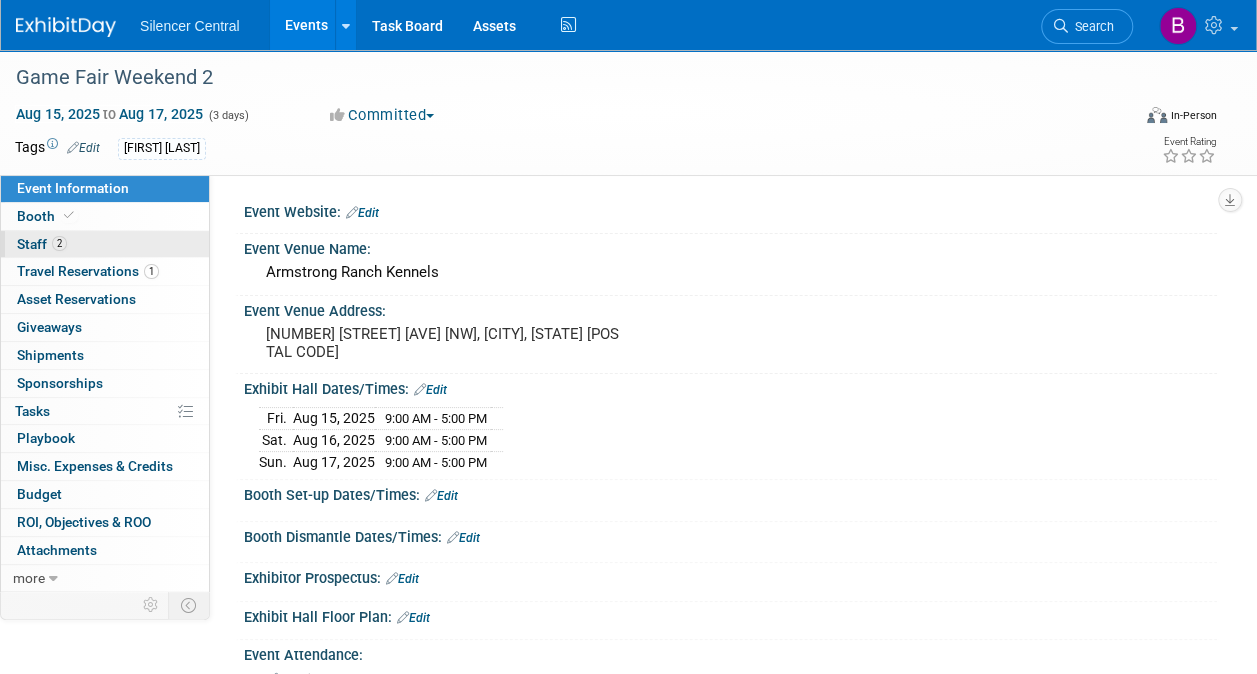 click on "2
Staff 2" at bounding box center [105, 244] 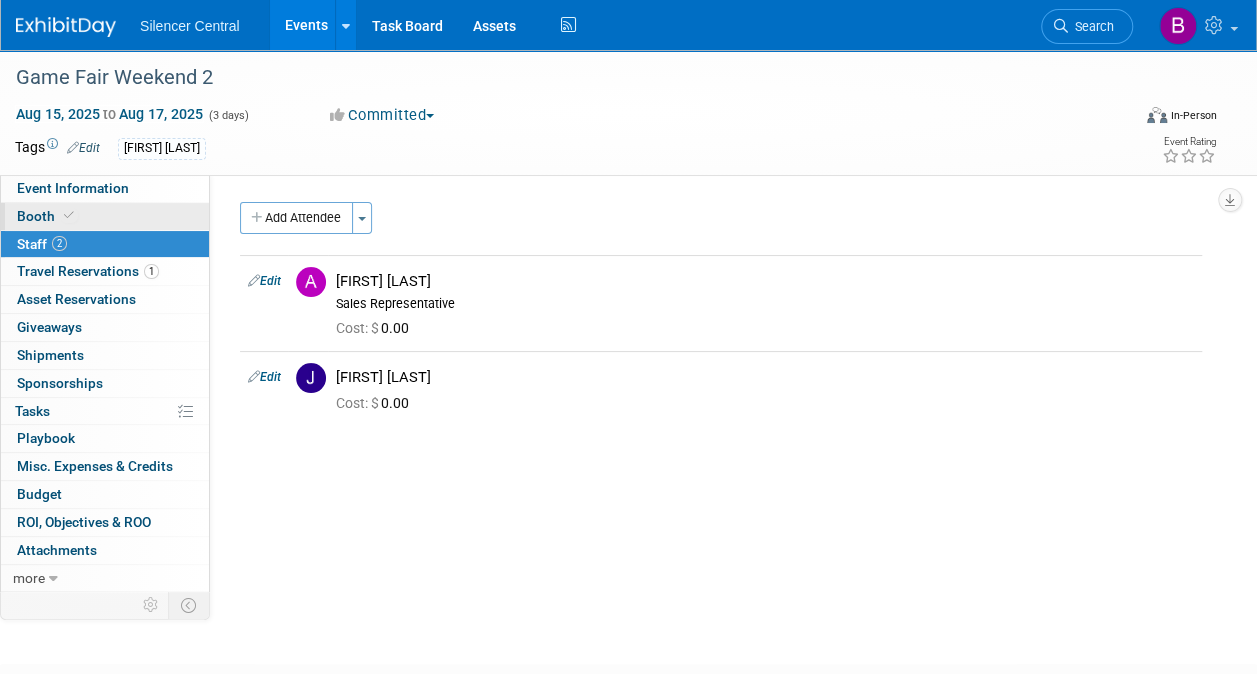 click on "Booth" at bounding box center [105, 216] 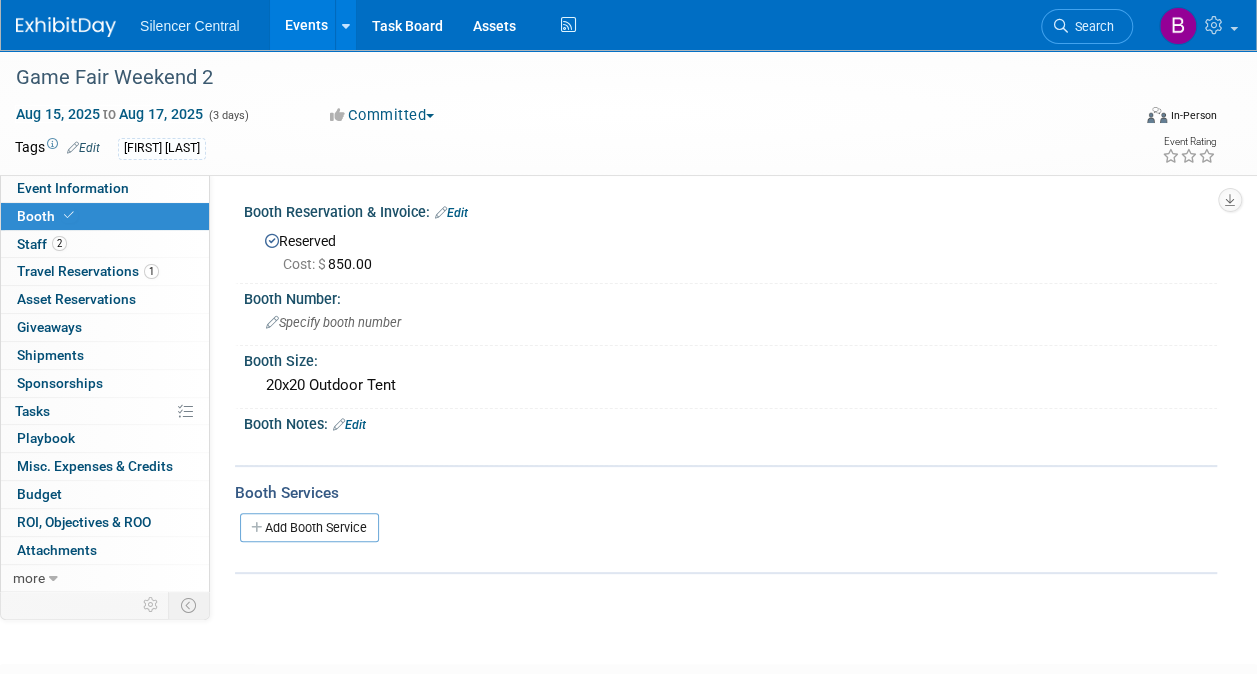 click on "Booth" at bounding box center (105, 216) 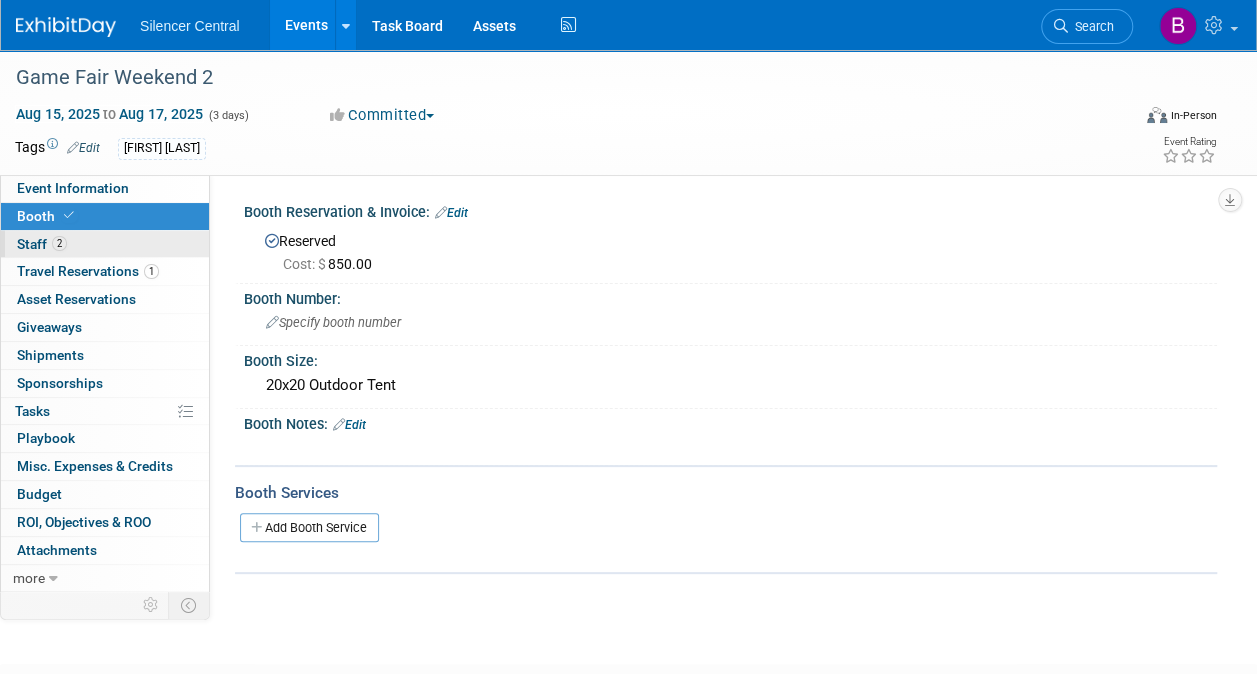 click on "2
Staff 2" at bounding box center (105, 244) 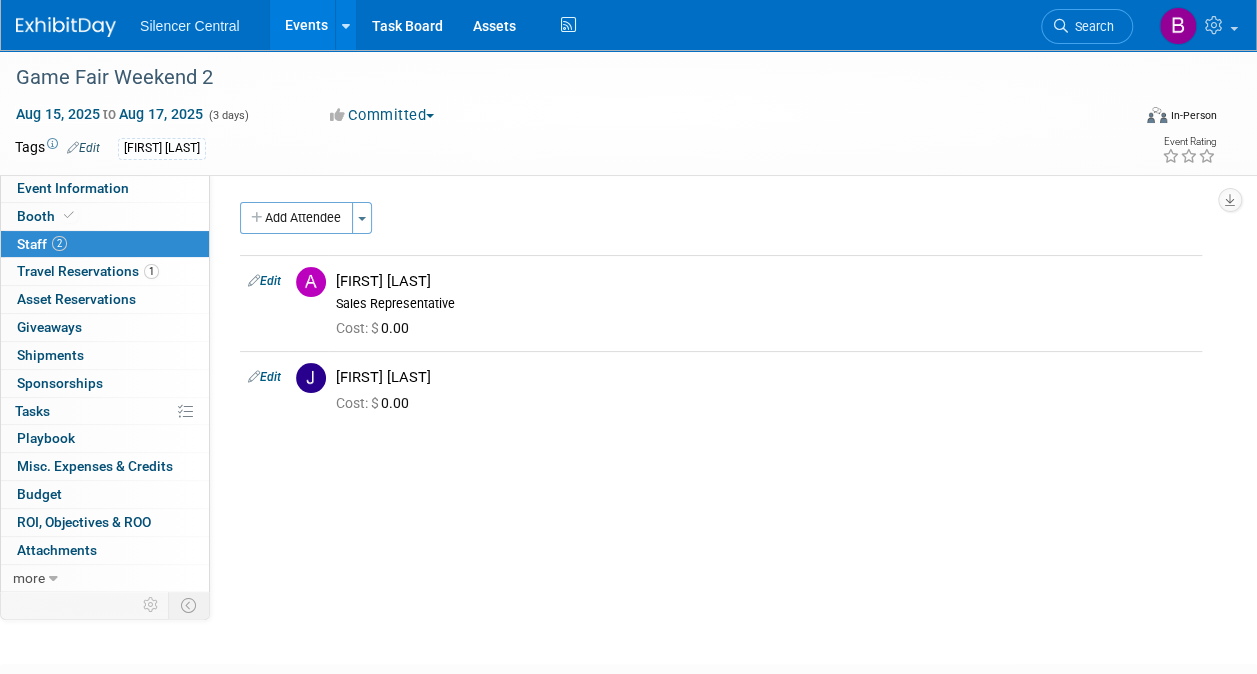 click at bounding box center (66, 27) 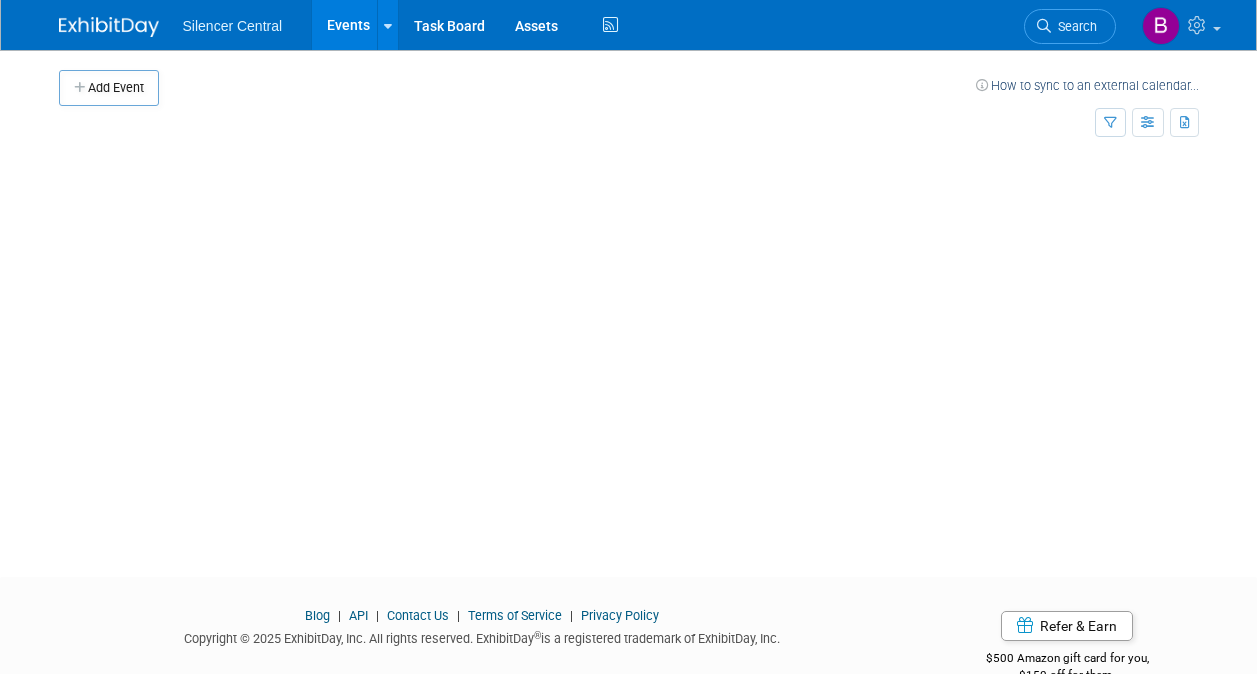 scroll, scrollTop: 0, scrollLeft: 0, axis: both 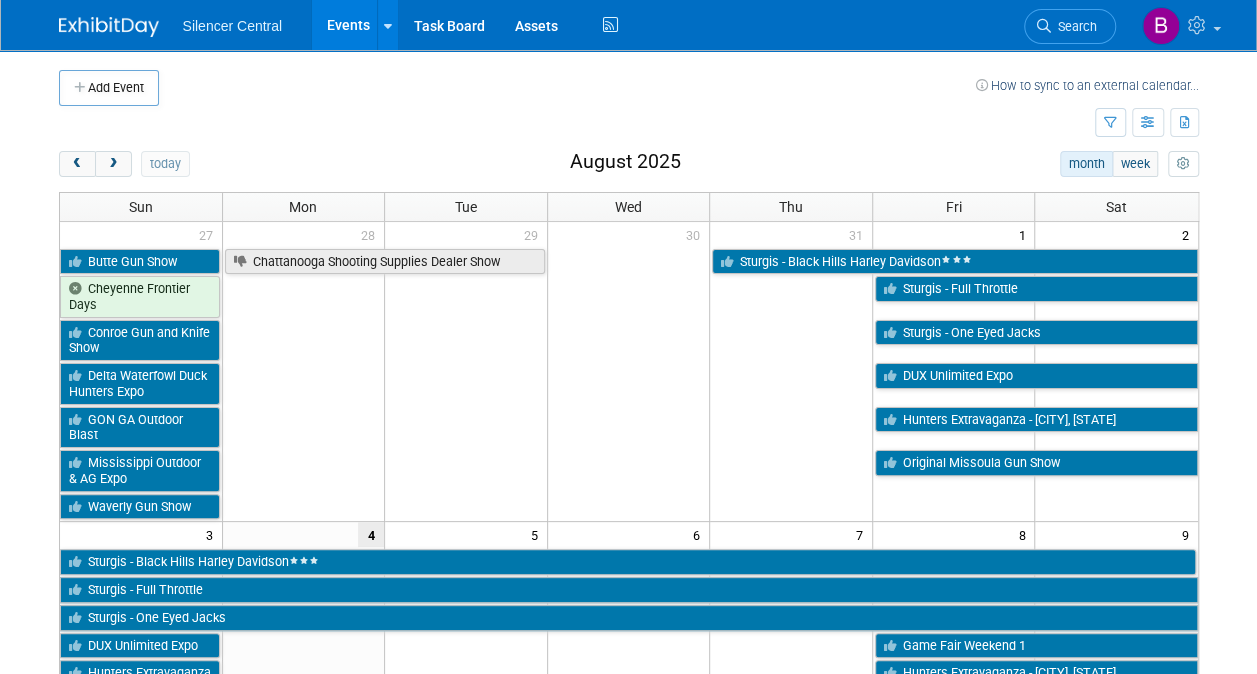 click on "today month week [MONTH] [YEAR]" at bounding box center [629, 164] 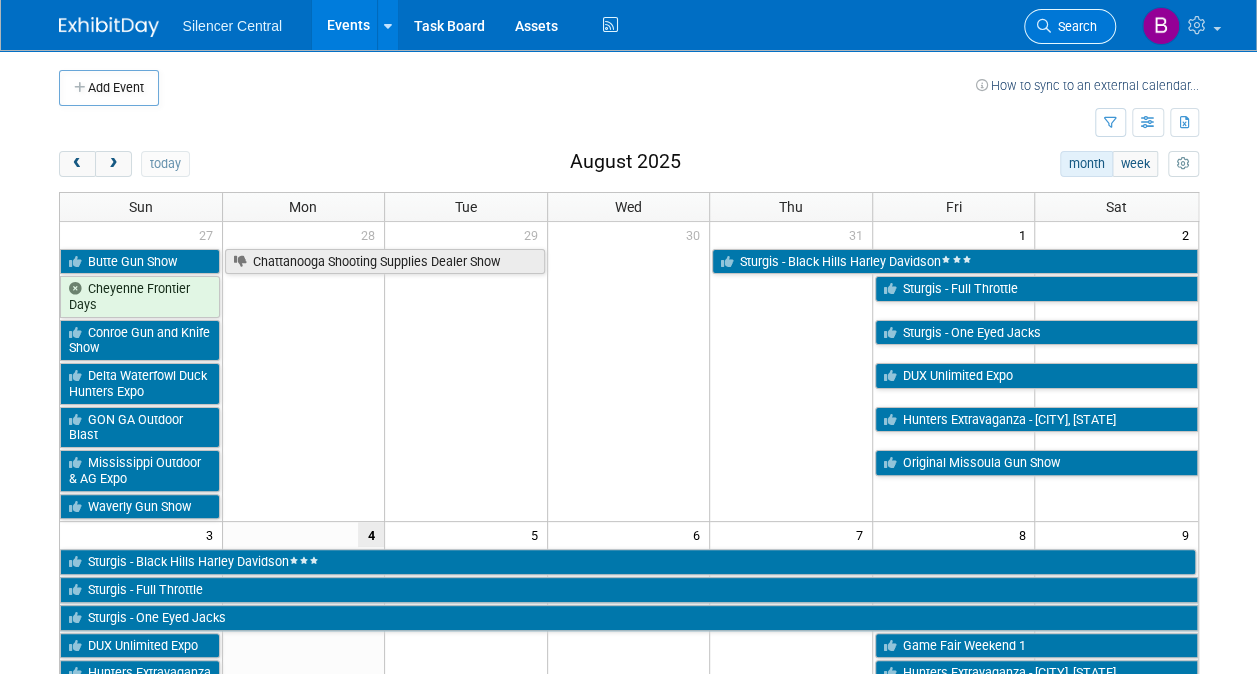 click on "Search" at bounding box center [1074, 26] 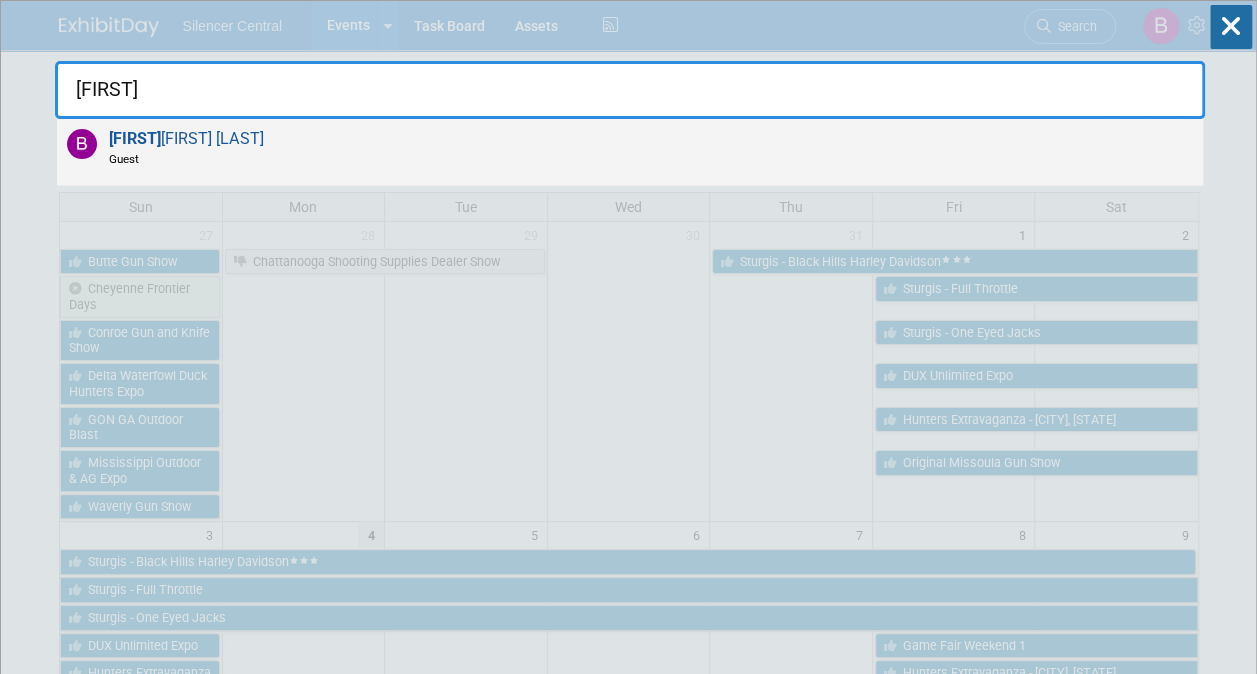 type on "[FIRST]" 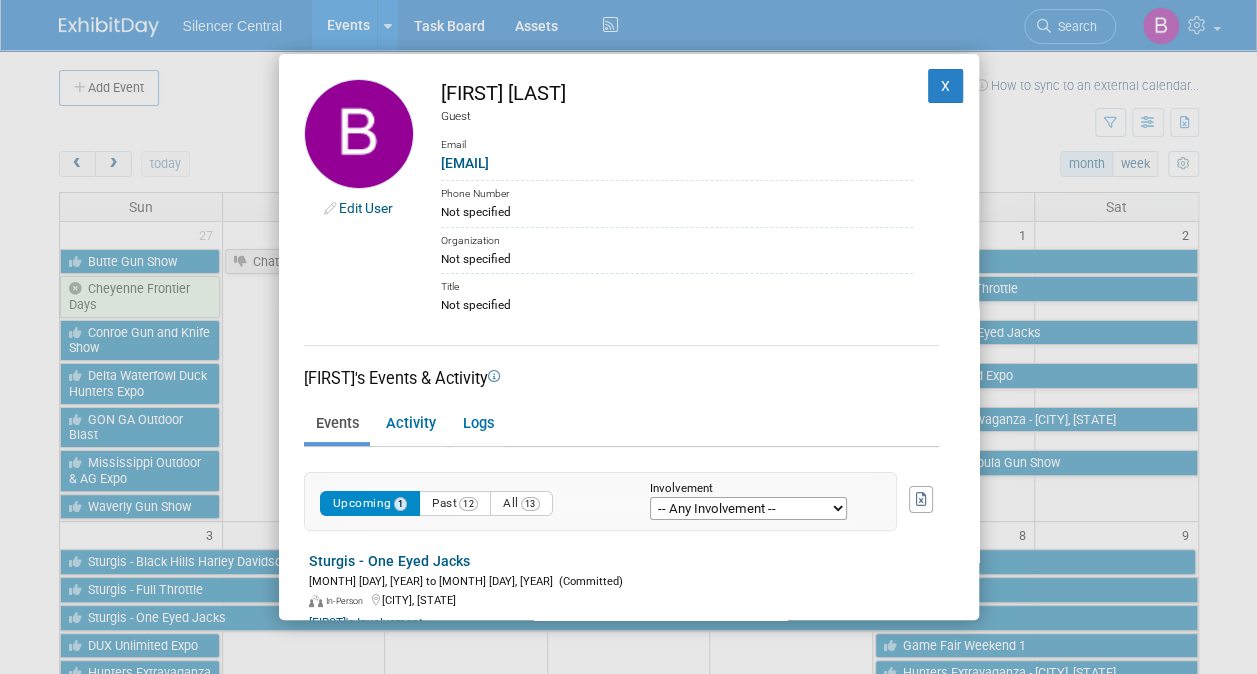 scroll, scrollTop: 49, scrollLeft: 0, axis: vertical 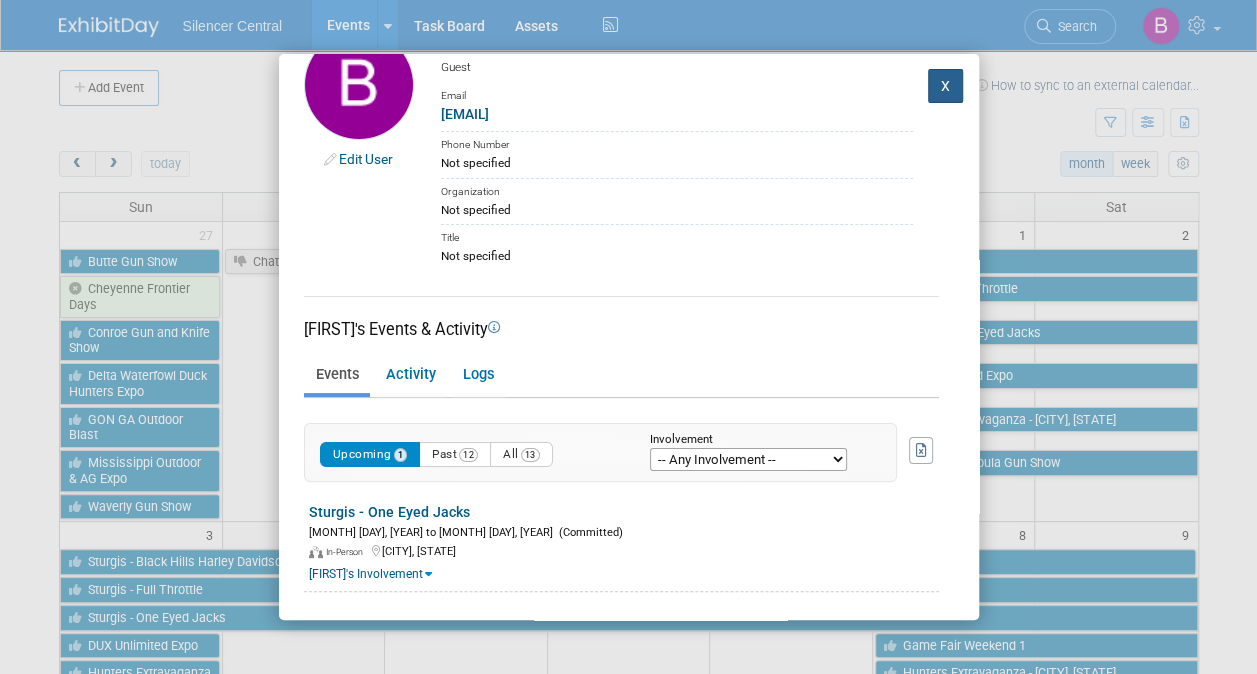 click on "X" at bounding box center [946, 86] 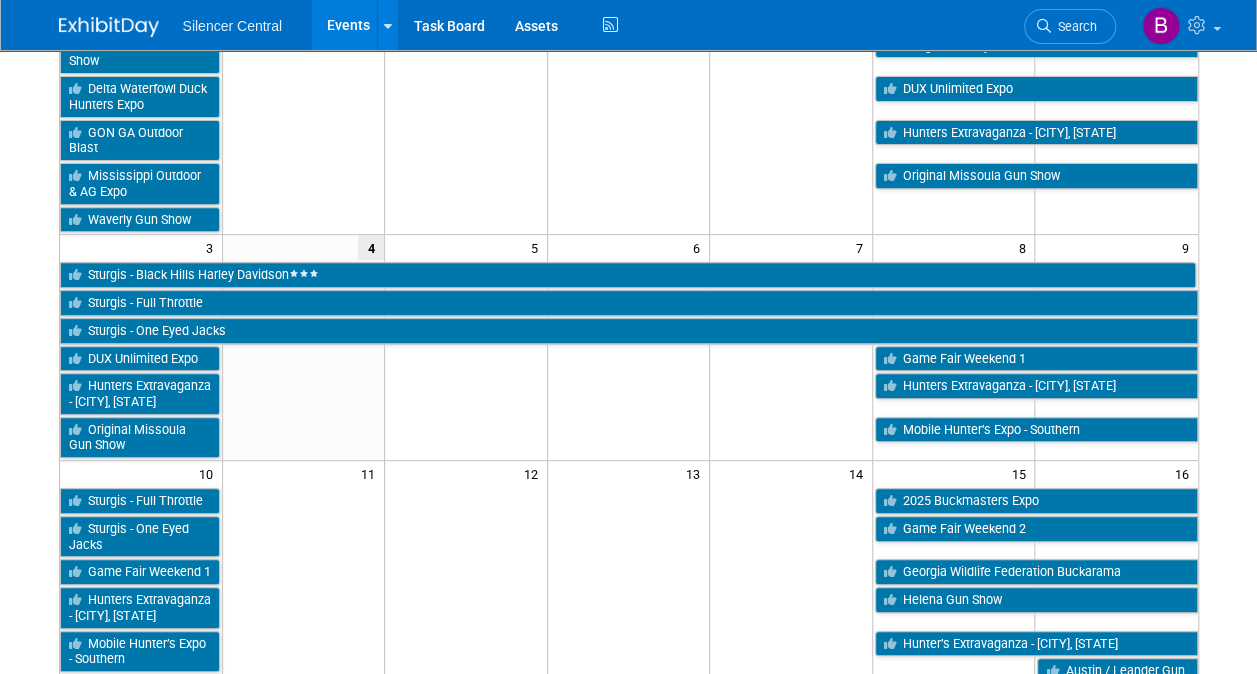 scroll, scrollTop: 288, scrollLeft: 0, axis: vertical 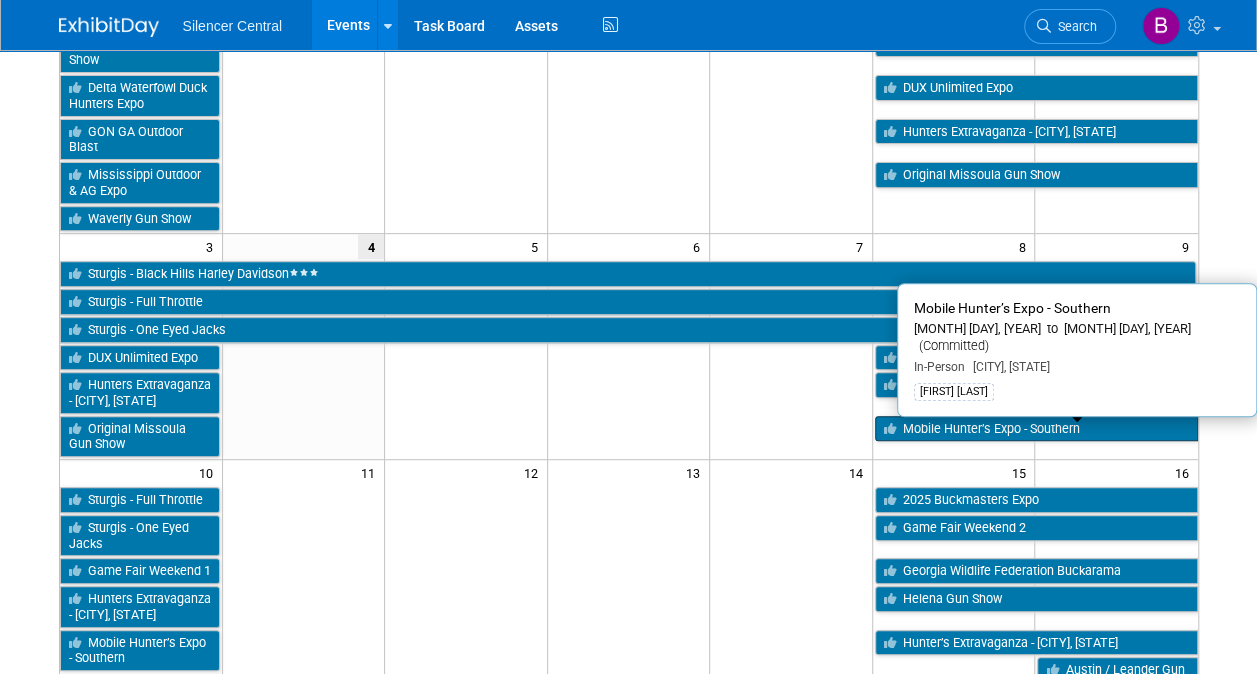 click on "Mobile Hunter’s Expo - Southern" at bounding box center [1036, 429] 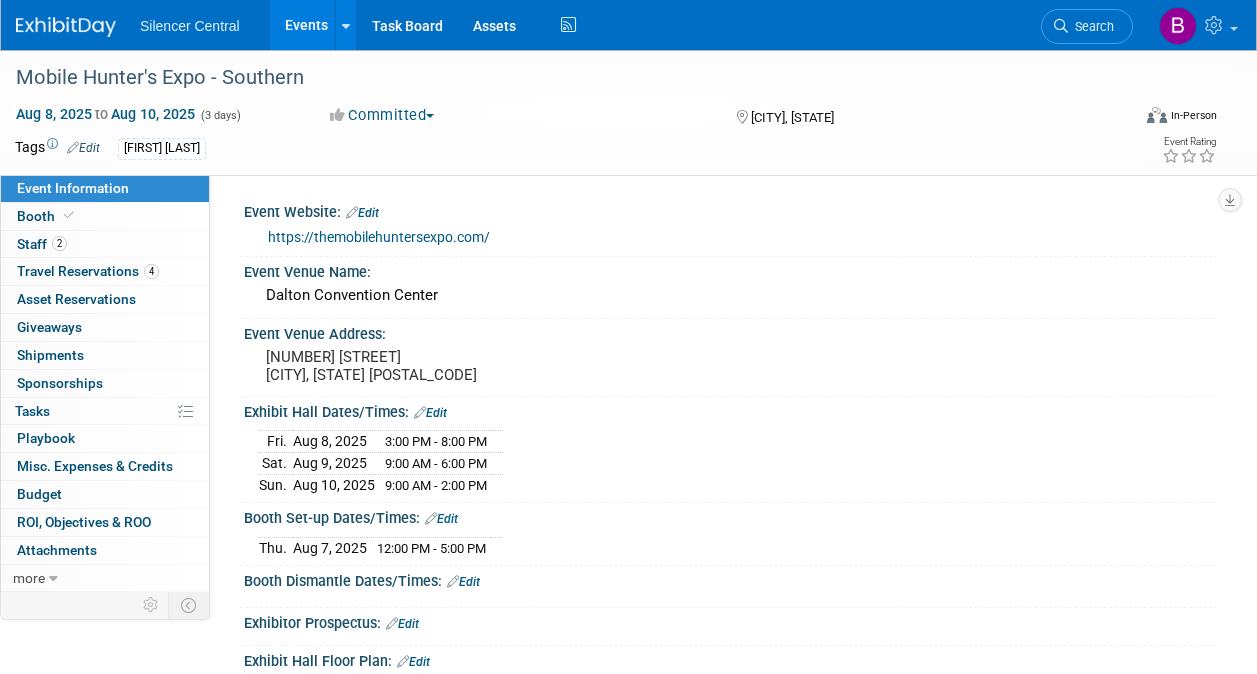 click on "2
Staff 2" at bounding box center (105, 244) 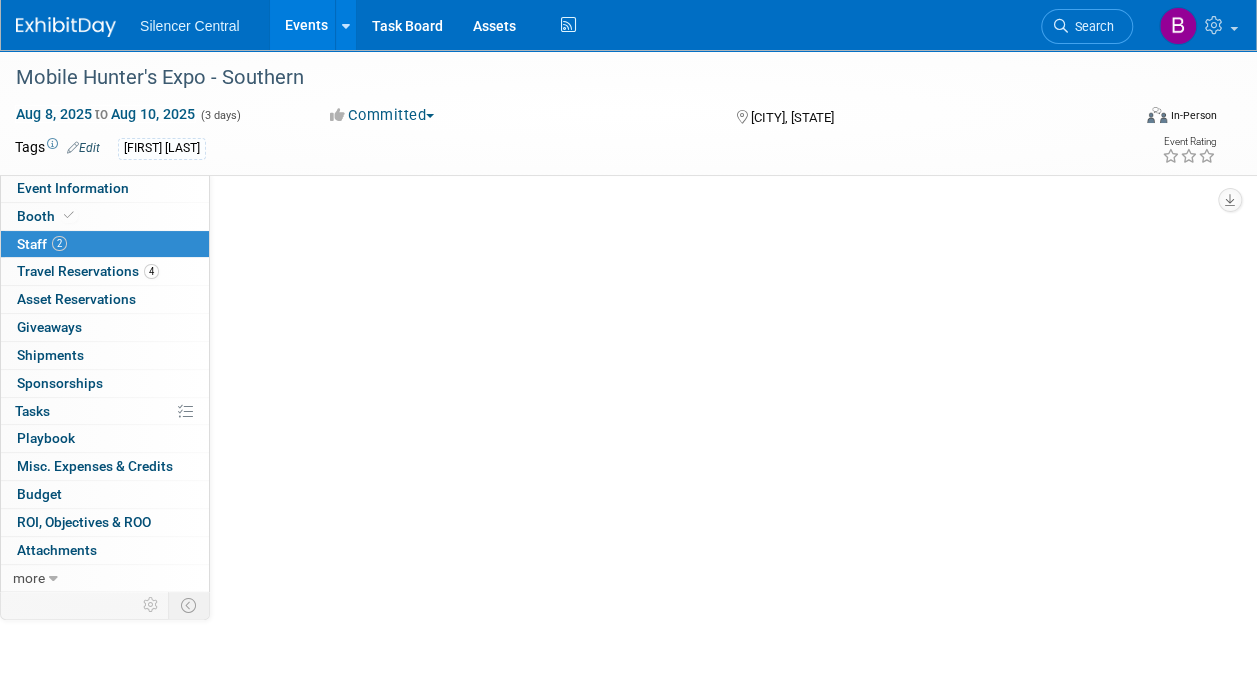scroll, scrollTop: 0, scrollLeft: 0, axis: both 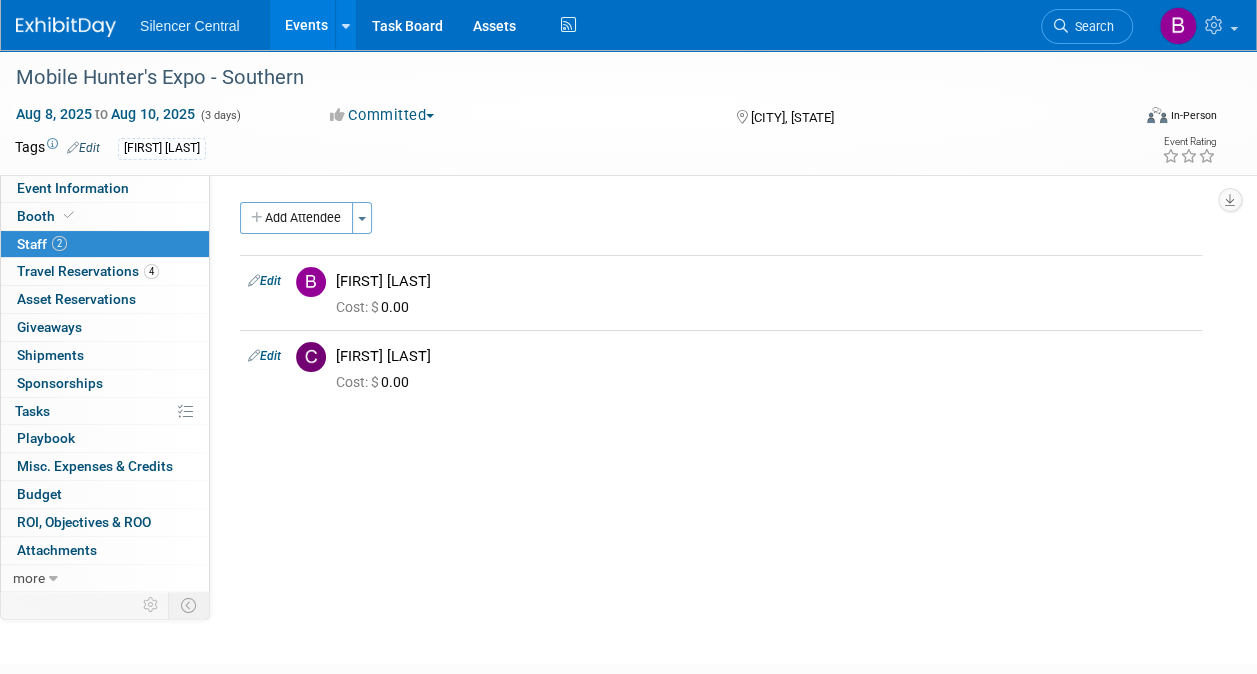 click at bounding box center [66, 27] 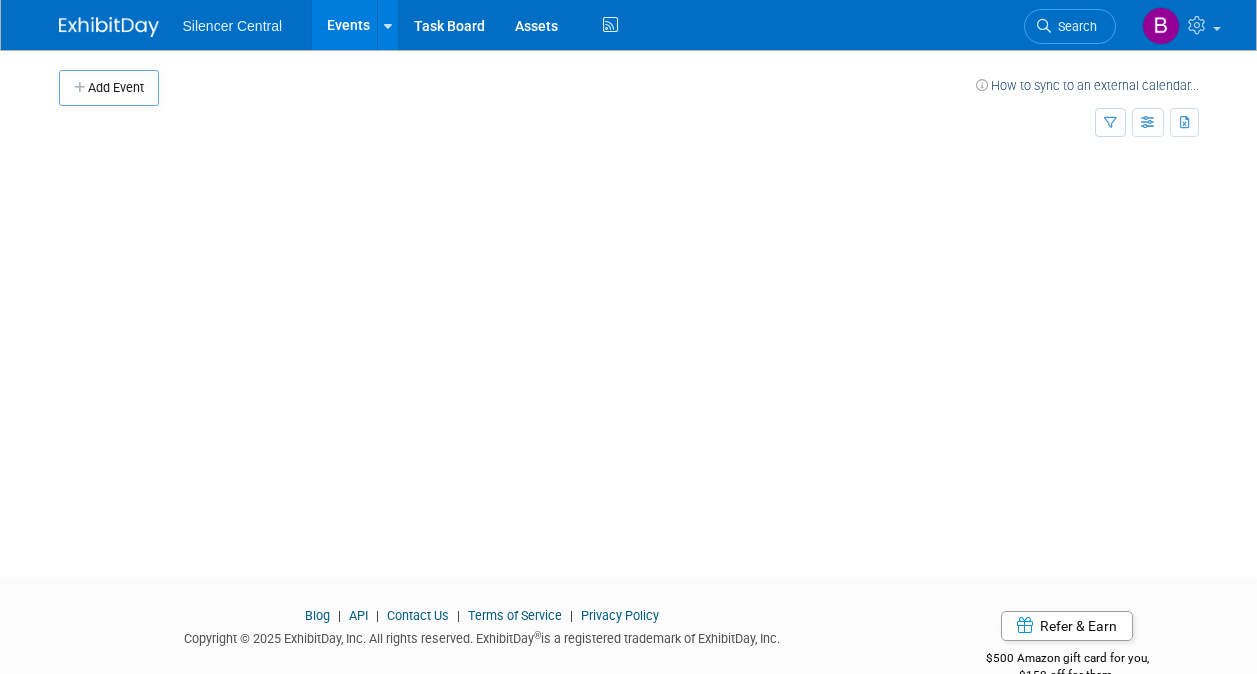 scroll, scrollTop: 0, scrollLeft: 0, axis: both 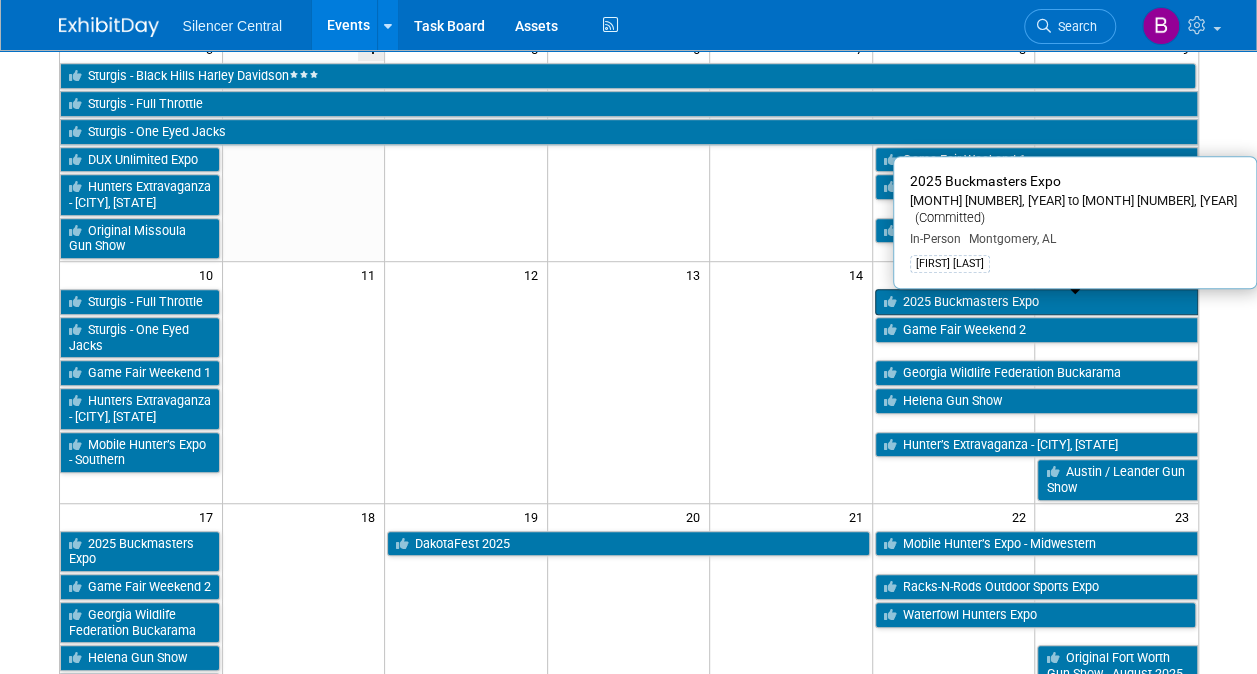 click on "2025 Buckmasters Expo" at bounding box center [1036, 302] 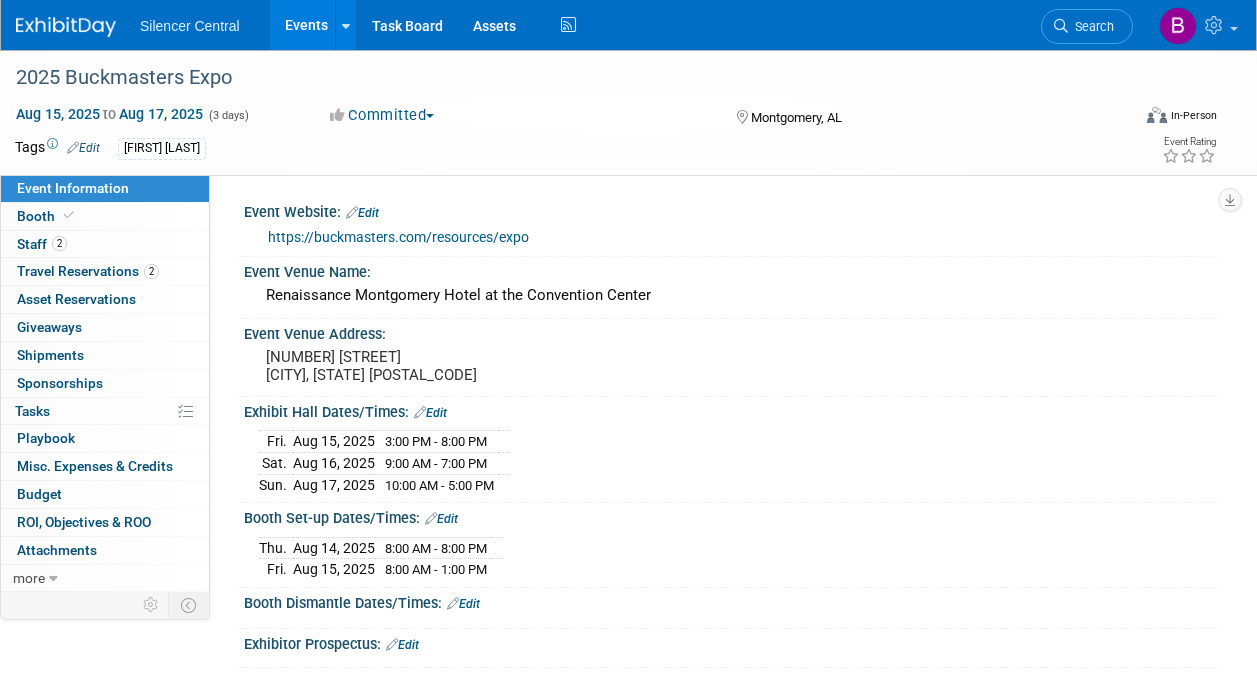 scroll, scrollTop: 0, scrollLeft: 0, axis: both 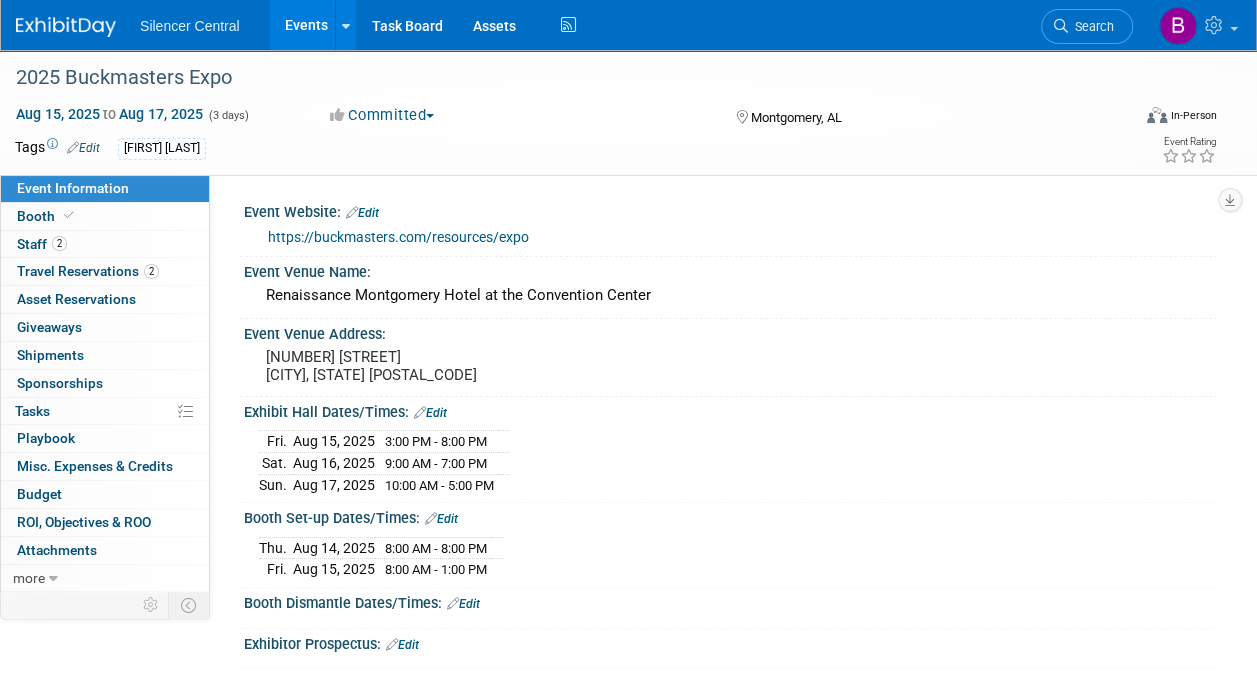 click at bounding box center (78, 17) 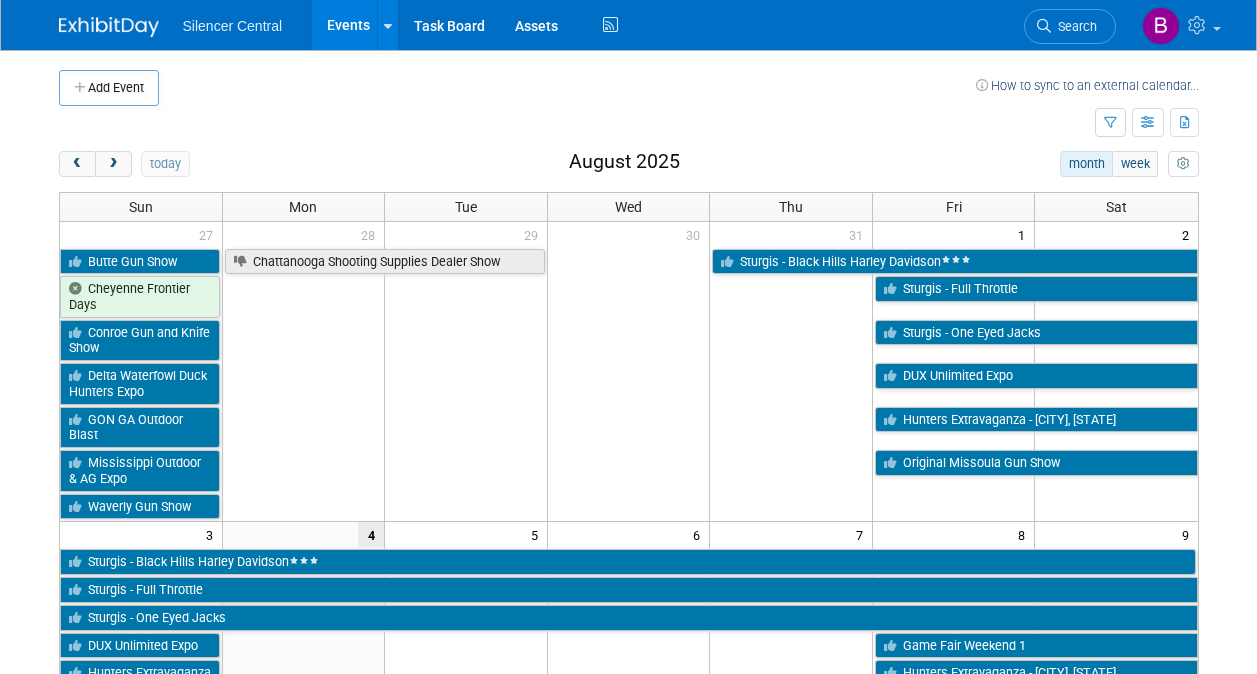 scroll, scrollTop: 0, scrollLeft: 0, axis: both 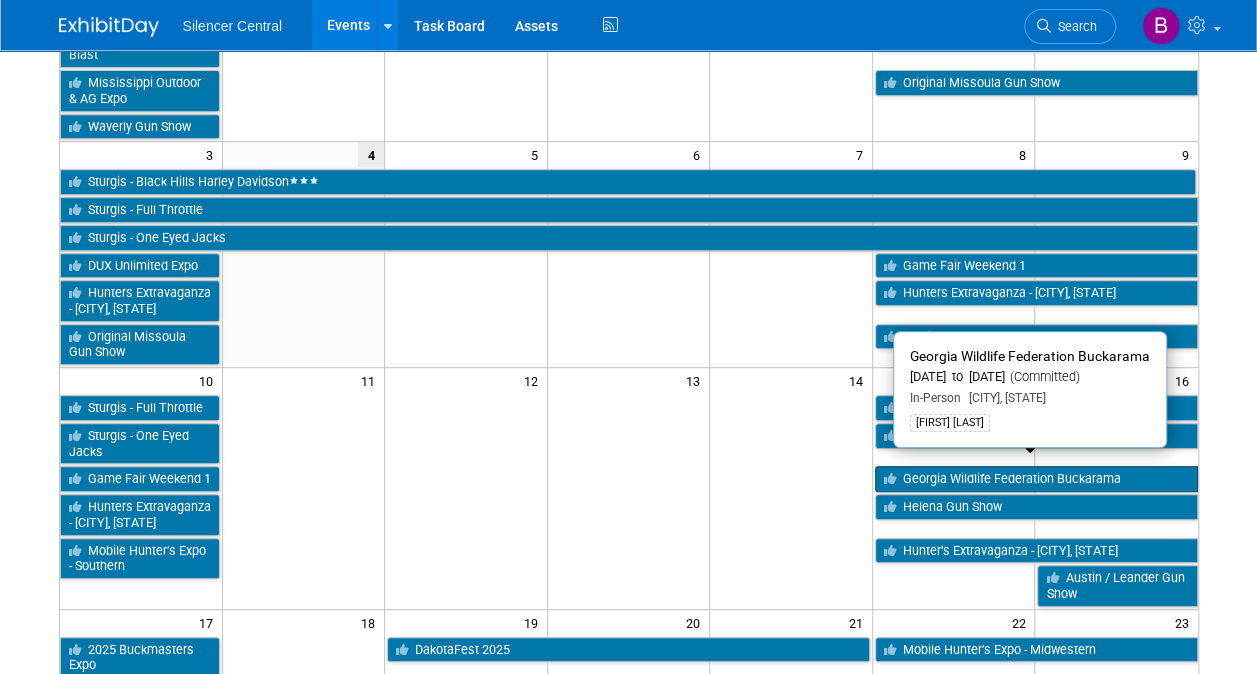 click on "Georgia Wildlife Federation Buckarama" at bounding box center (1036, 479) 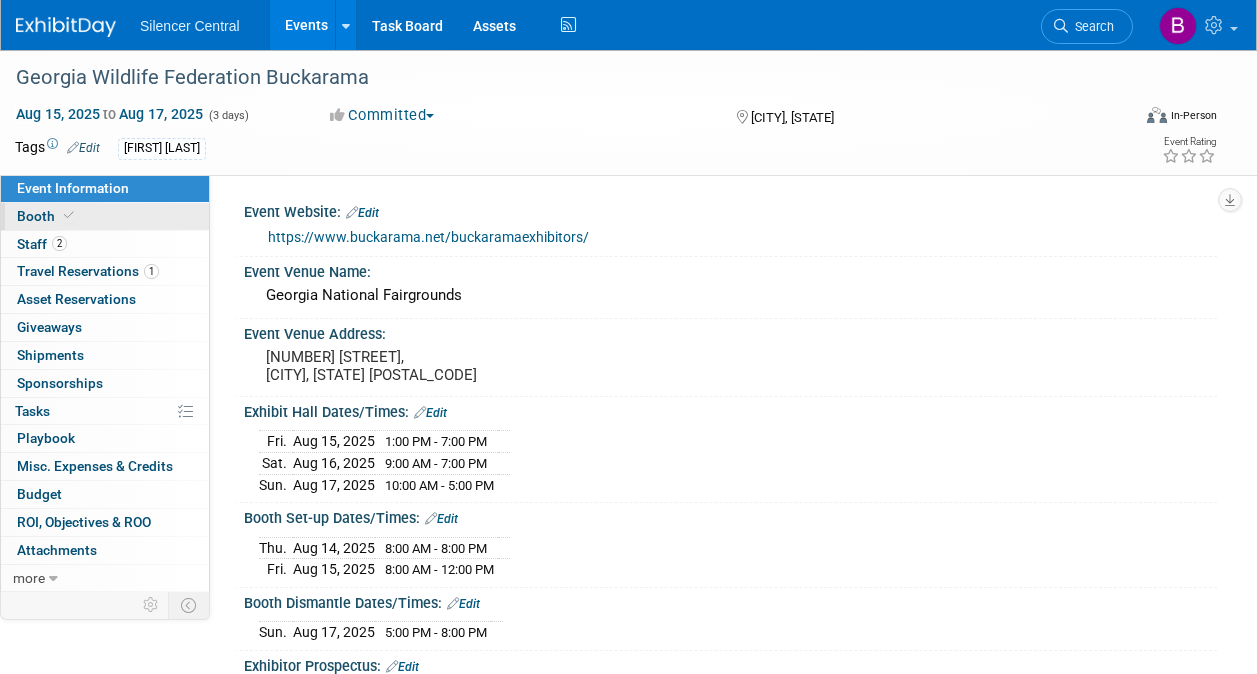 scroll, scrollTop: 0, scrollLeft: 0, axis: both 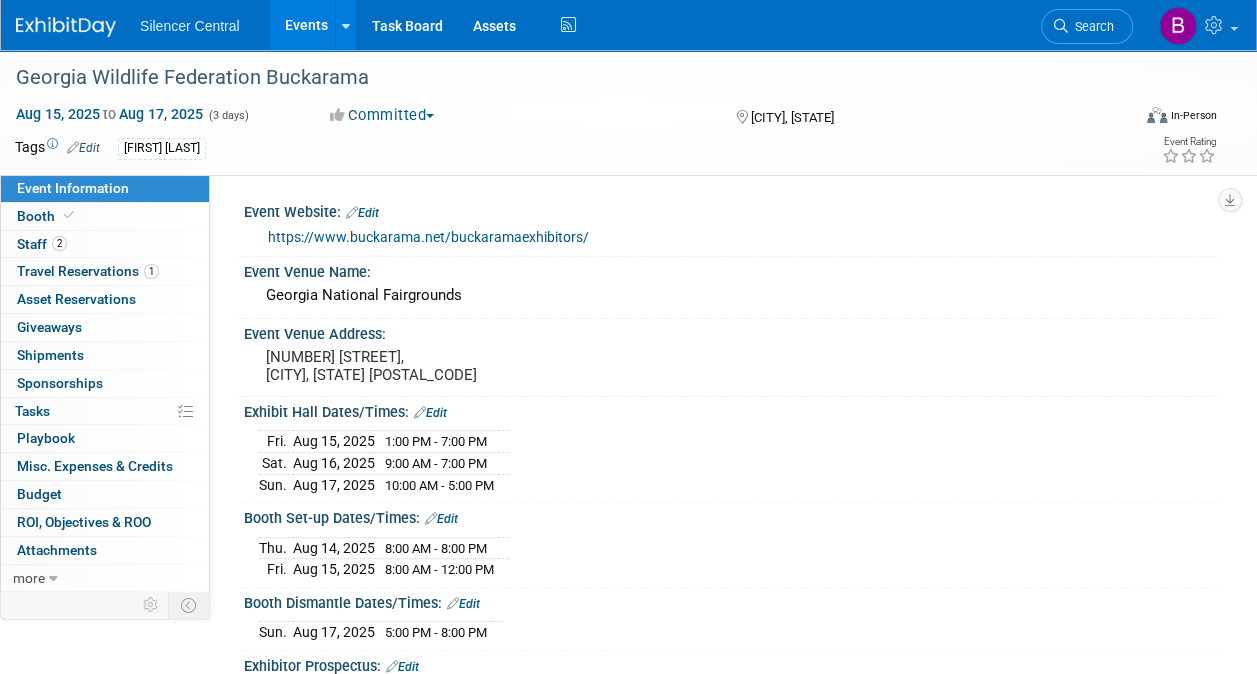 click on "Booth
Booth" at bounding box center [105, 217] 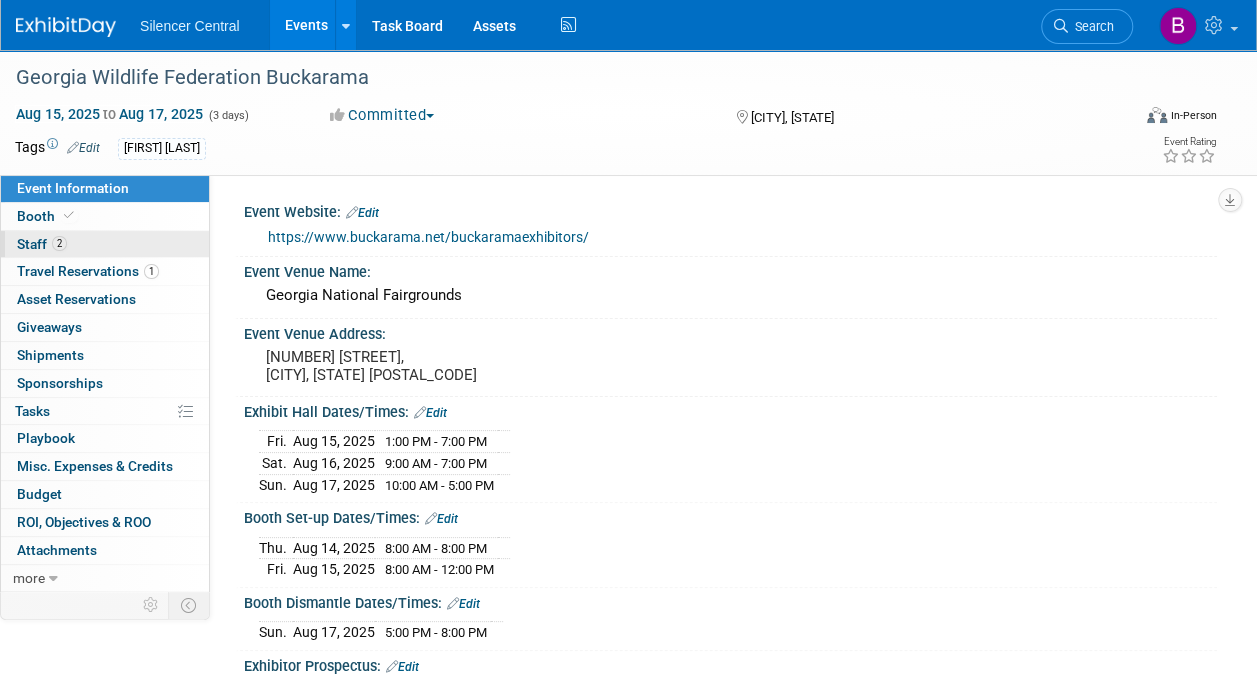 click on "2
Staff 2" at bounding box center [105, 244] 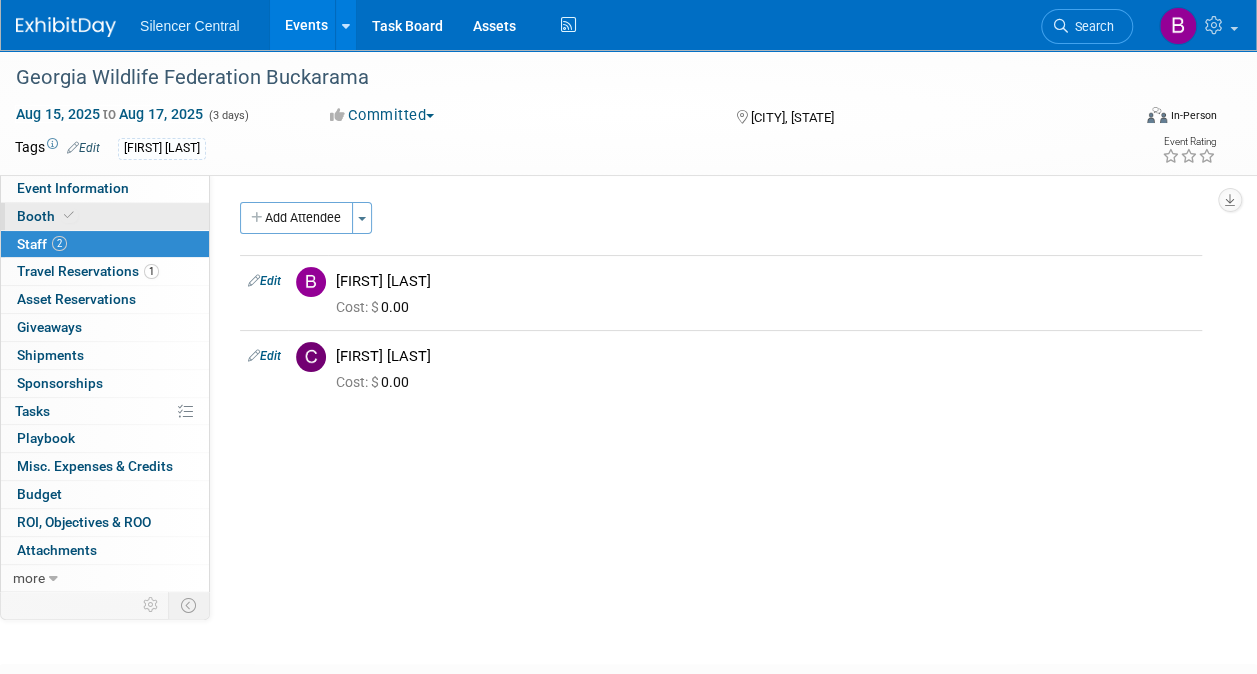 click on "Booth" at bounding box center [105, 216] 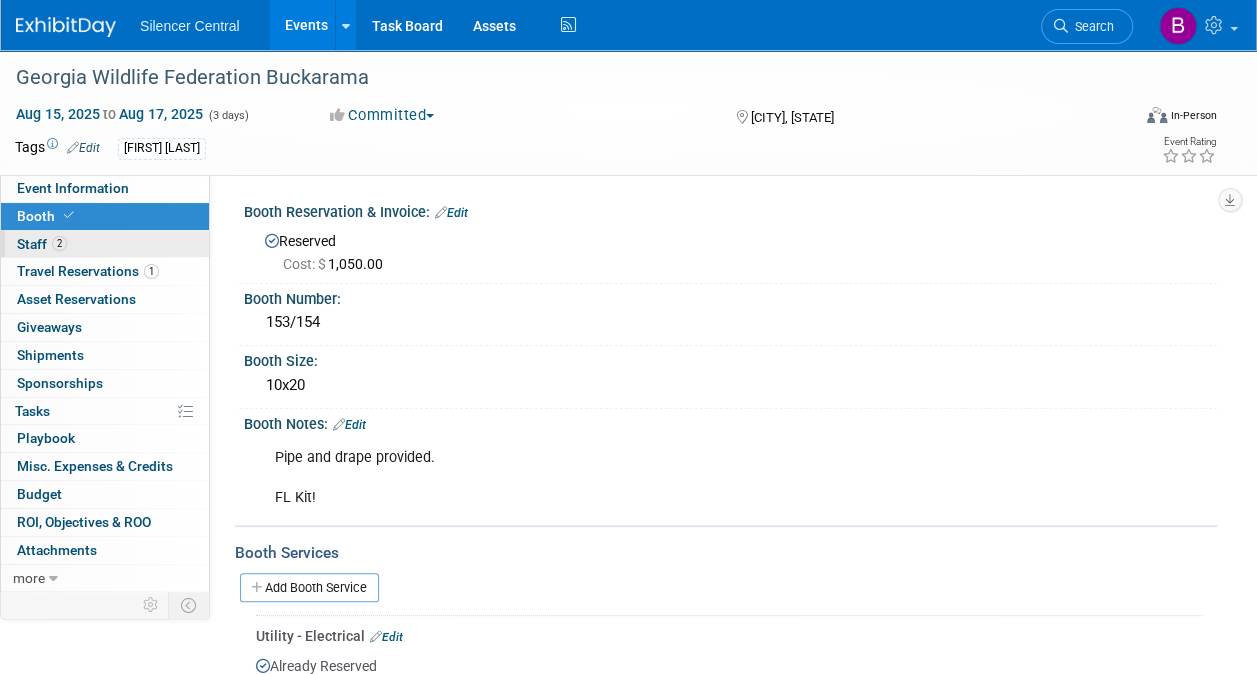 click on "2
Staff 2" at bounding box center [105, 244] 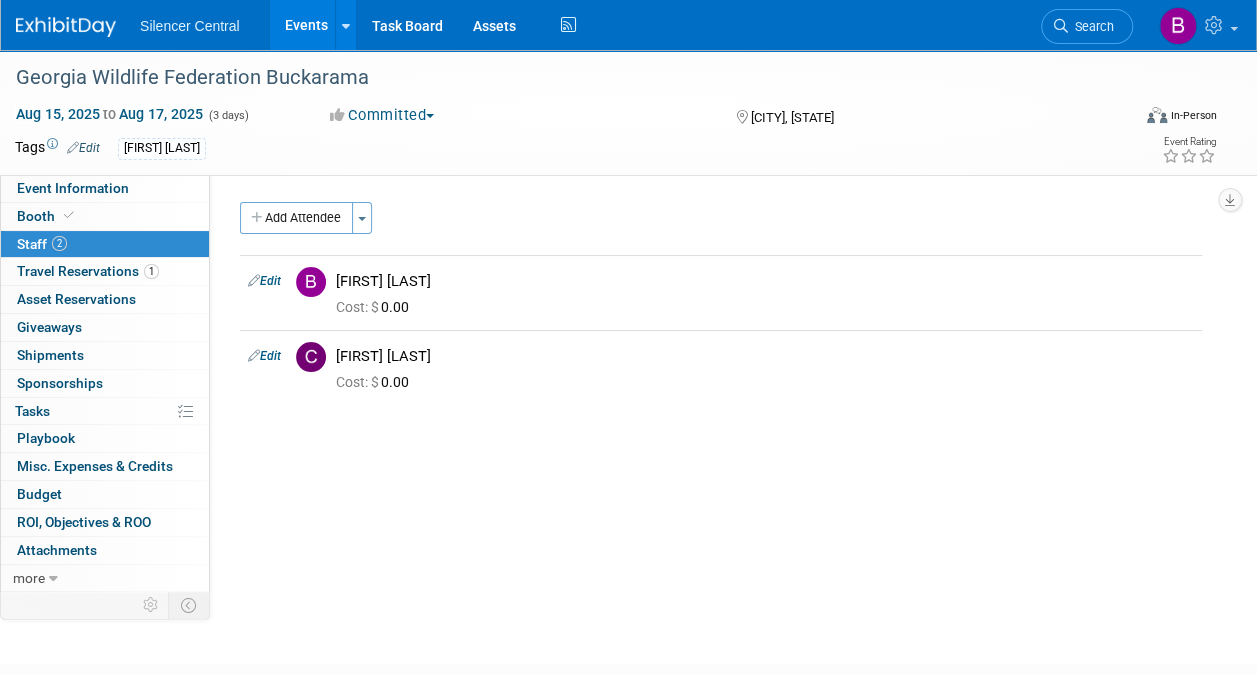 click at bounding box center (66, 27) 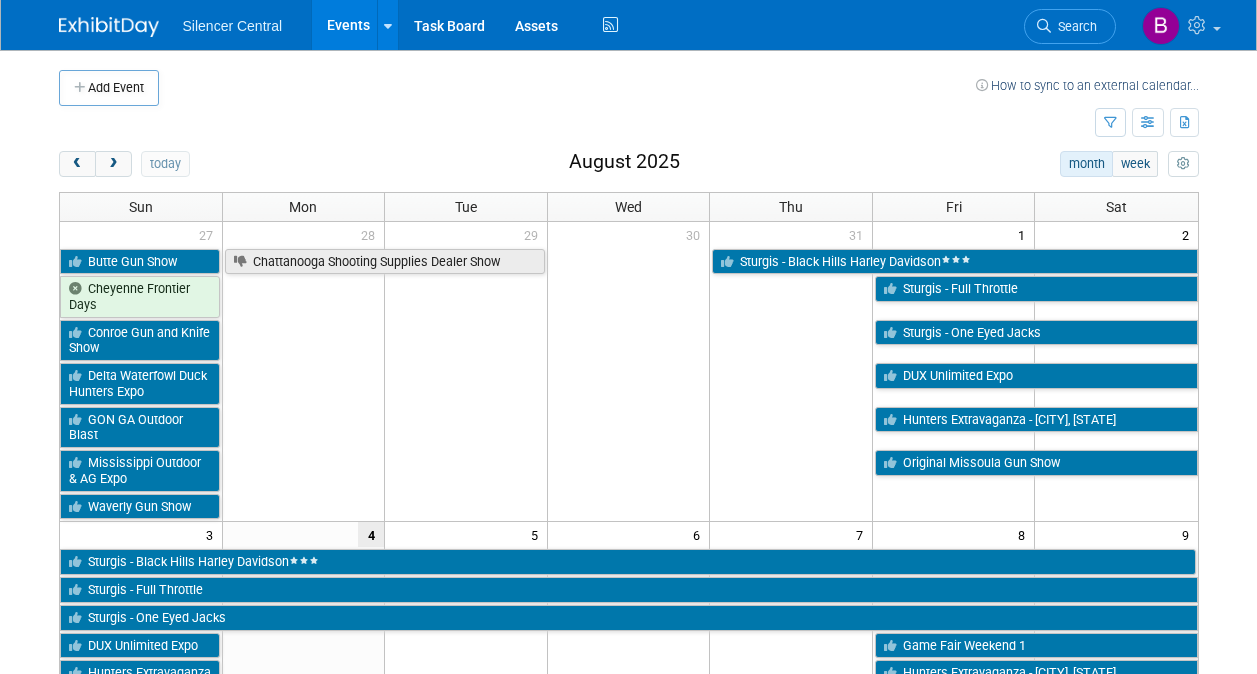 scroll, scrollTop: 98, scrollLeft: 0, axis: vertical 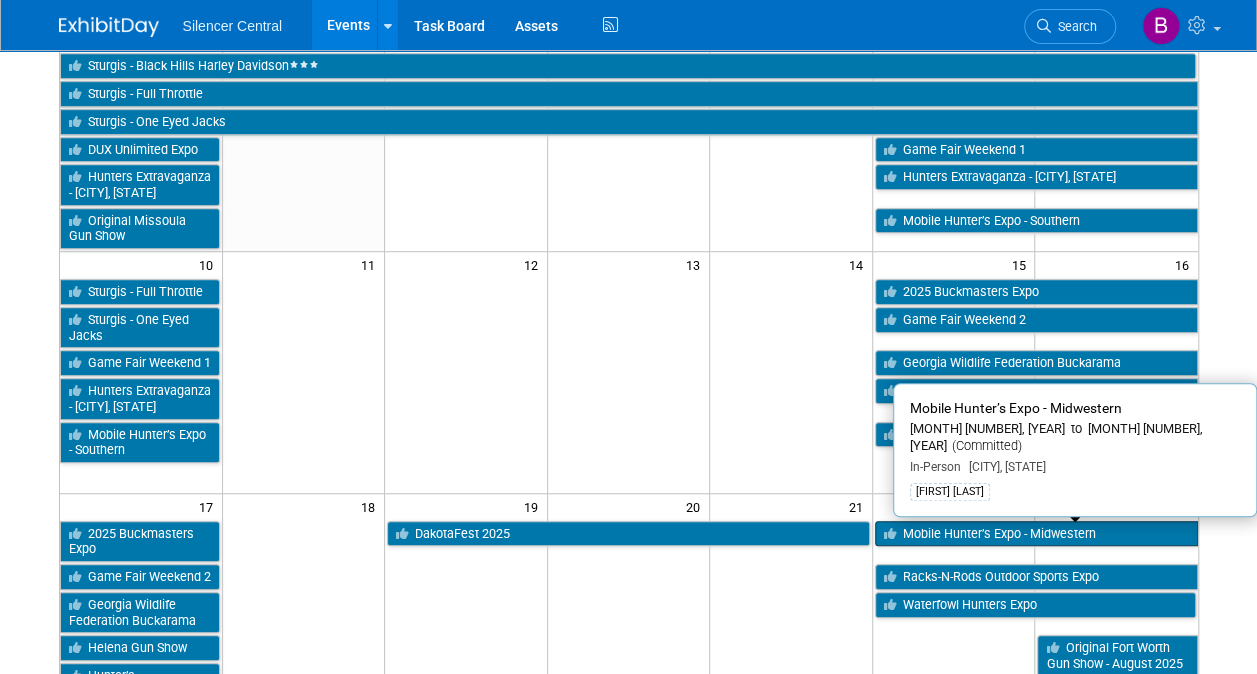 click on "Mobile Hunter’s Expo - Midwestern" at bounding box center [1036, 534] 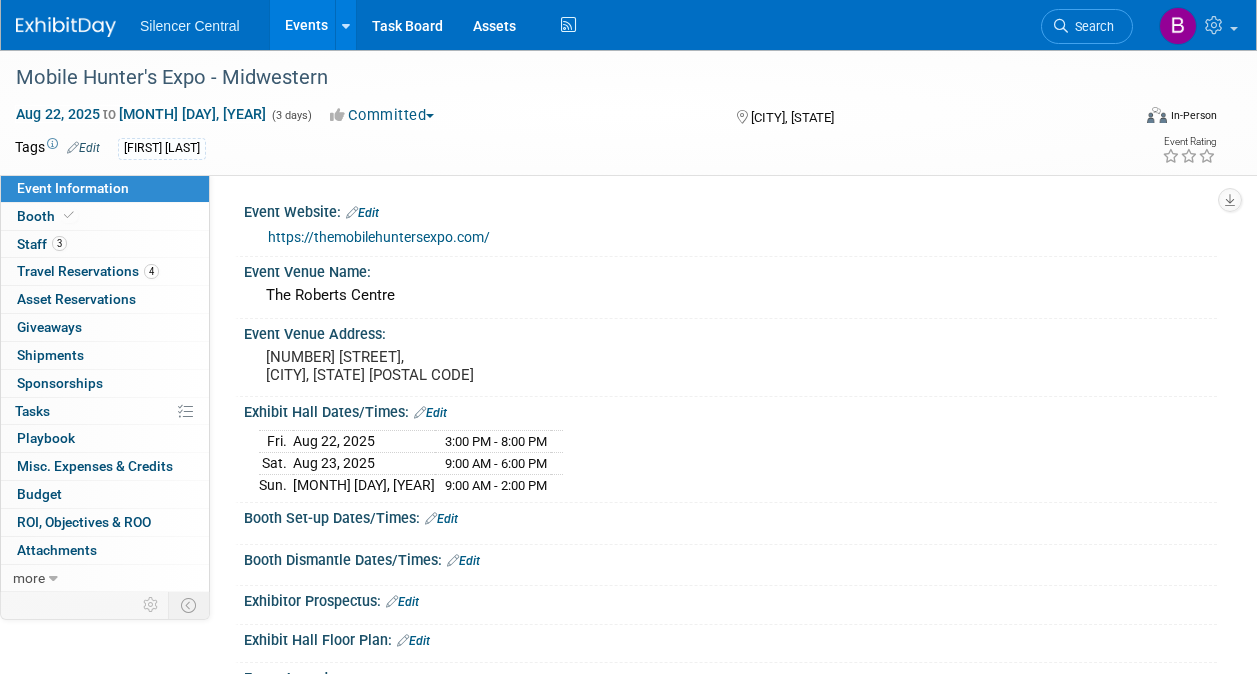 scroll, scrollTop: 0, scrollLeft: 0, axis: both 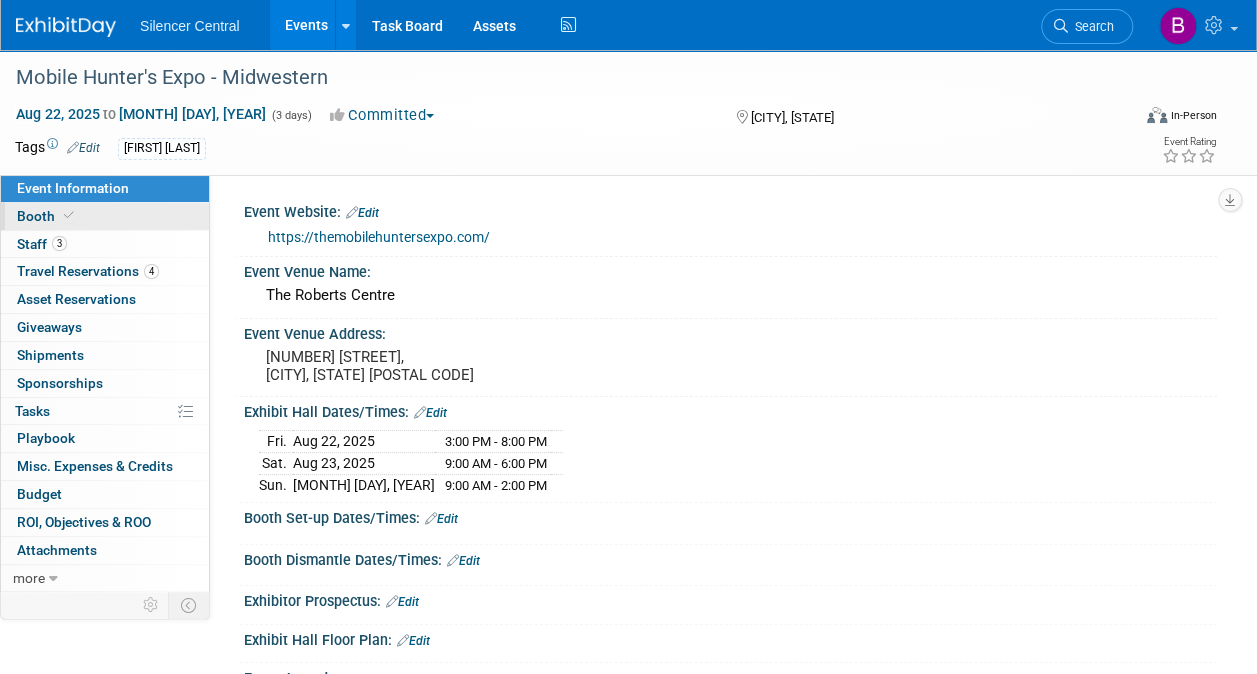 click on "Booth" at bounding box center (105, 216) 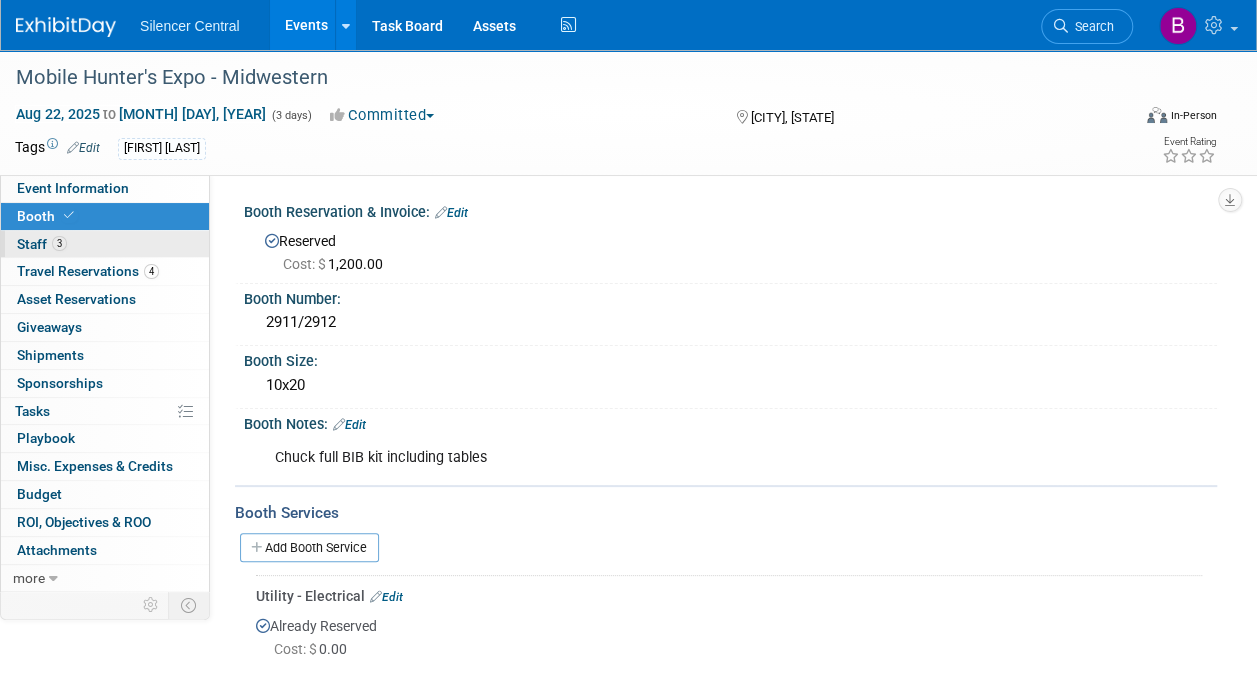 click on "3
Staff 3" at bounding box center [105, 244] 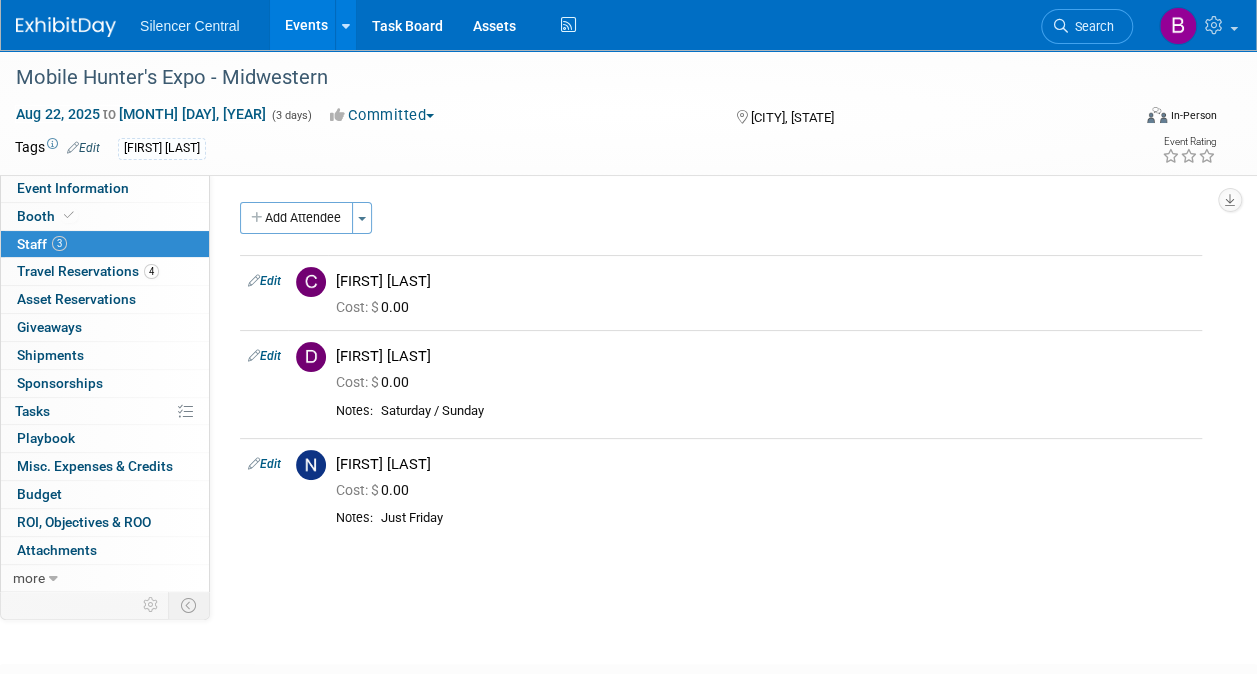 click at bounding box center [66, 27] 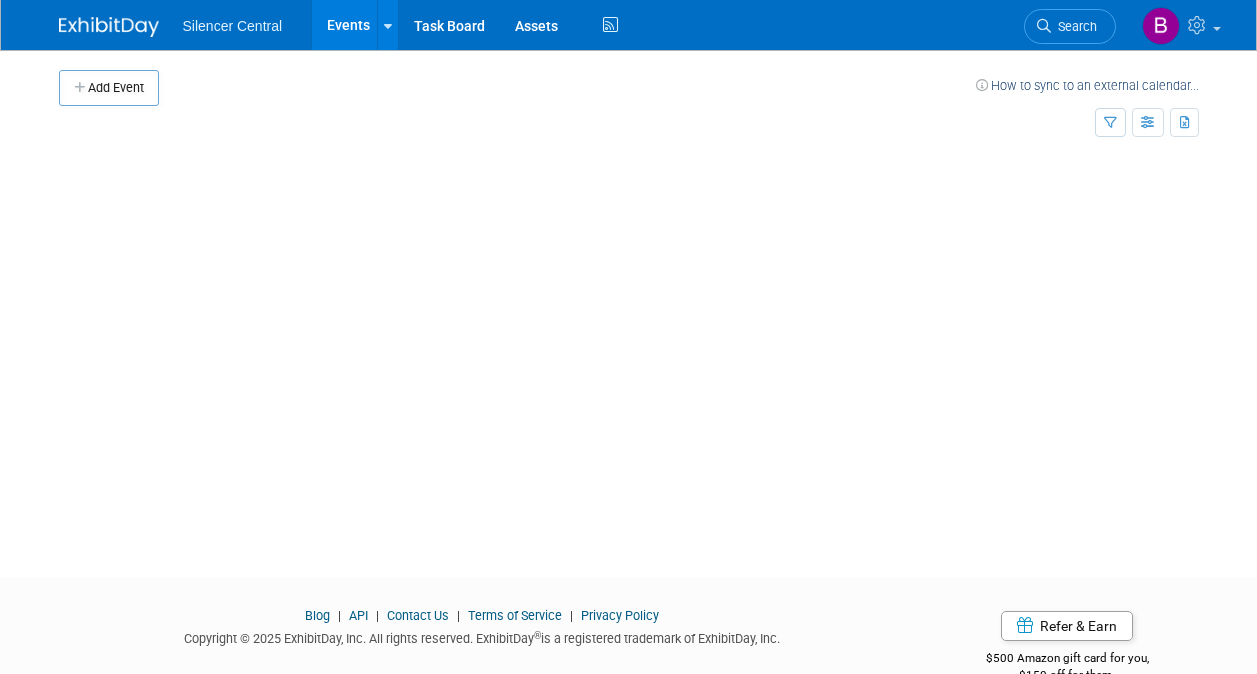 scroll, scrollTop: 0, scrollLeft: 0, axis: both 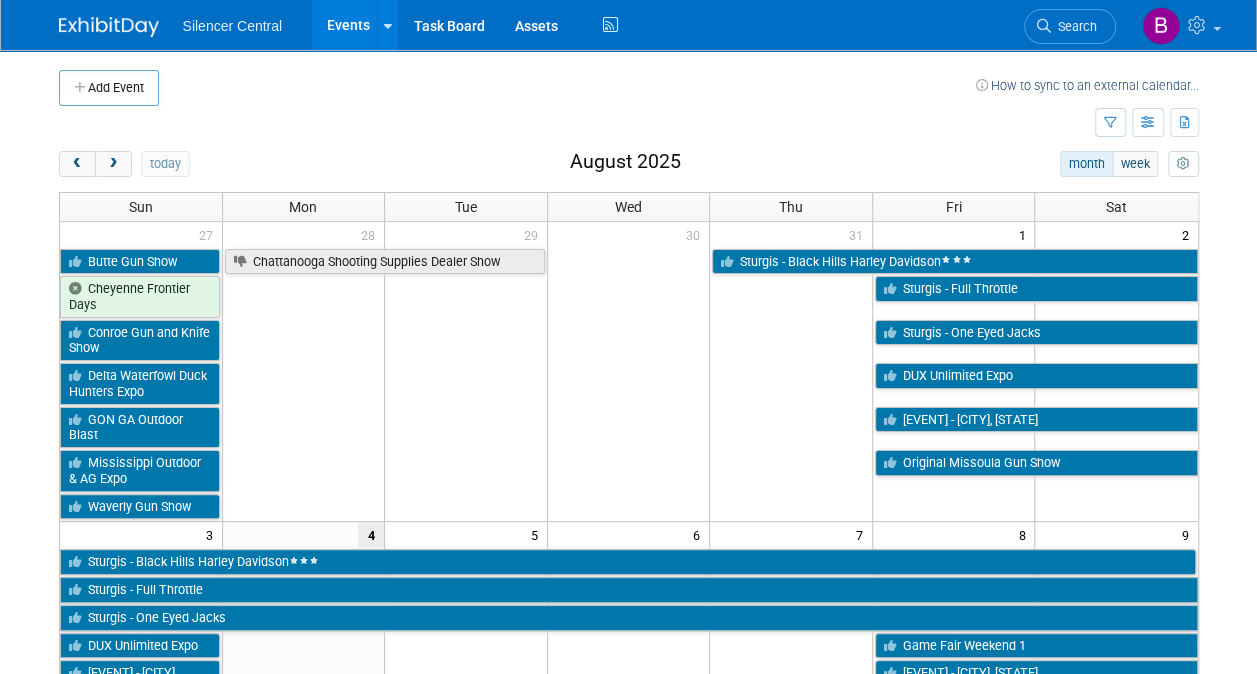 click at bounding box center [628, 383] 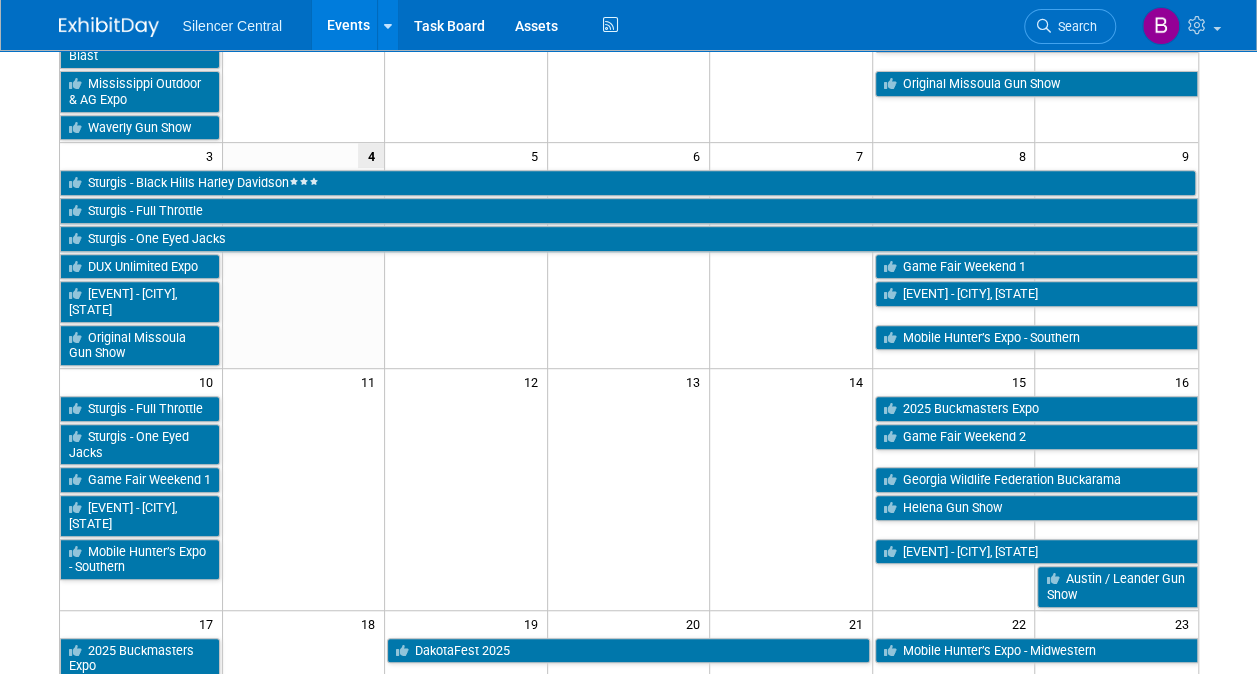 scroll, scrollTop: 380, scrollLeft: 0, axis: vertical 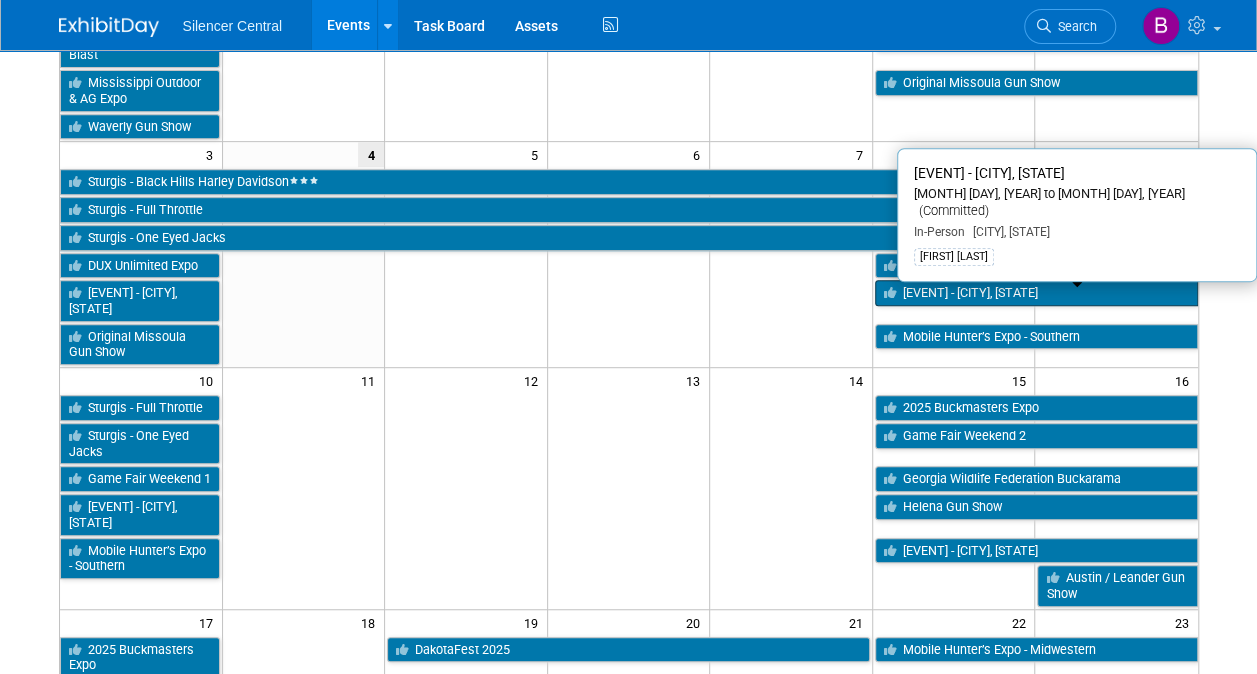 click on "[EVENT] - [CITY], [STATE]" at bounding box center [1036, 293] 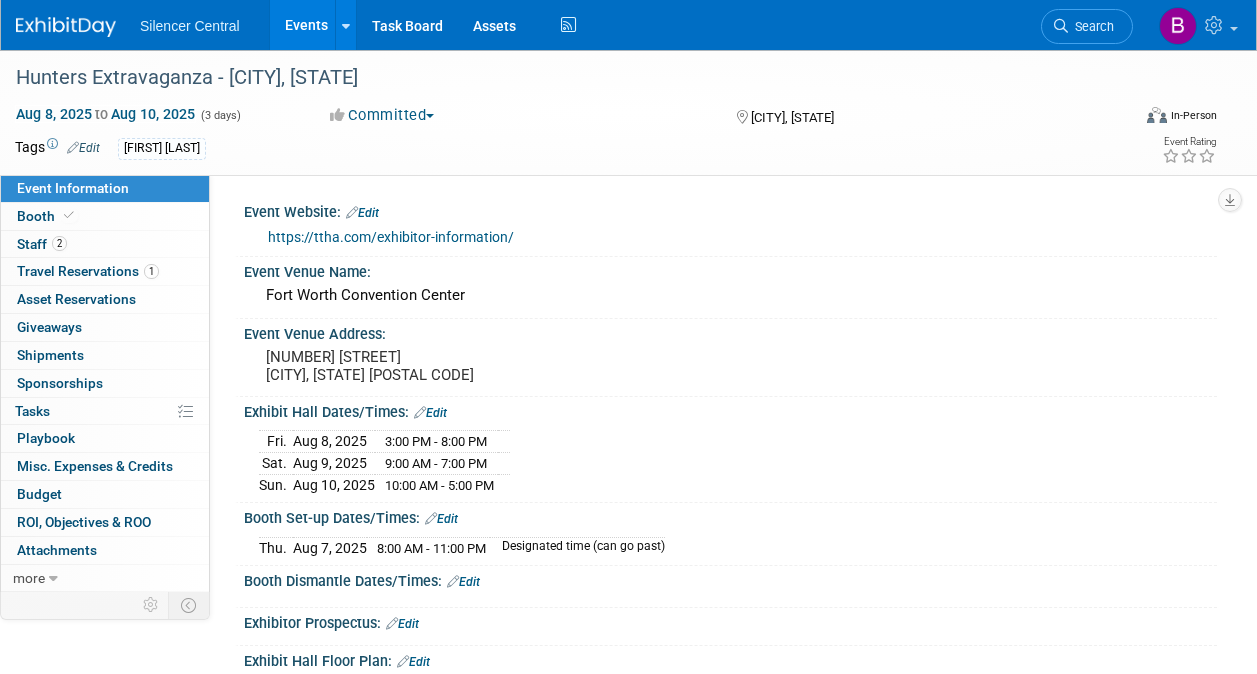 click on "2
Staff 2" at bounding box center [105, 244] 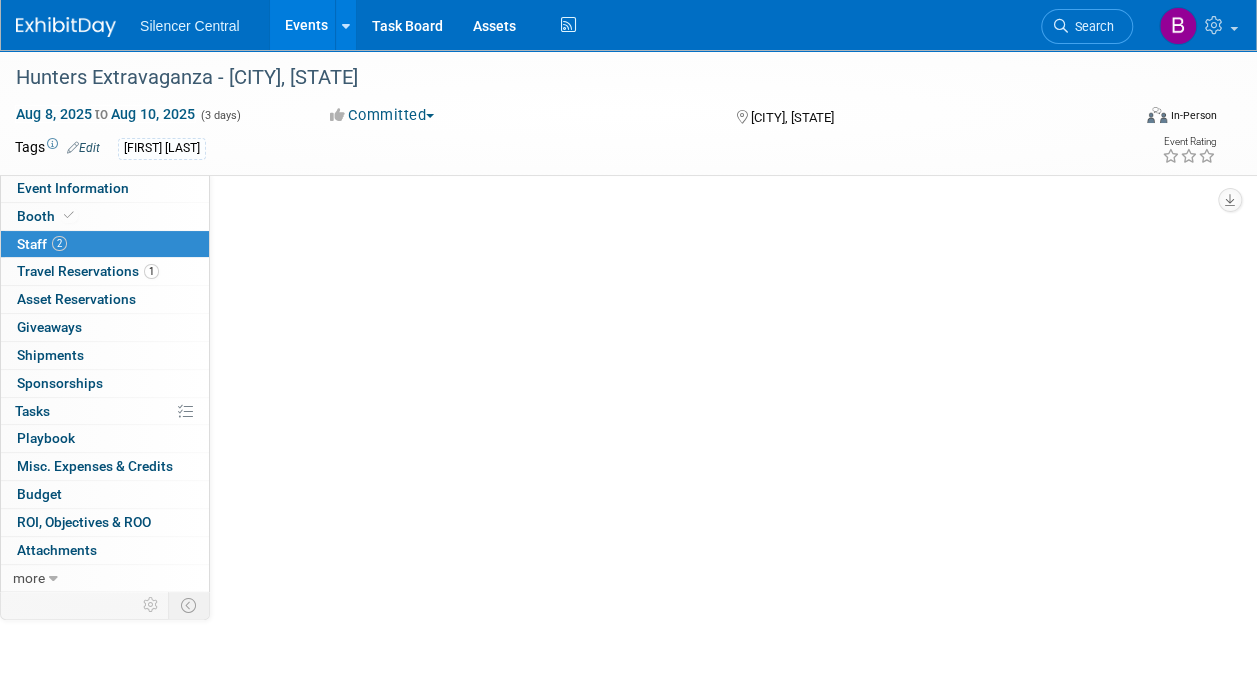 scroll, scrollTop: 0, scrollLeft: 0, axis: both 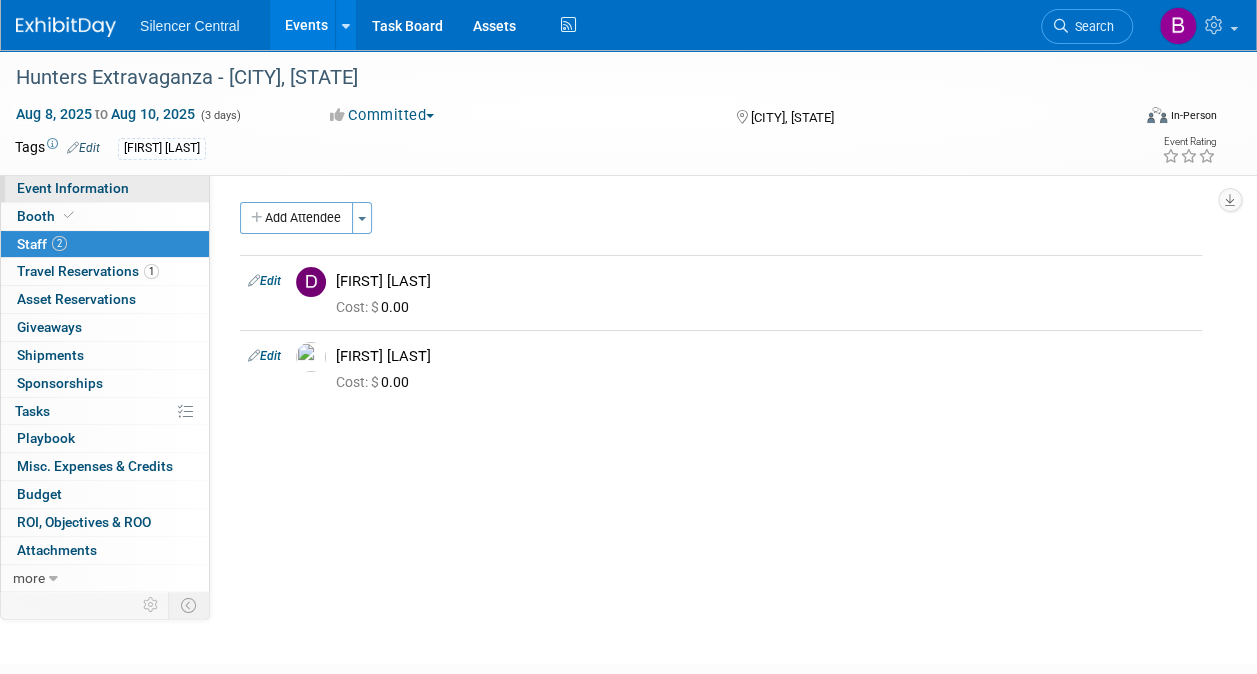 click on "Event Information" at bounding box center [105, 188] 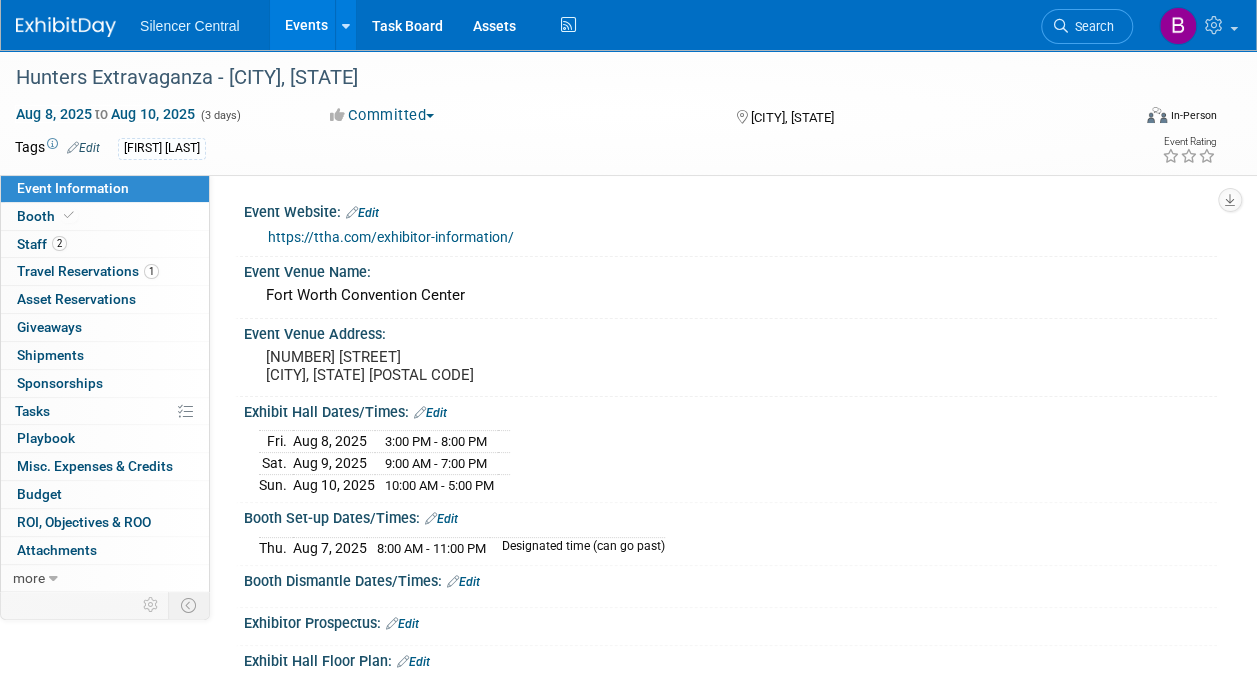 click at bounding box center [66, 27] 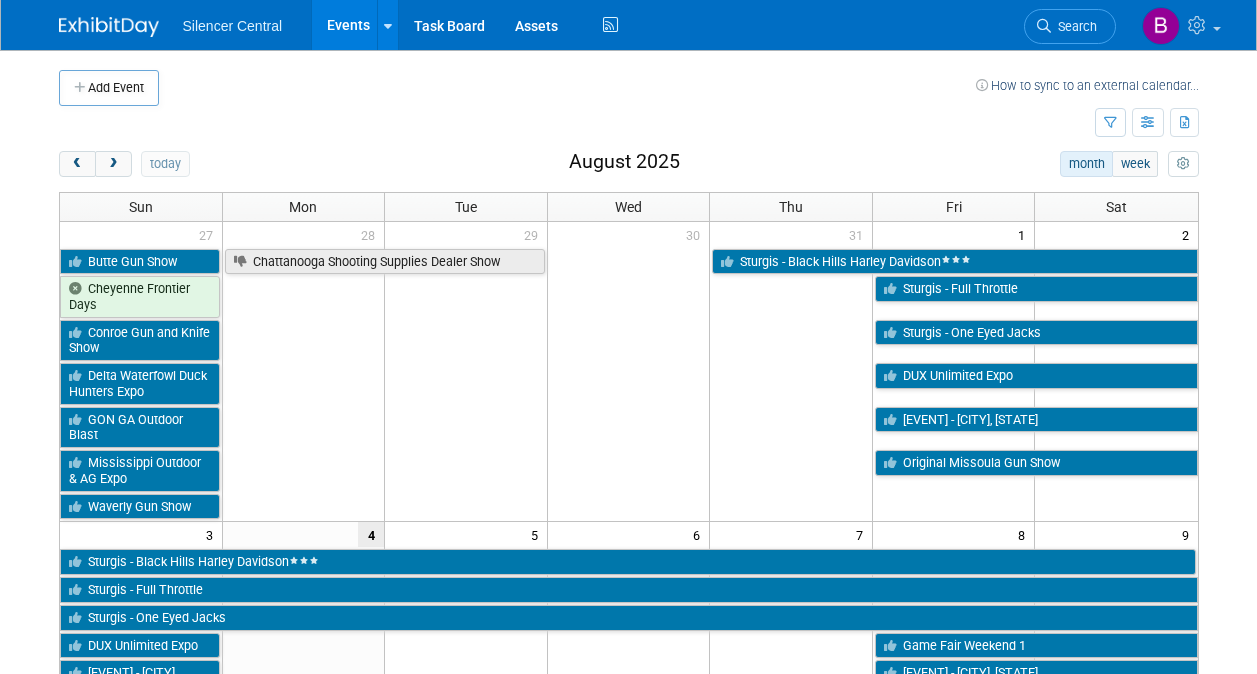scroll, scrollTop: 0, scrollLeft: 0, axis: both 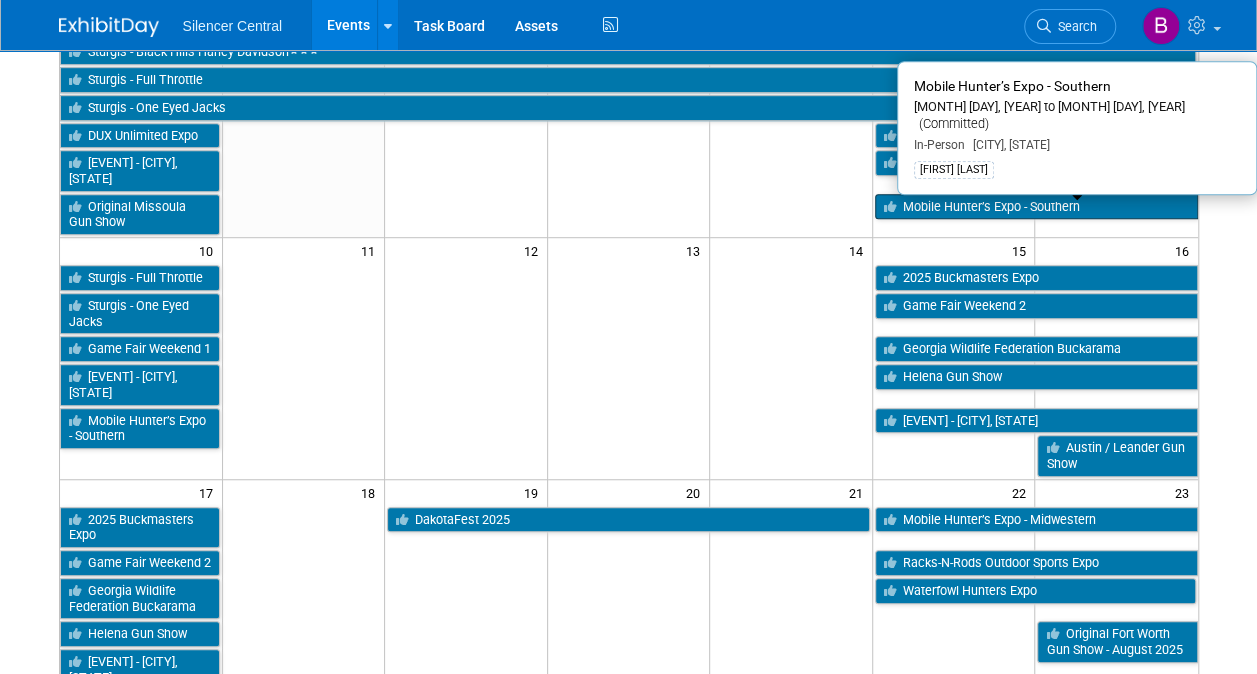 click on "Mobile Hunter’s Expo - Southern" at bounding box center [1036, 207] 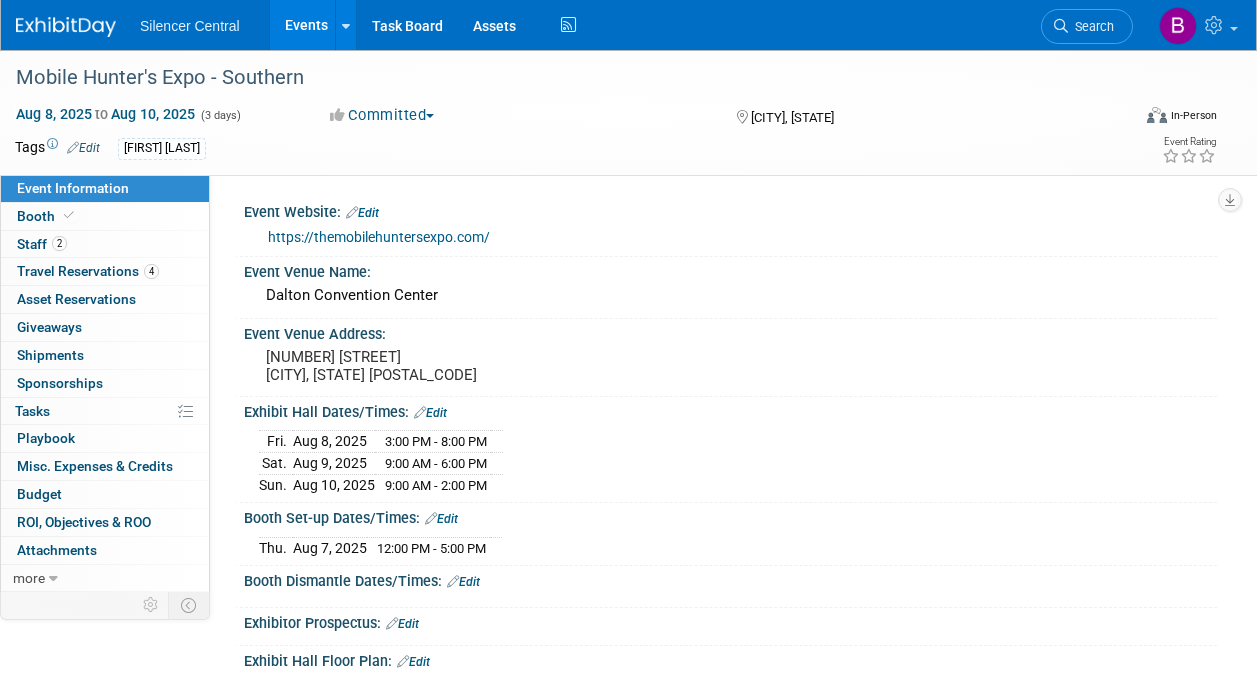 scroll, scrollTop: 0, scrollLeft: 0, axis: both 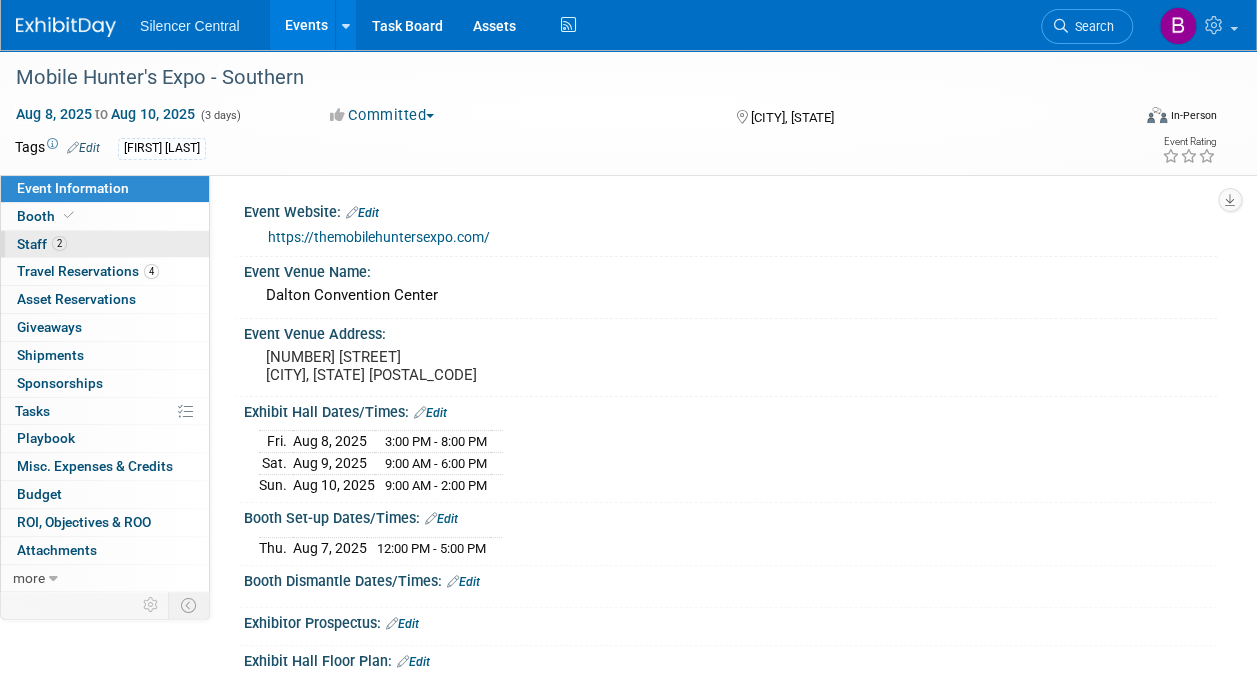 click on "2
Staff 2" at bounding box center (105, 244) 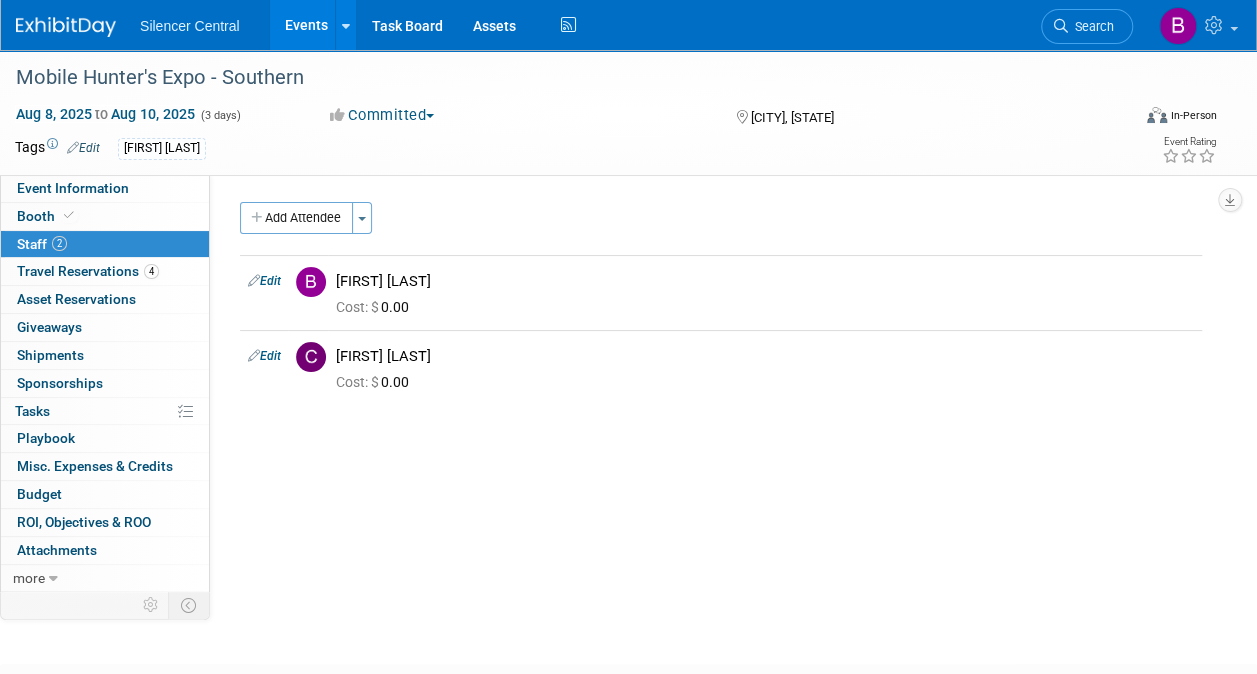 click at bounding box center (66, 27) 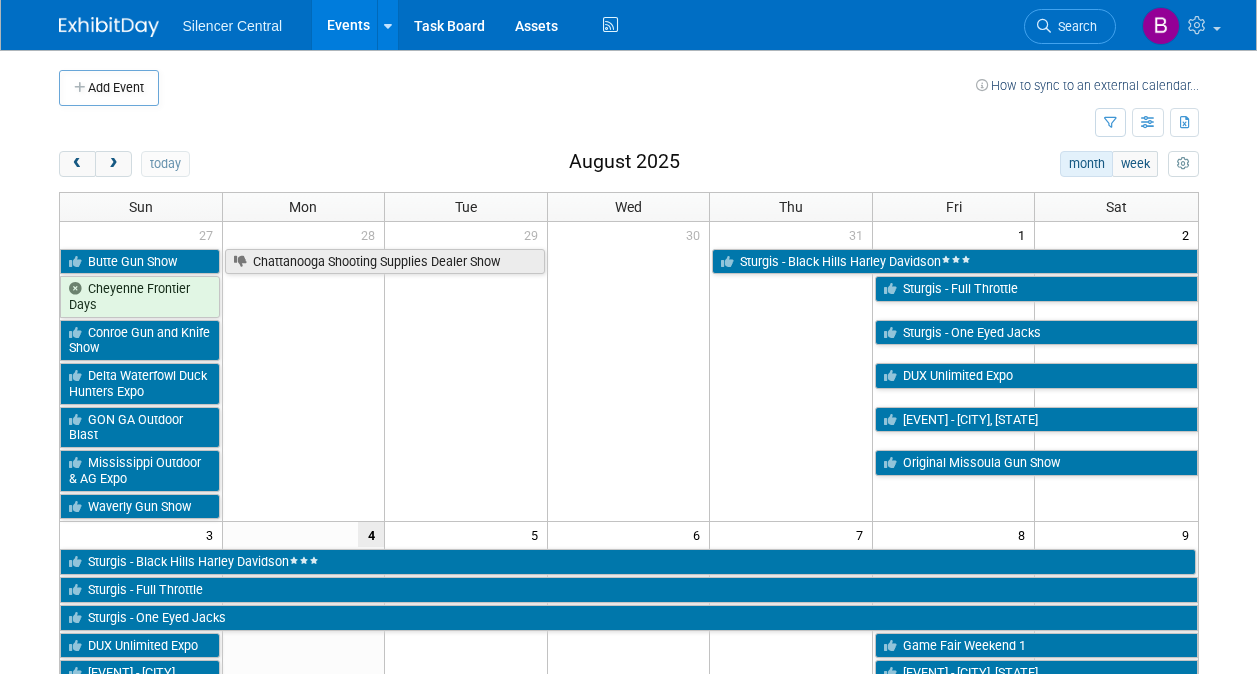 scroll, scrollTop: 0, scrollLeft: 0, axis: both 